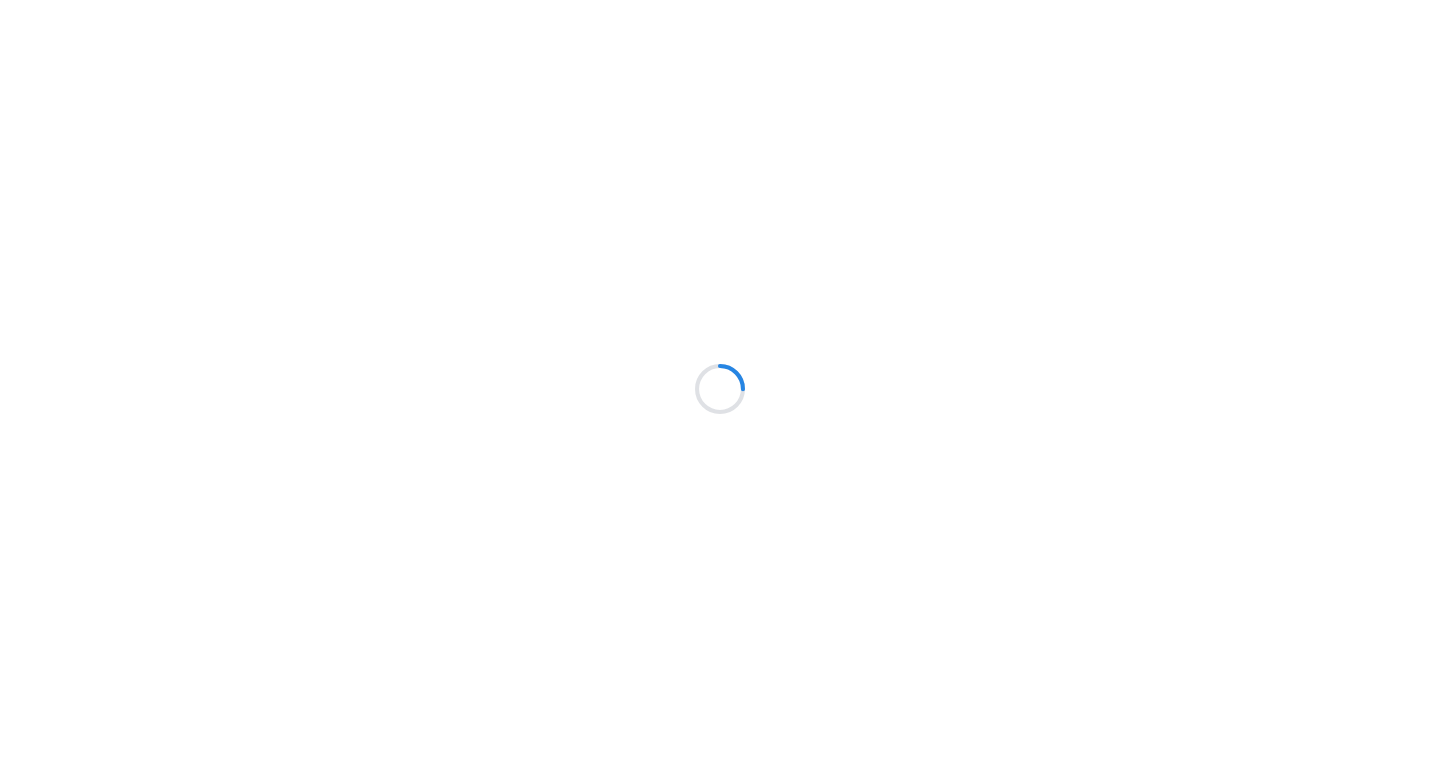 scroll, scrollTop: 0, scrollLeft: 0, axis: both 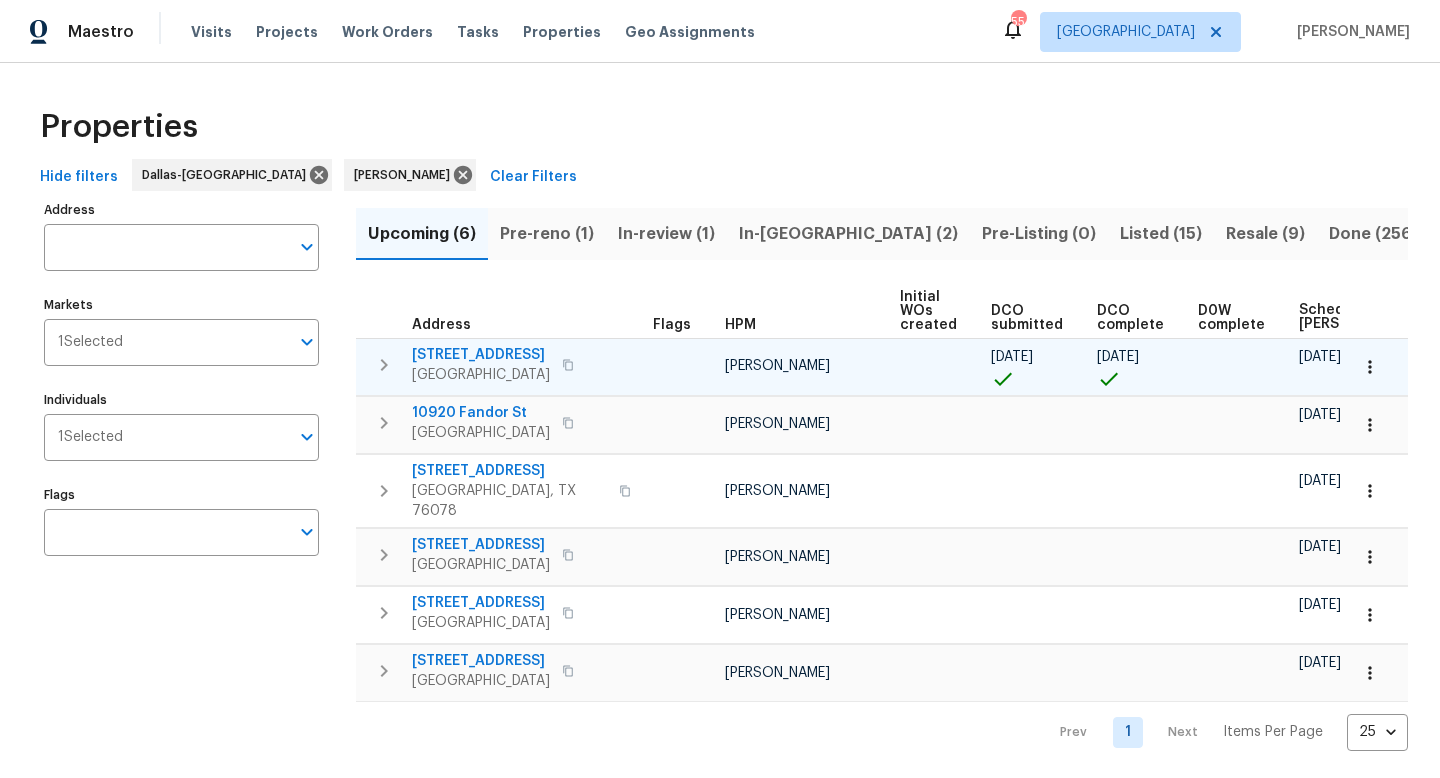 click on "[STREET_ADDRESS]" at bounding box center [481, 355] 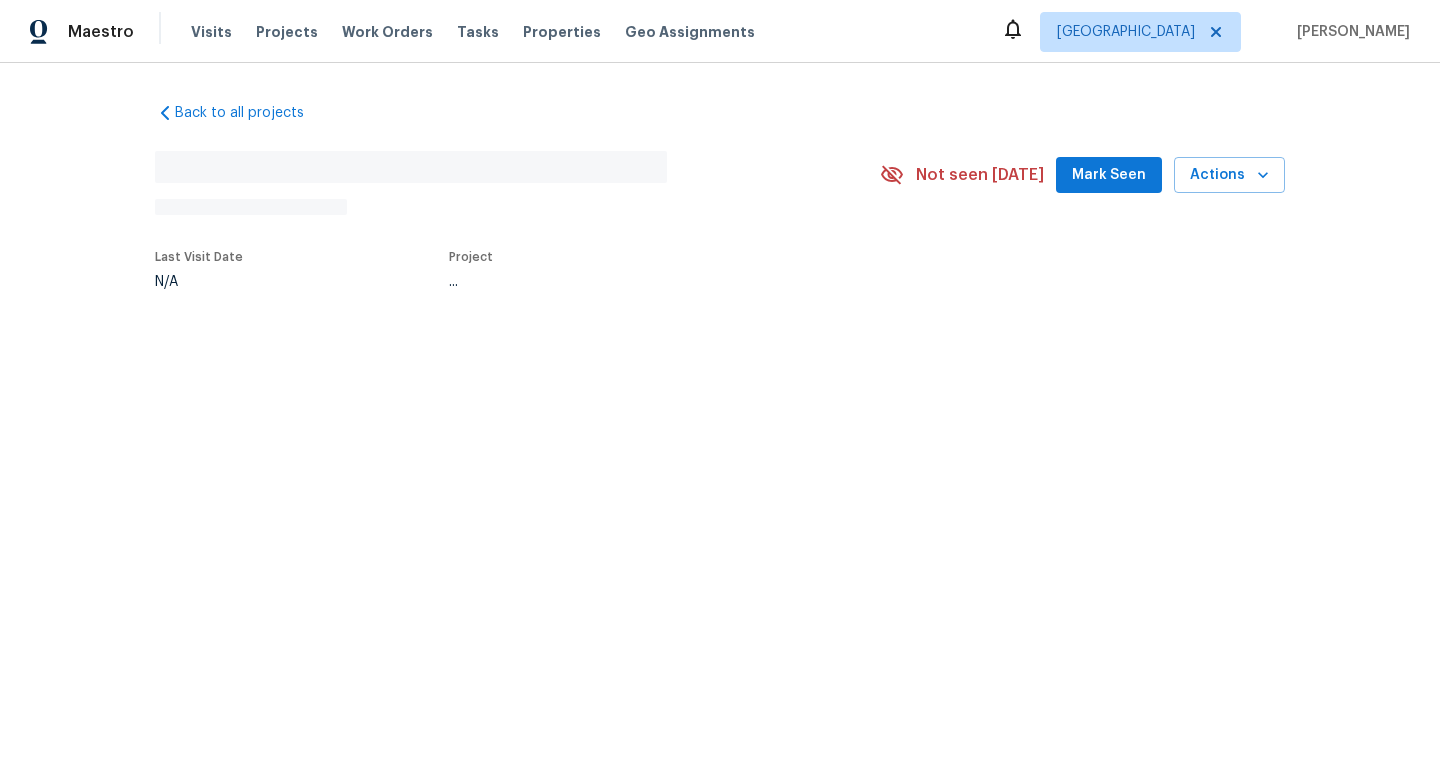scroll, scrollTop: 0, scrollLeft: 0, axis: both 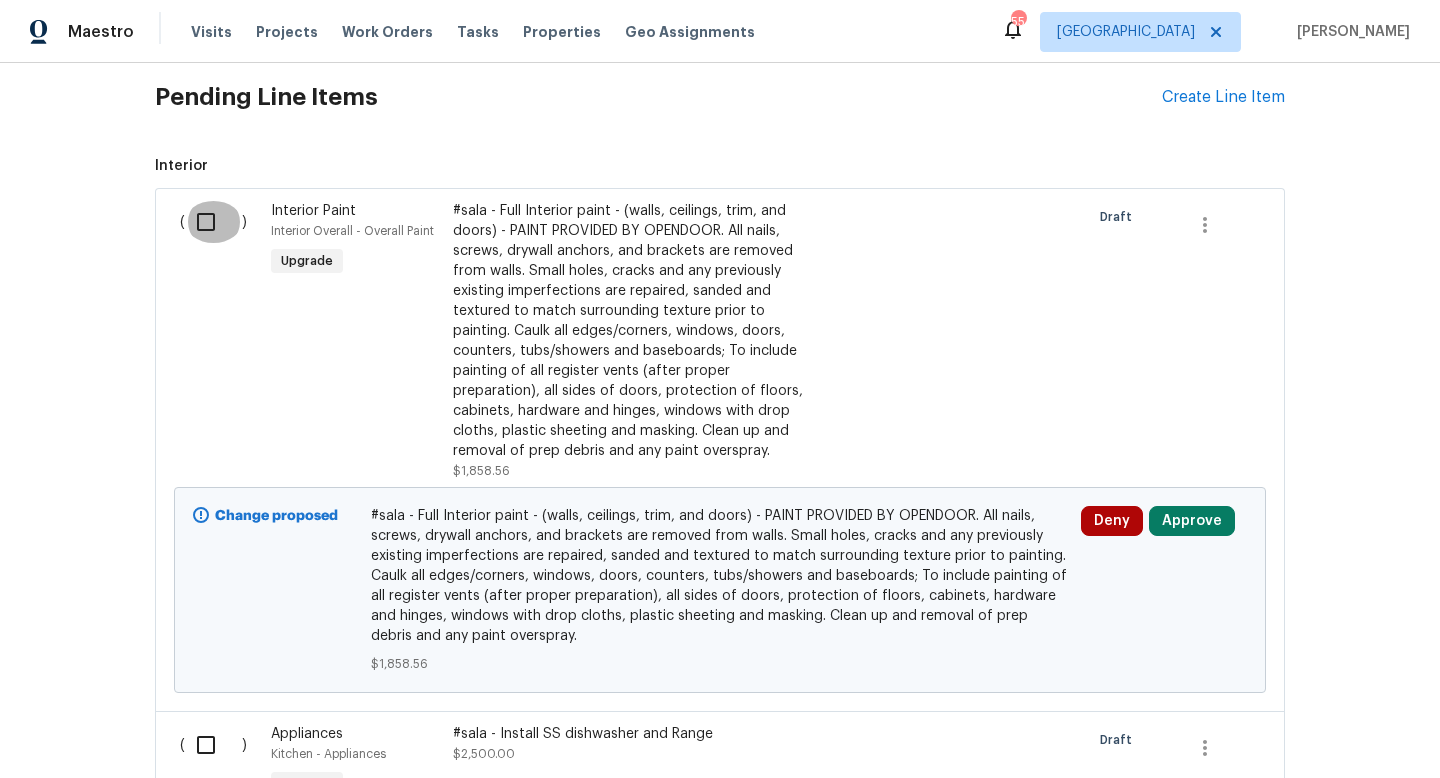 click at bounding box center (213, 222) 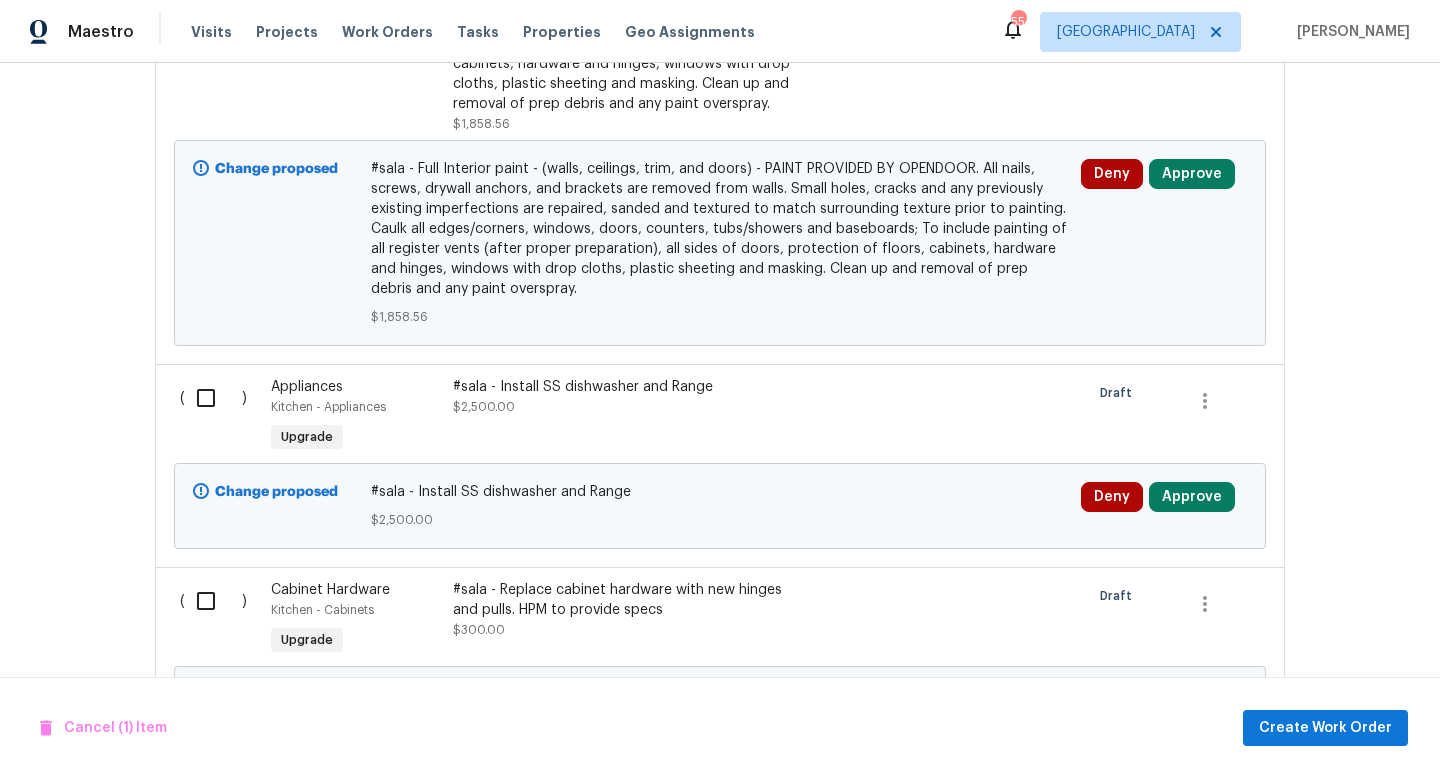 scroll, scrollTop: 832, scrollLeft: 0, axis: vertical 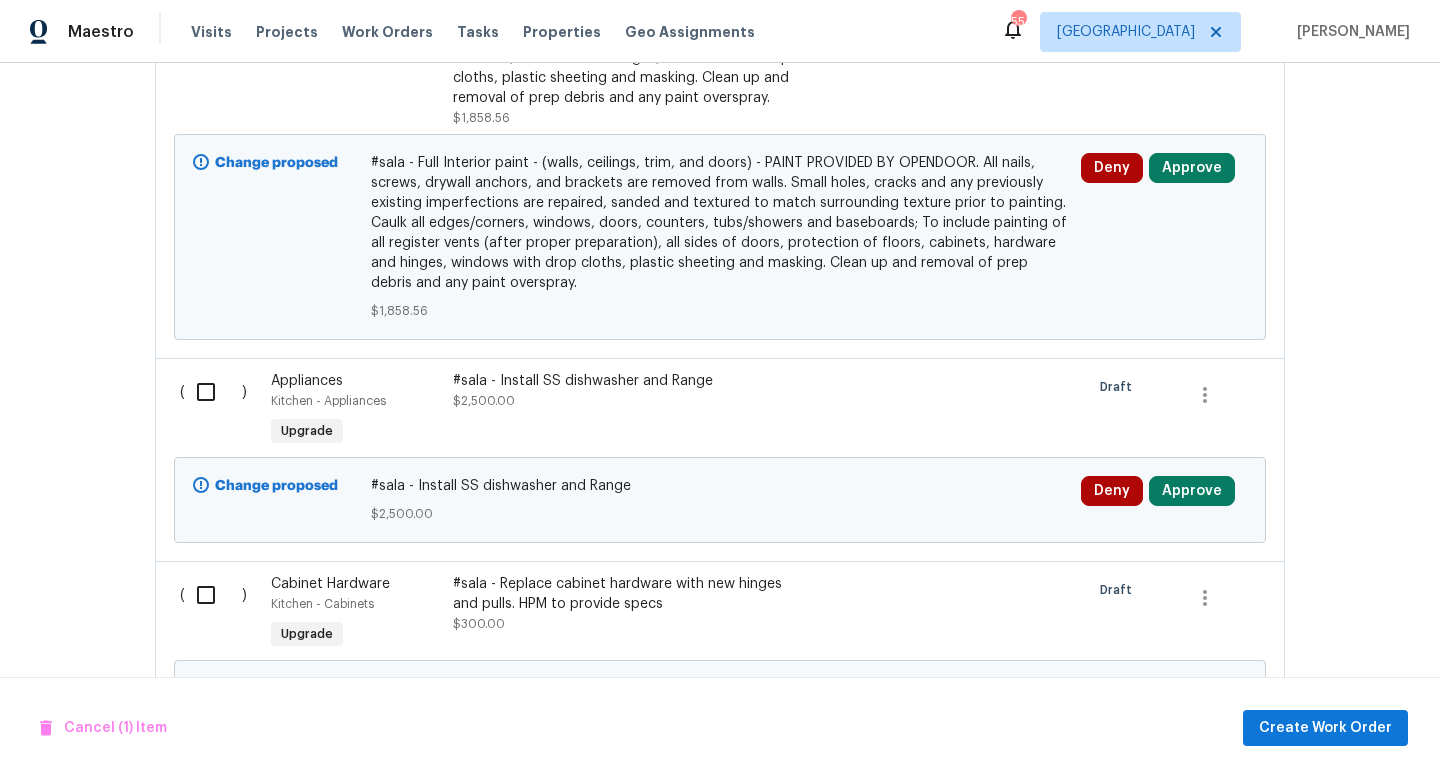 click at bounding box center (213, 392) 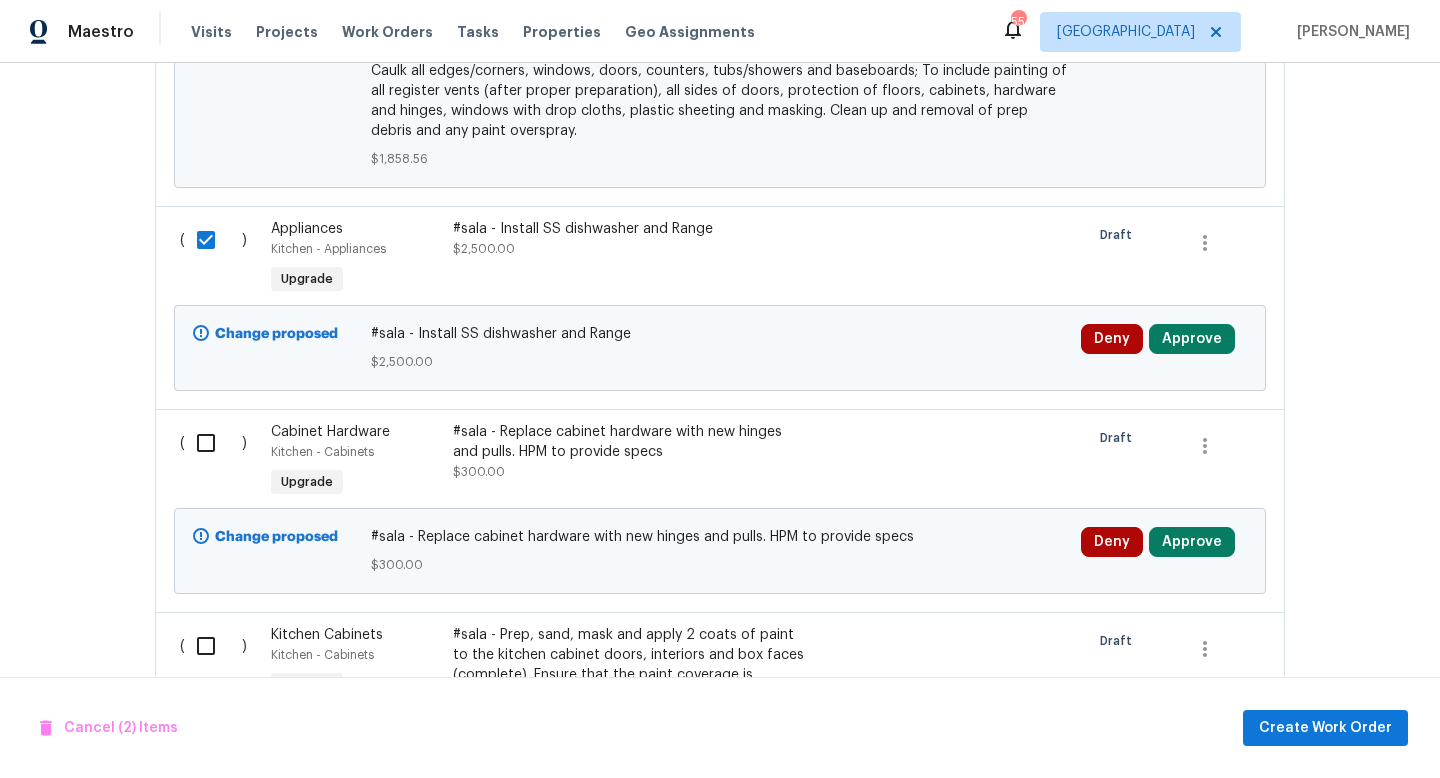 scroll, scrollTop: 996, scrollLeft: 0, axis: vertical 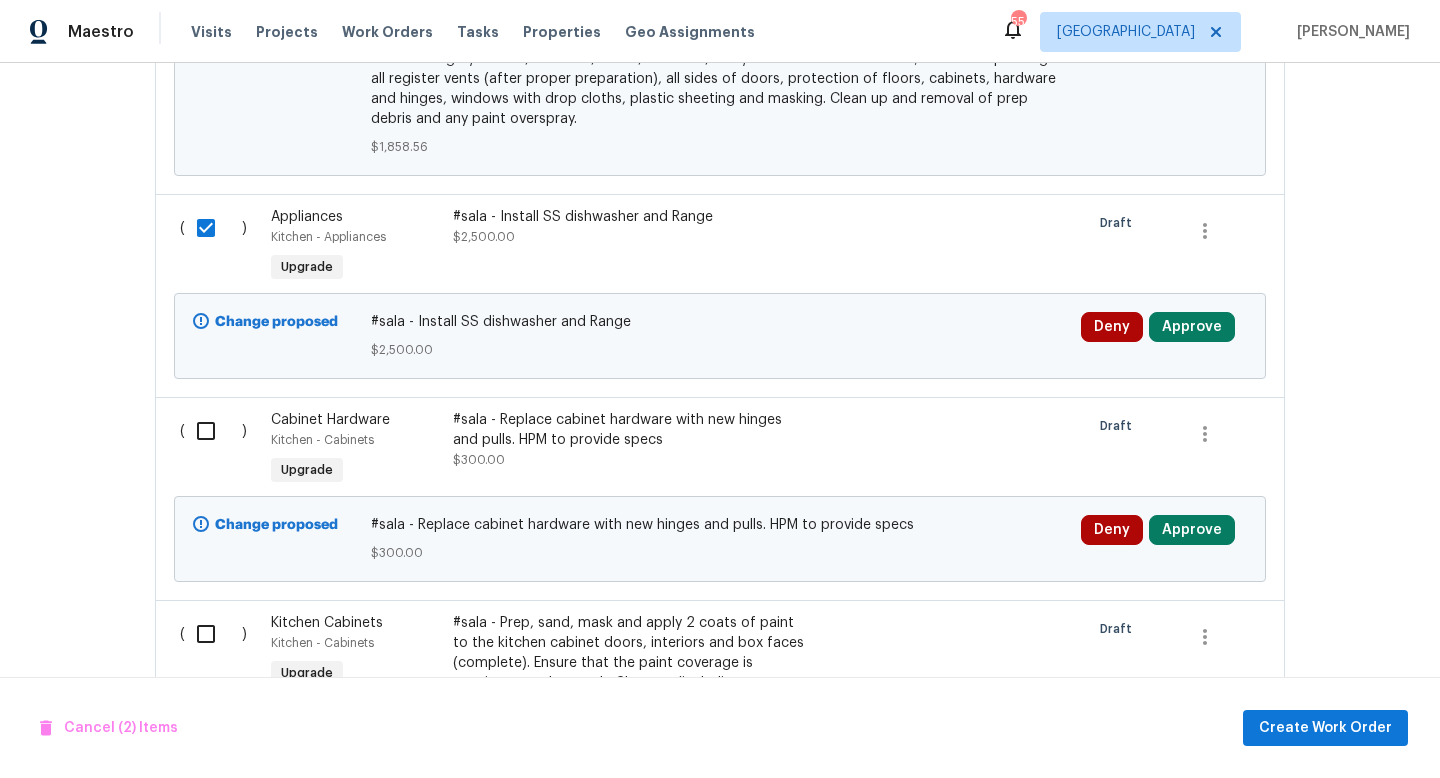 click at bounding box center [213, 431] 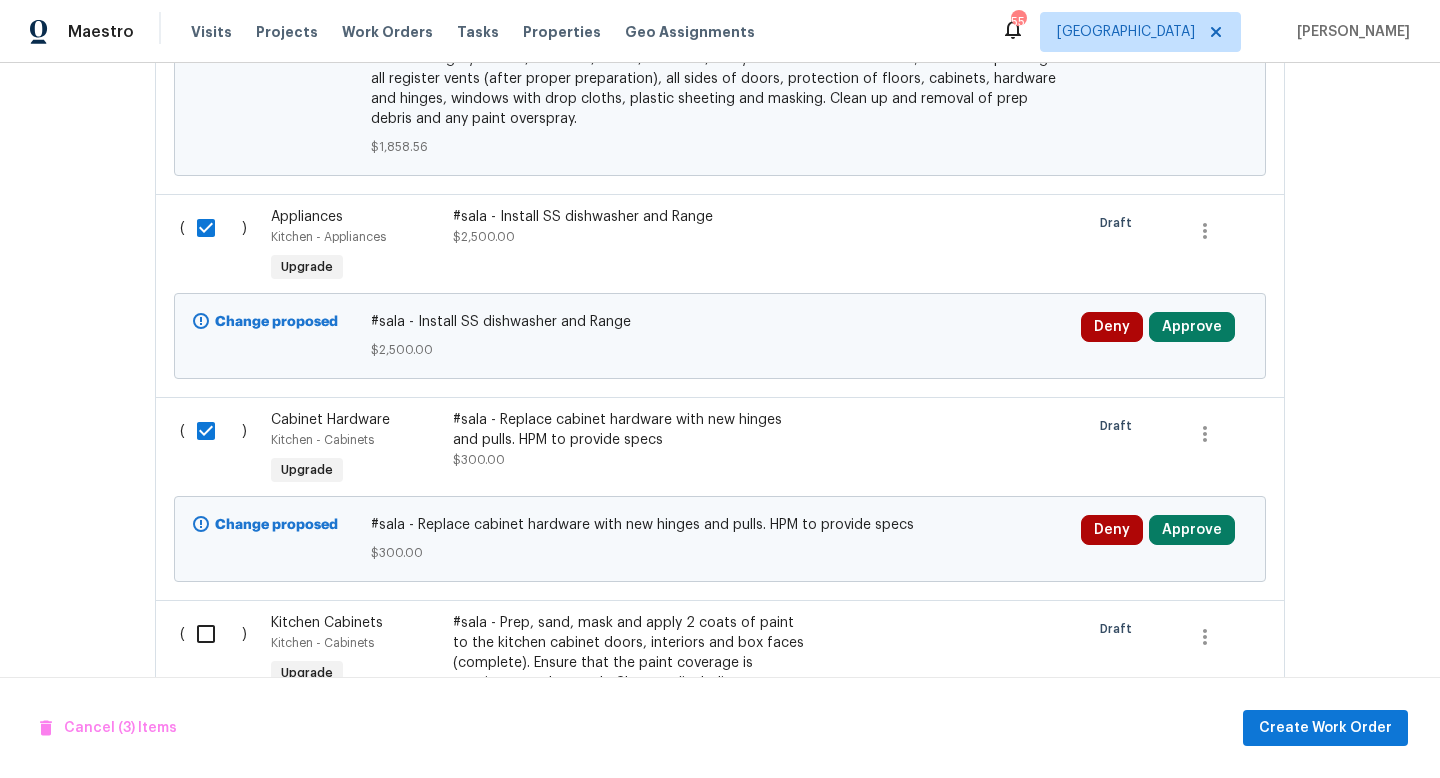 click at bounding box center (213, 634) 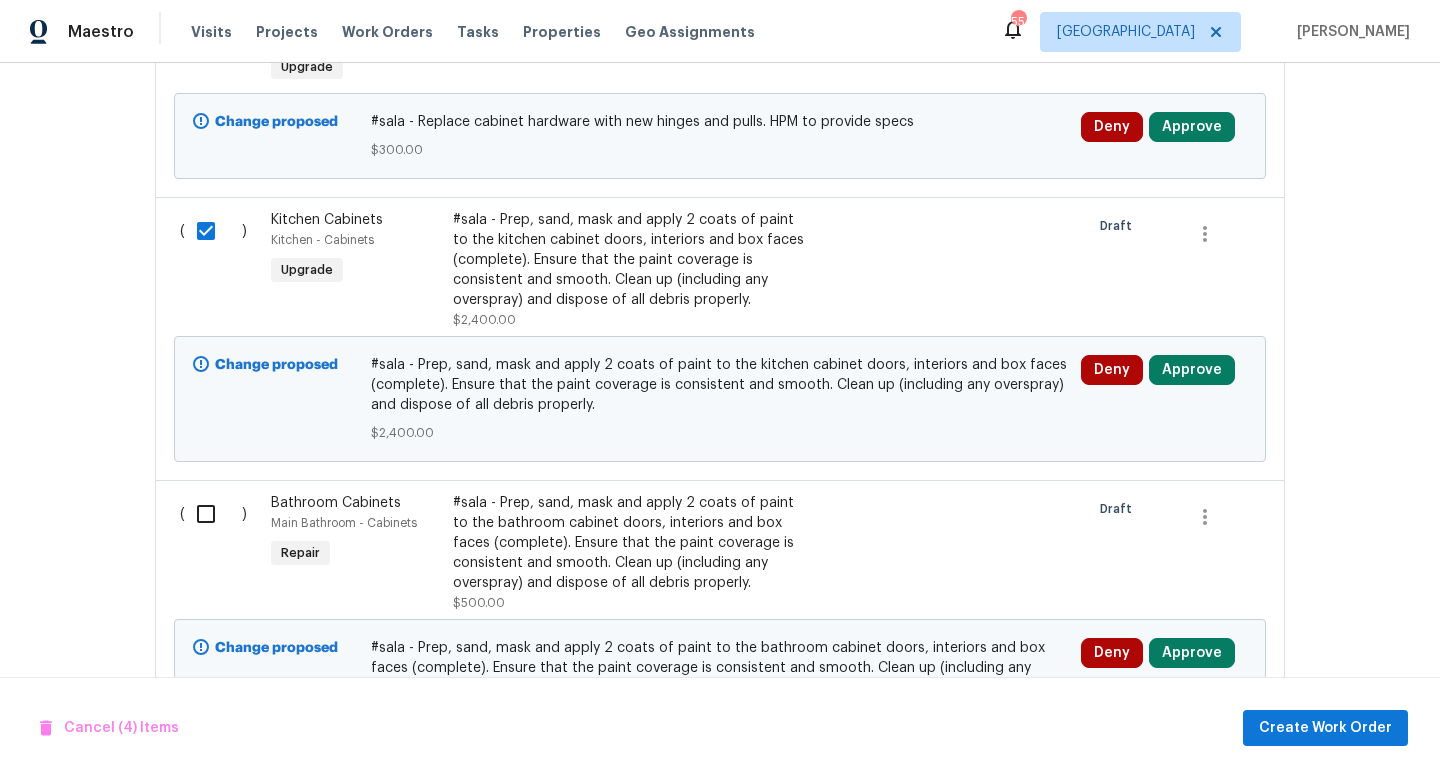 scroll, scrollTop: 1416, scrollLeft: 0, axis: vertical 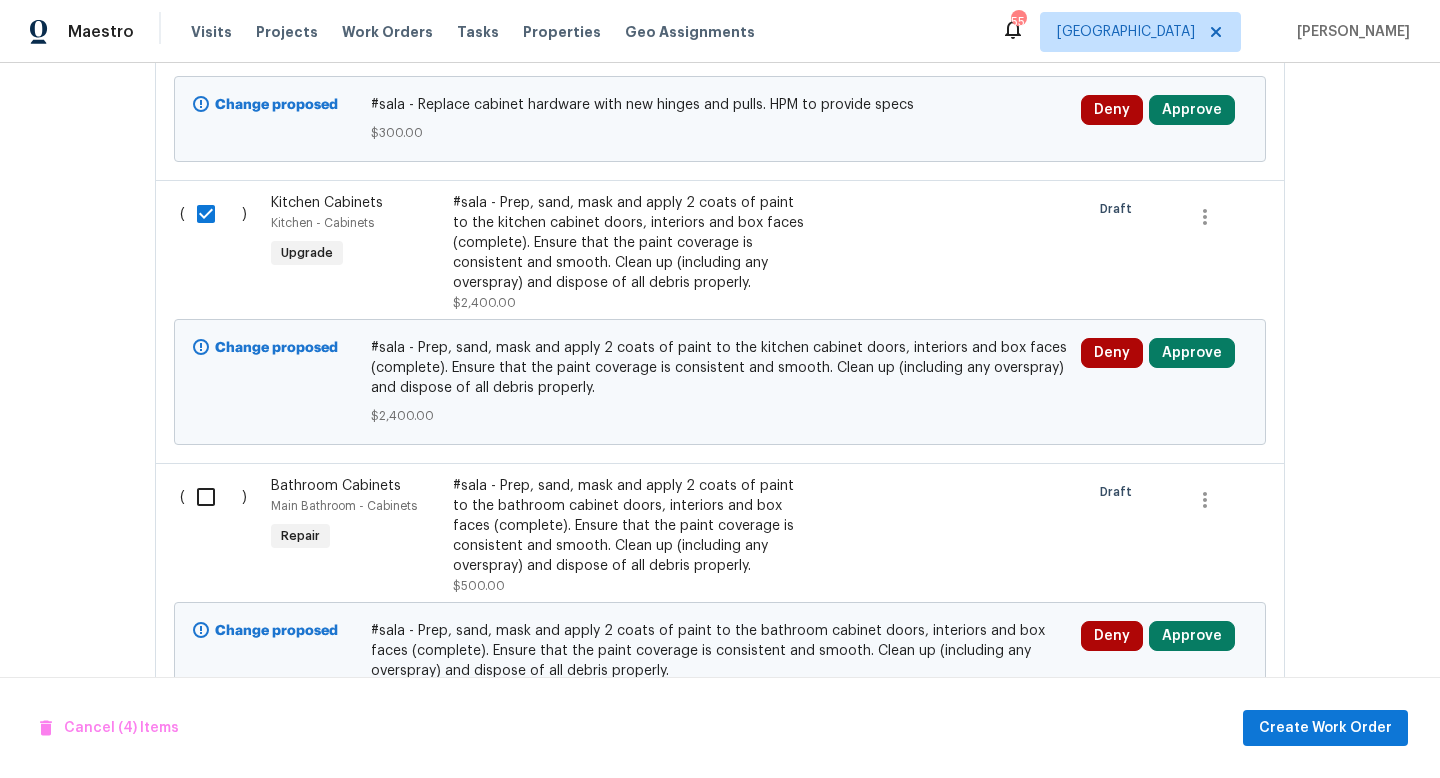 click at bounding box center (213, 497) 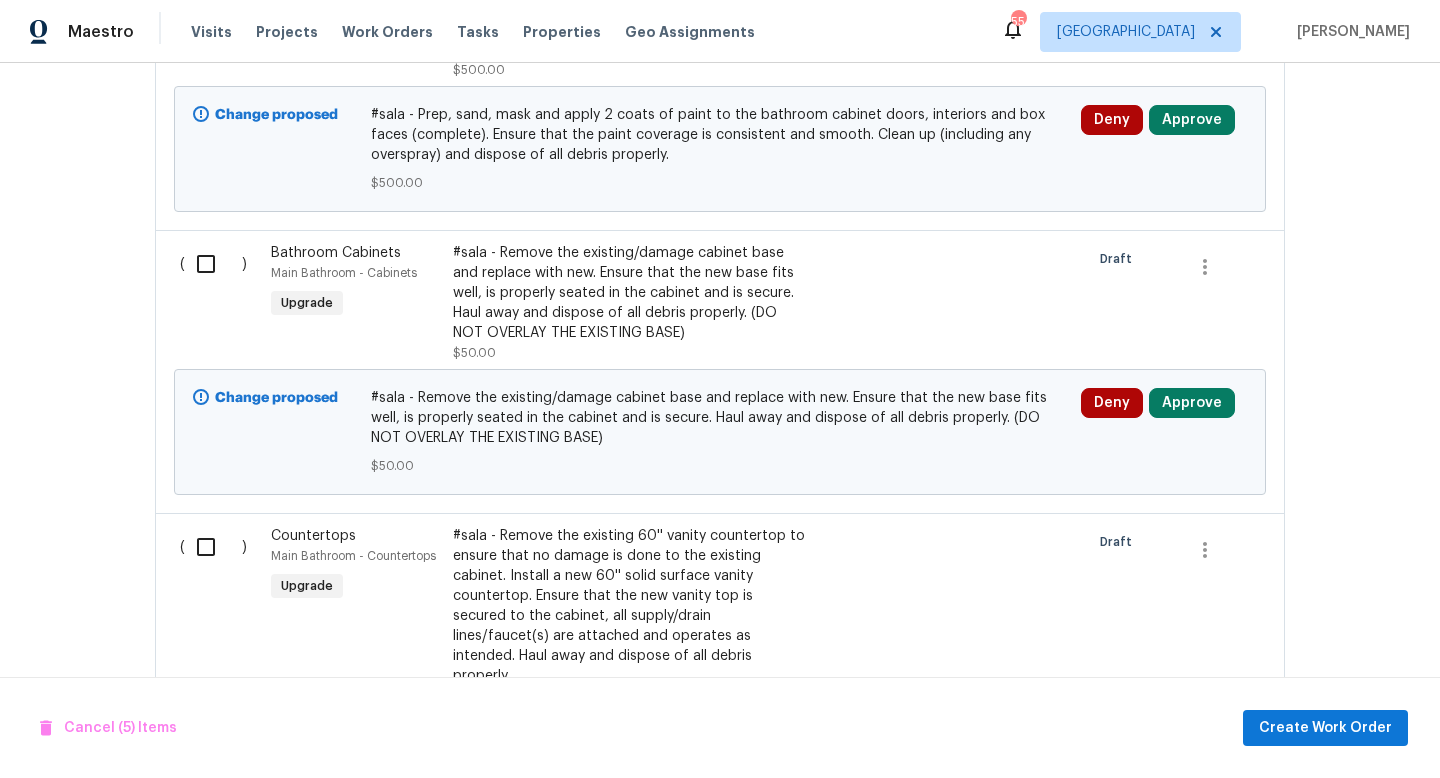 scroll, scrollTop: 1980, scrollLeft: 0, axis: vertical 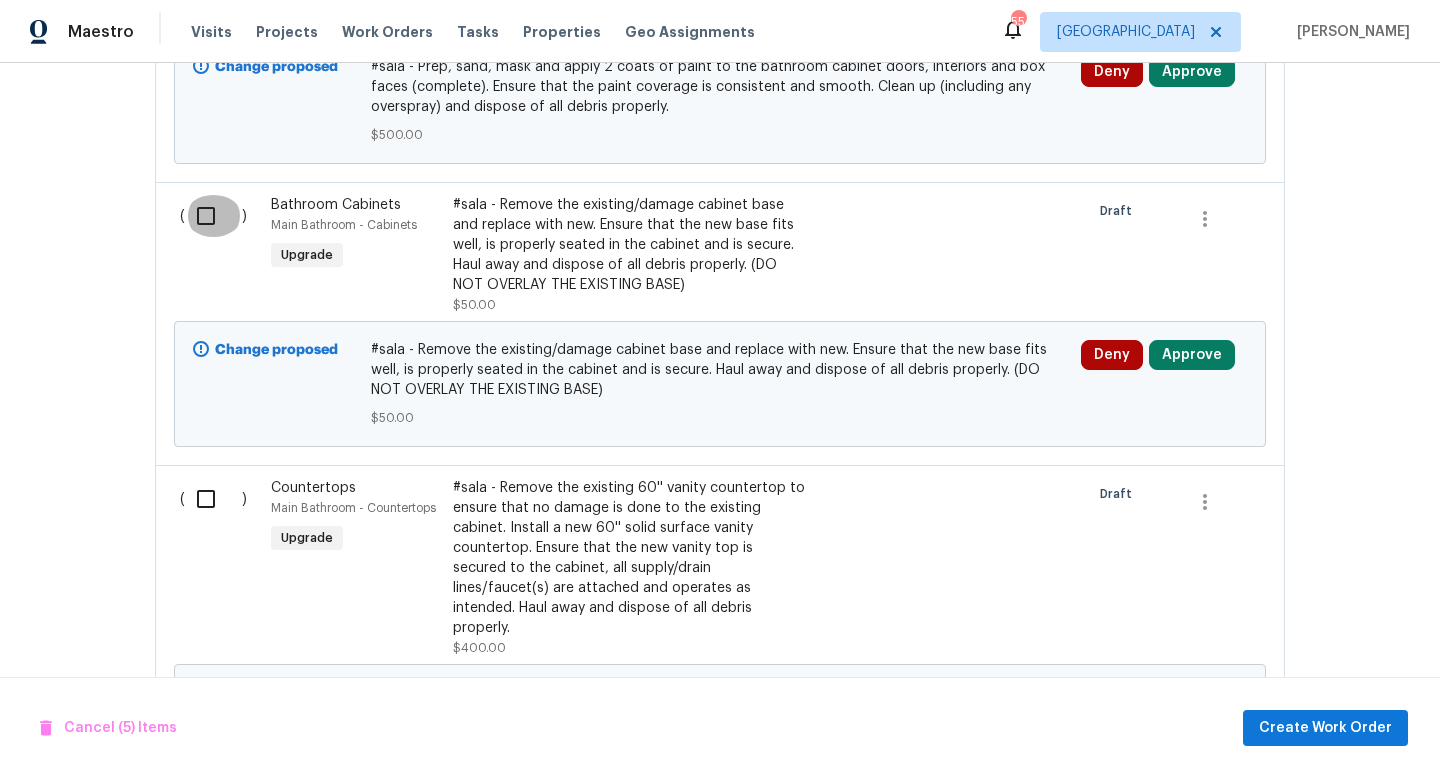 click at bounding box center (213, 216) 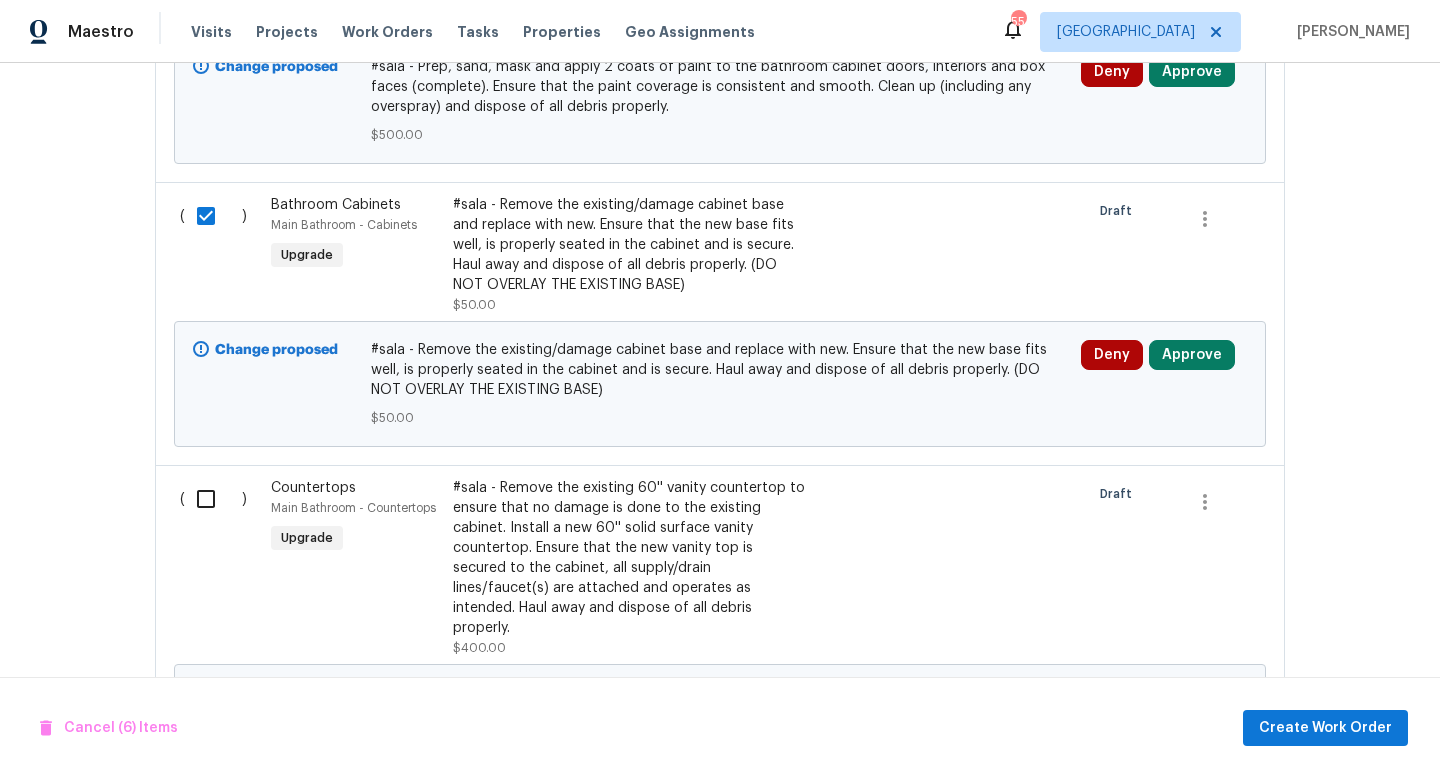 click at bounding box center [213, 499] 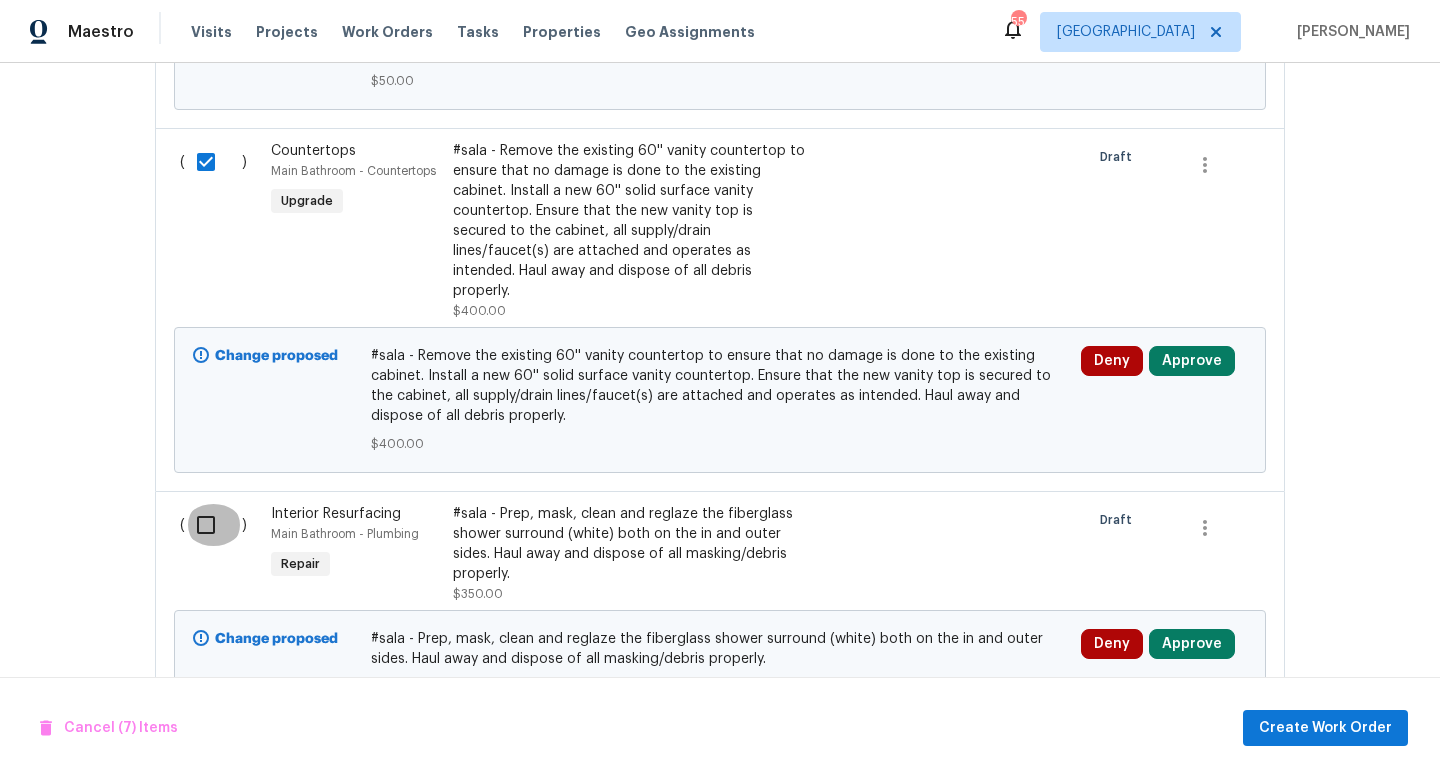 click at bounding box center [213, 525] 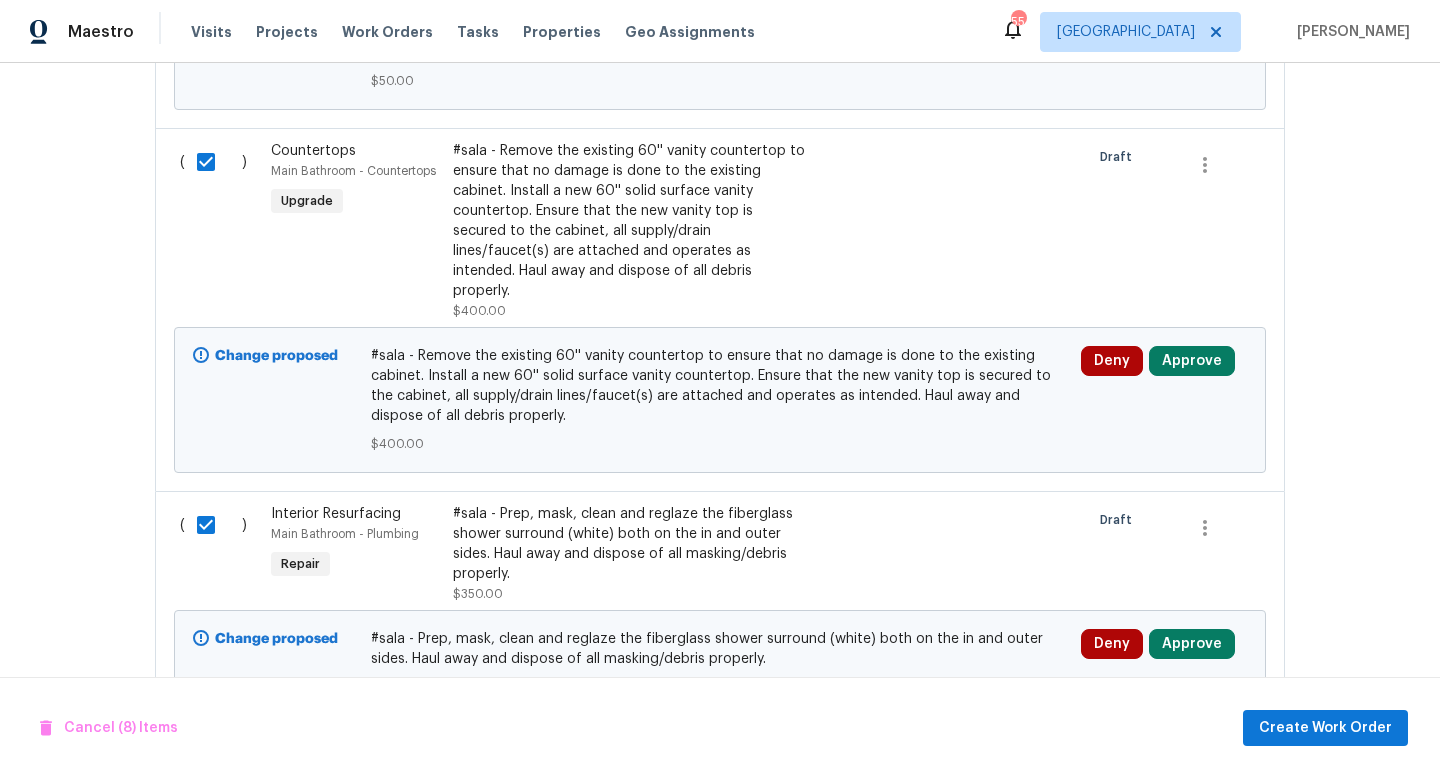 scroll, scrollTop: 2394, scrollLeft: 0, axis: vertical 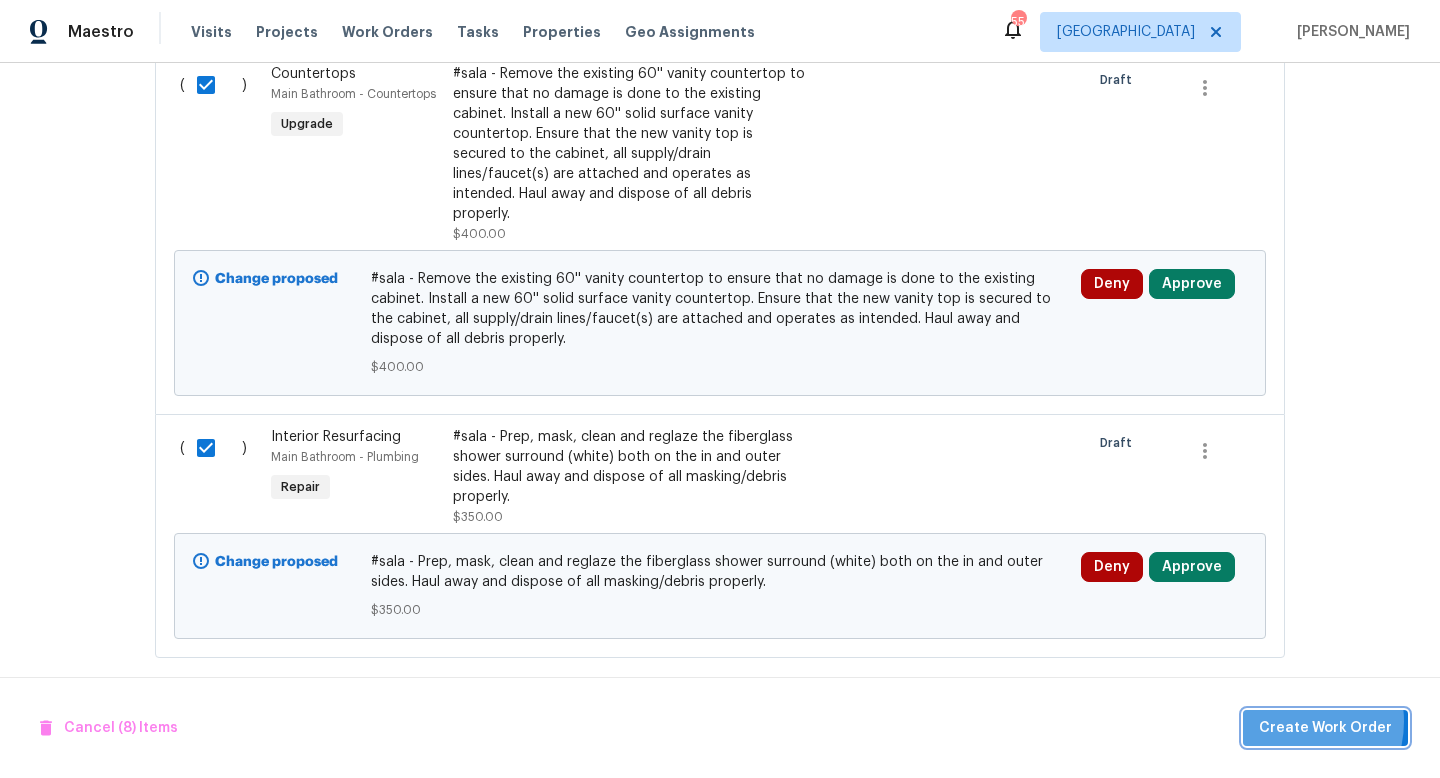 click on "Create Work Order" at bounding box center [1325, 728] 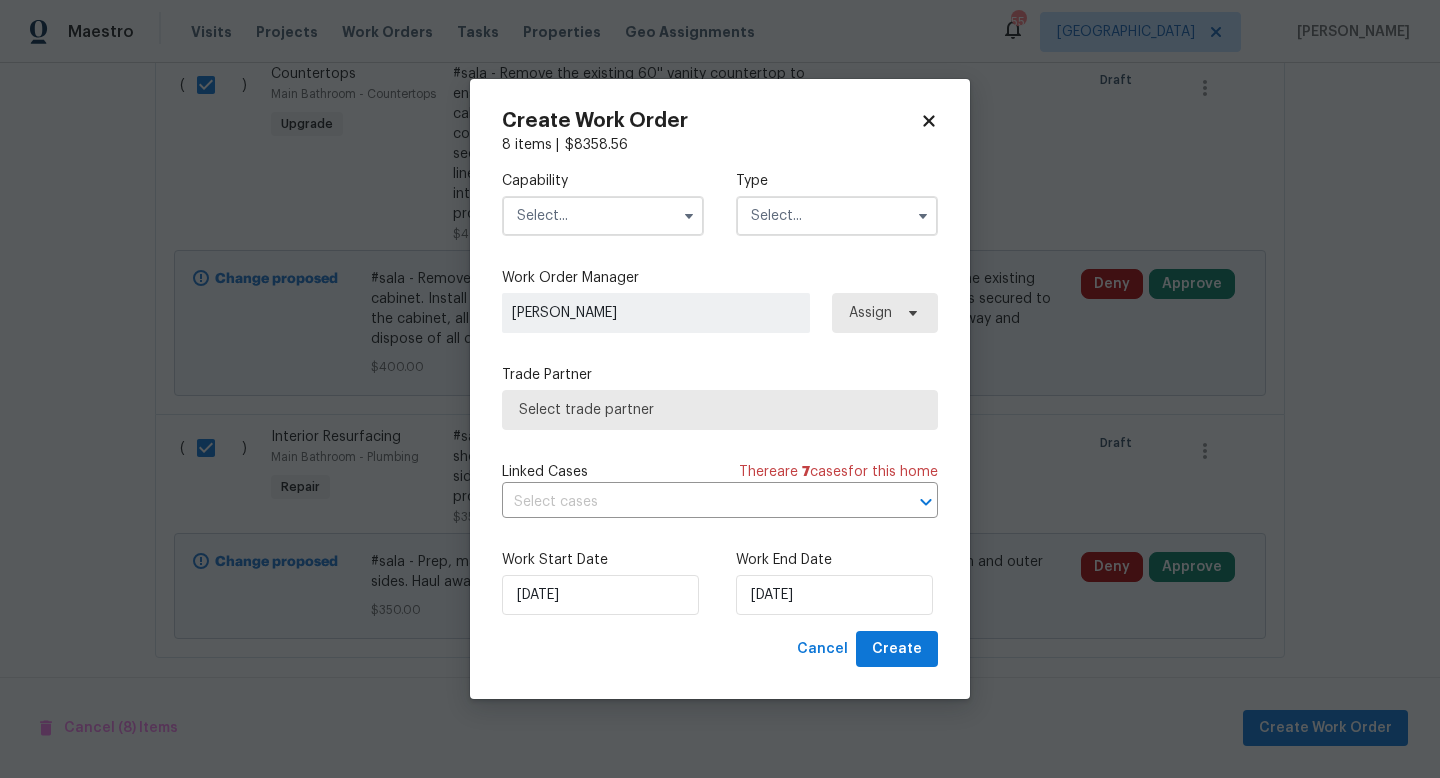 click at bounding box center [603, 216] 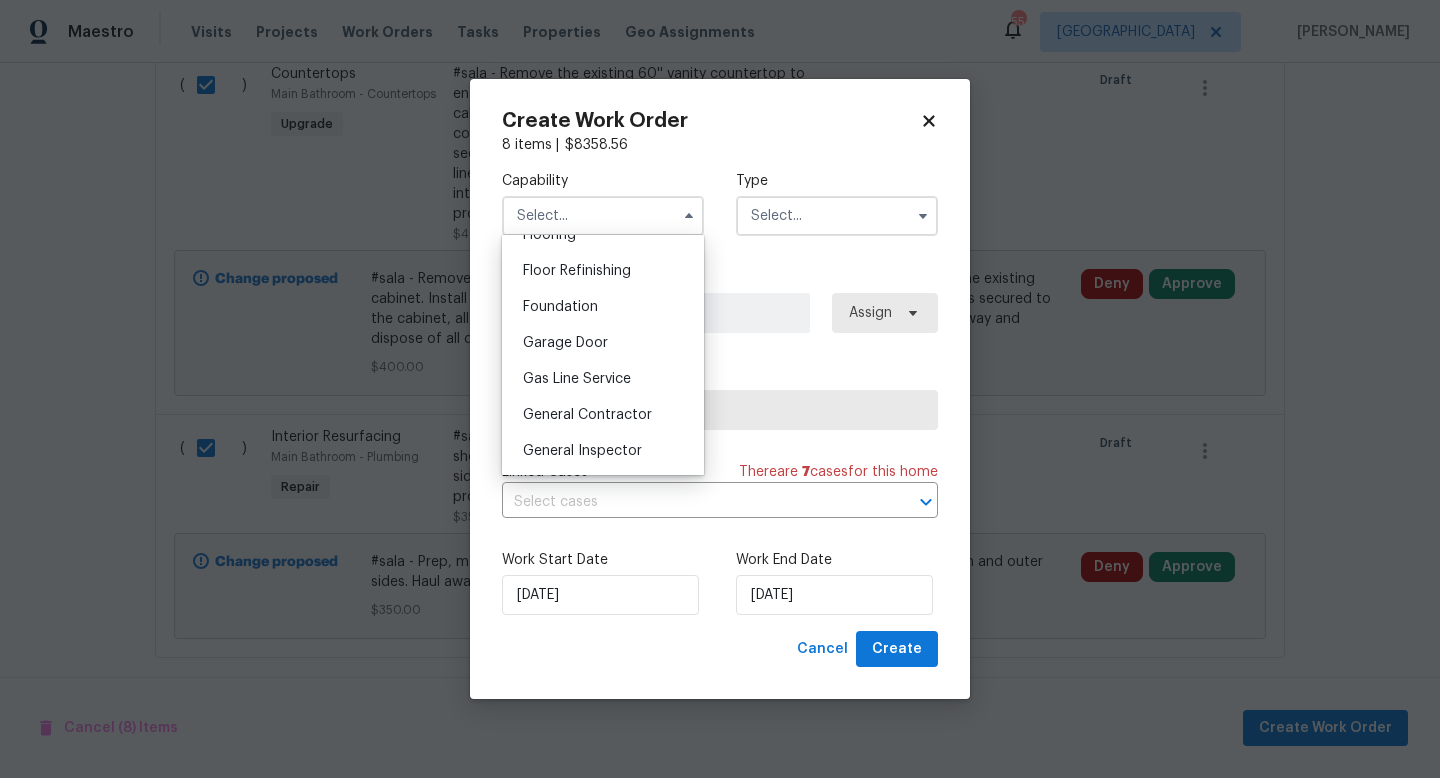 scroll, scrollTop: 809, scrollLeft: 0, axis: vertical 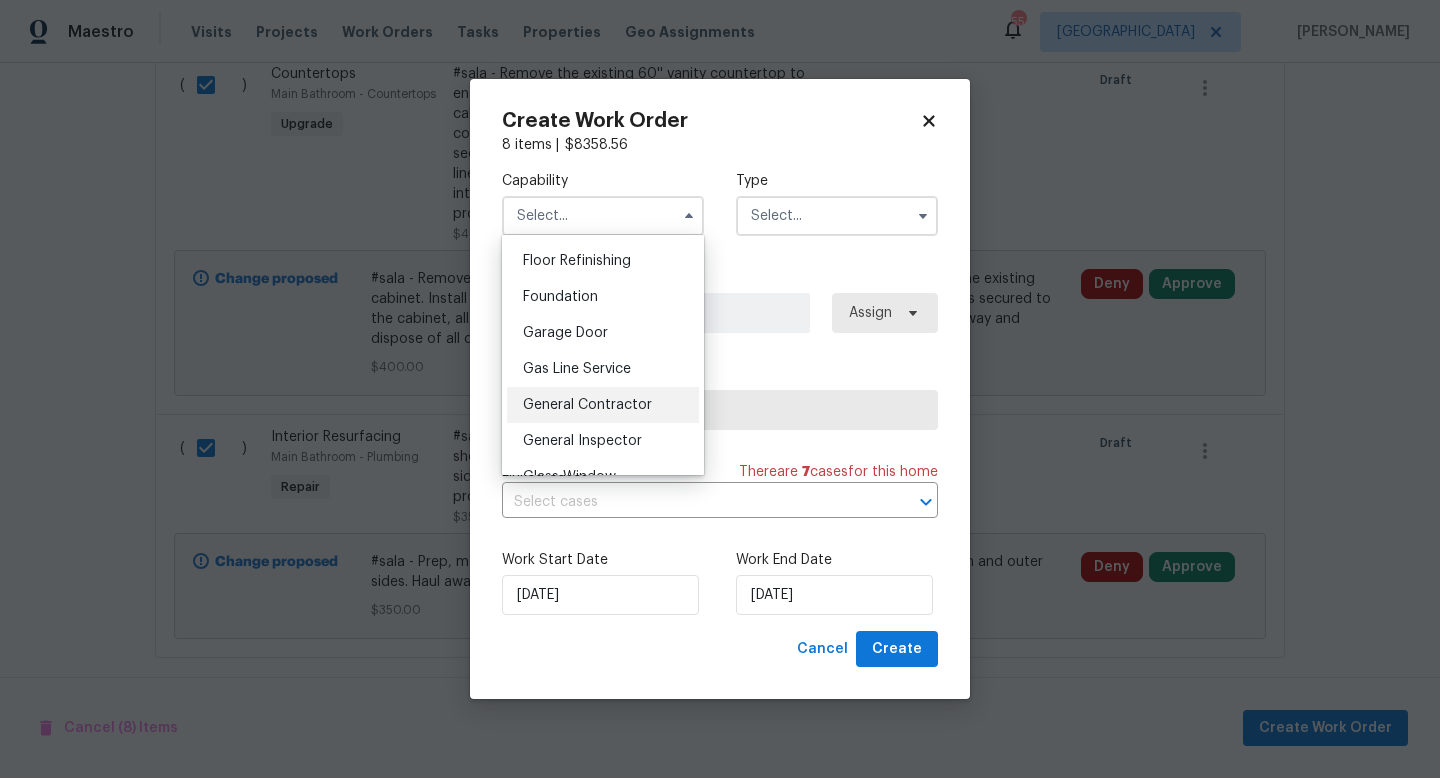 click on "General Contractor" at bounding box center [587, 405] 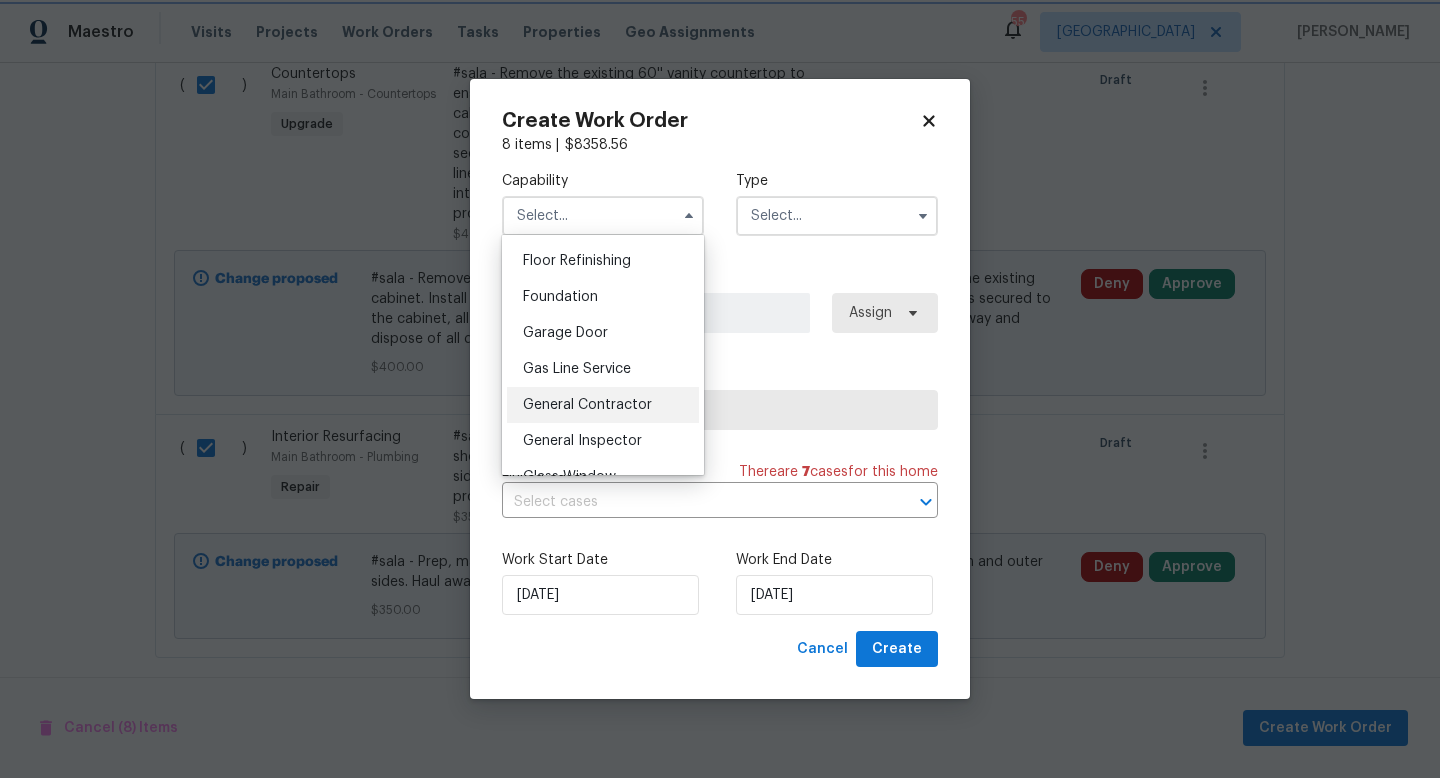 type on "General Contractor" 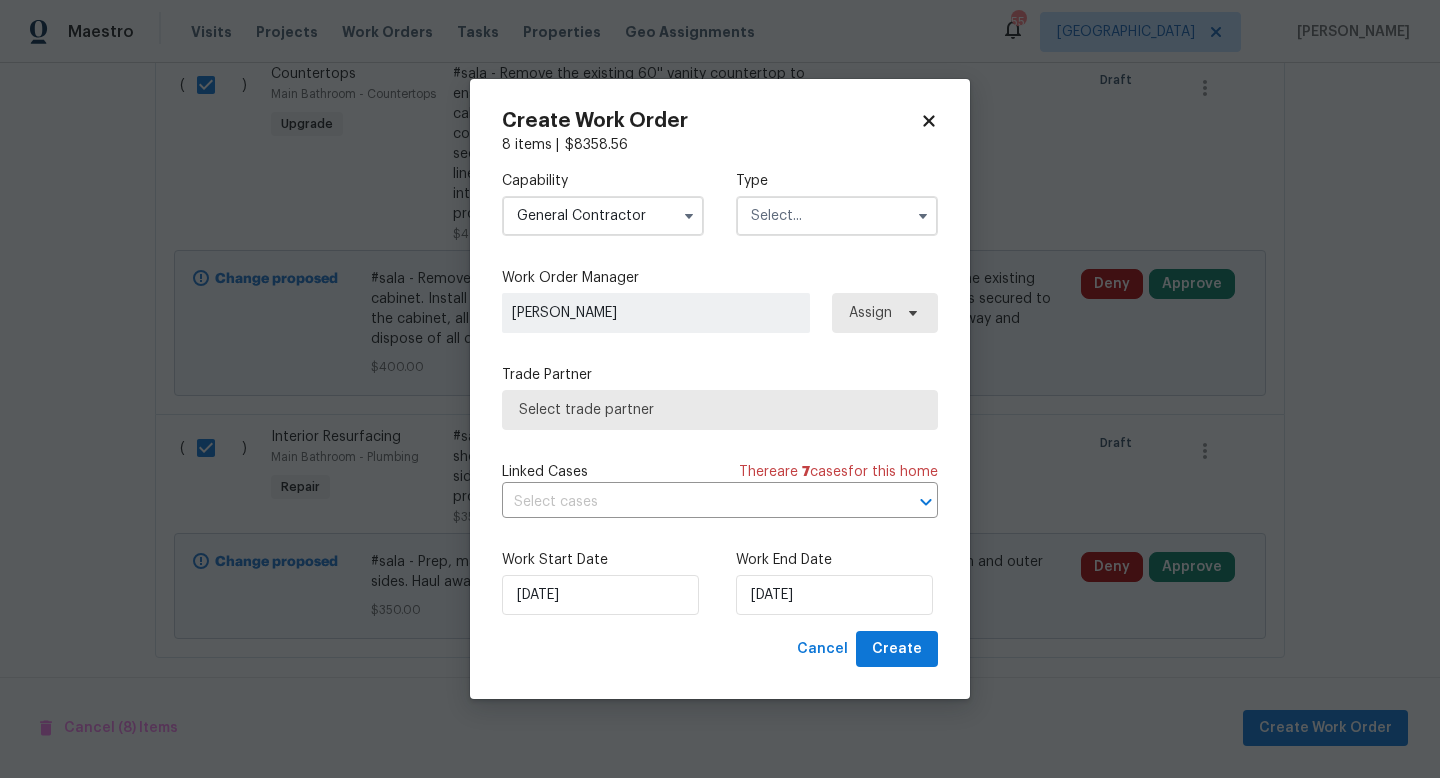 click at bounding box center [837, 216] 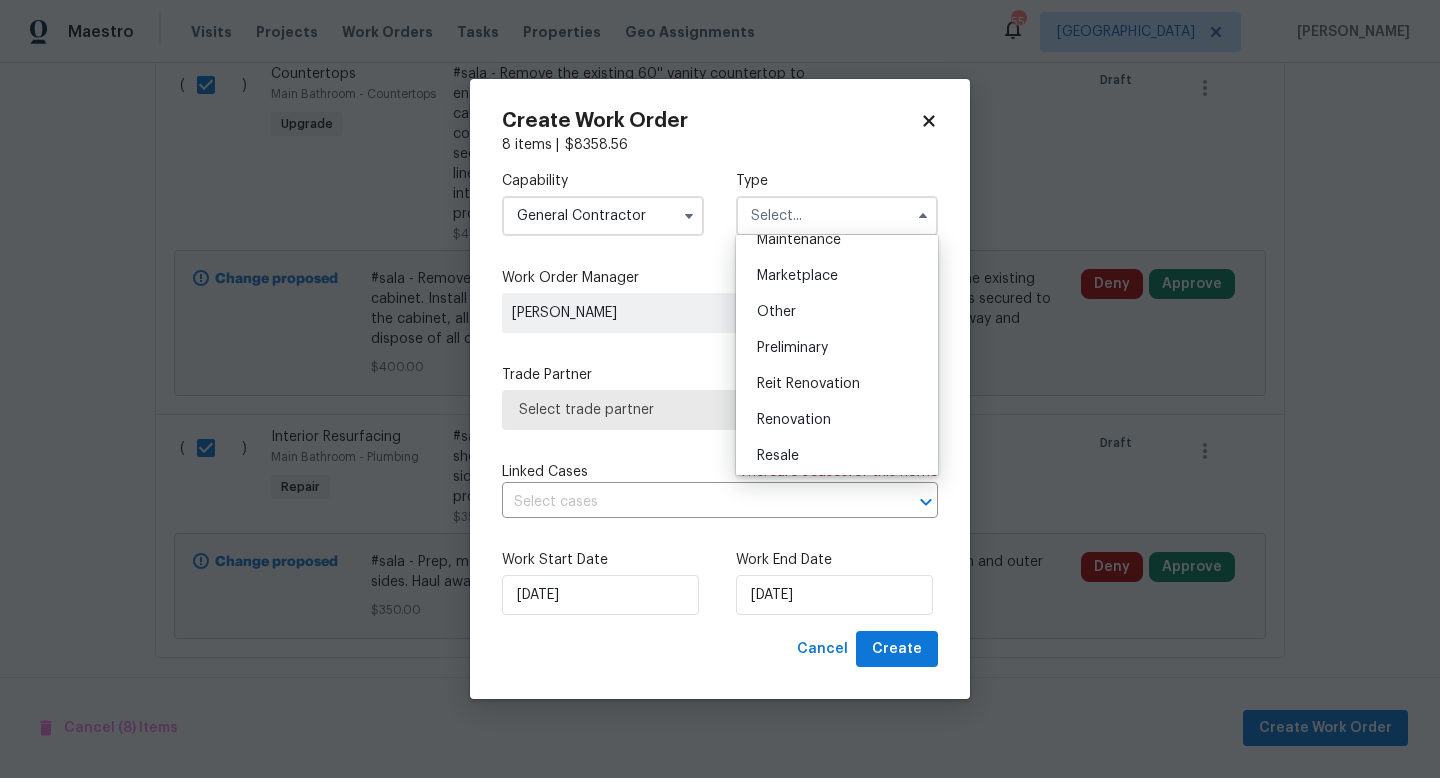 scroll, scrollTop: 346, scrollLeft: 0, axis: vertical 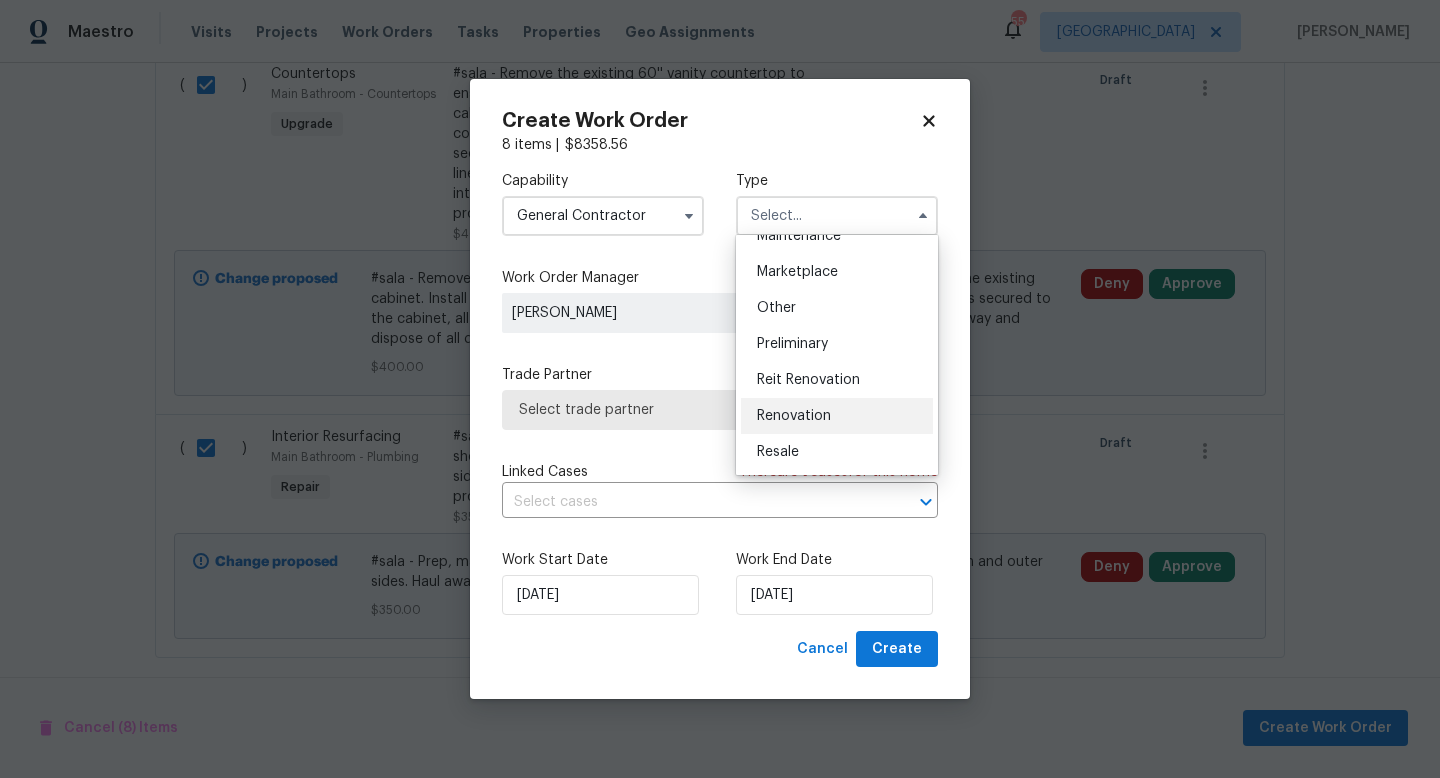 click on "Renovation" at bounding box center [794, 416] 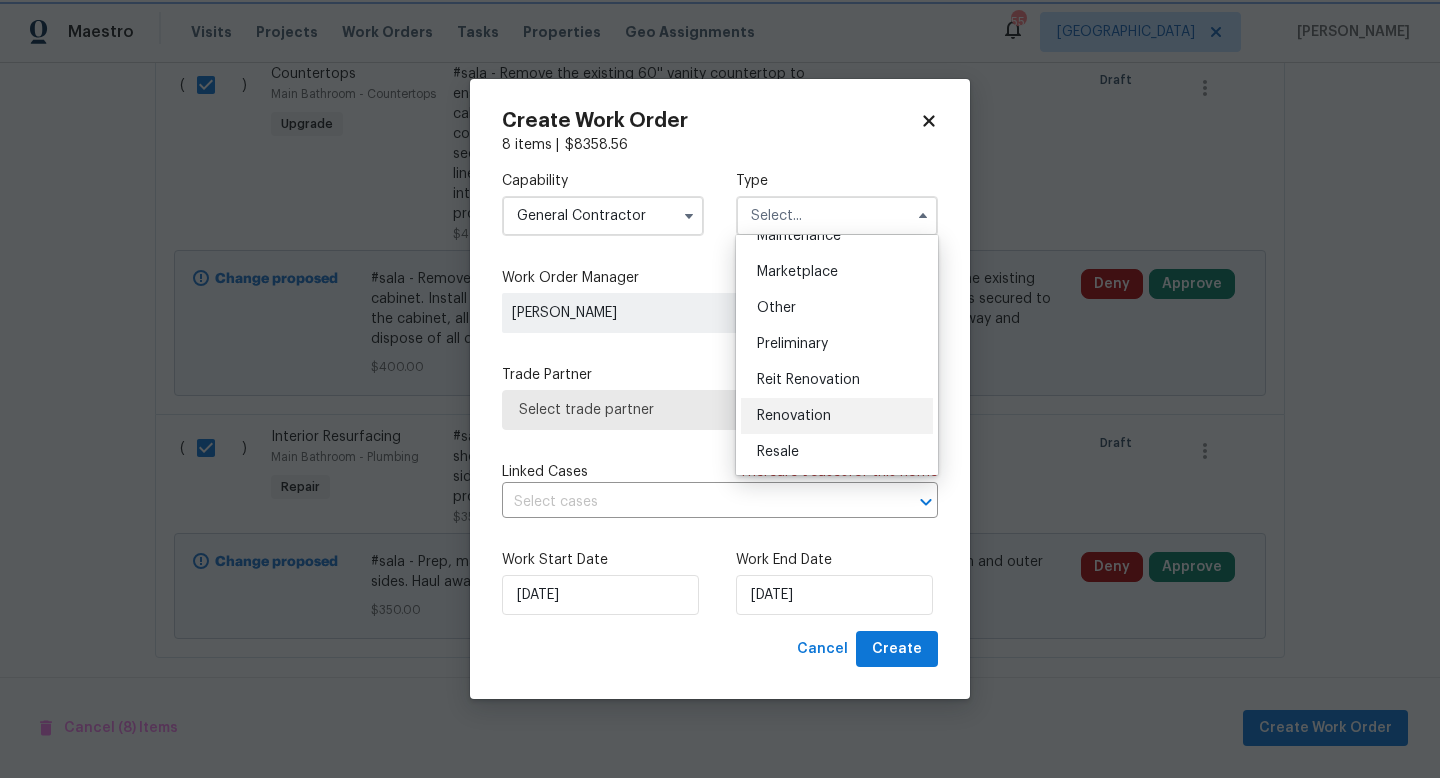 type on "Renovation" 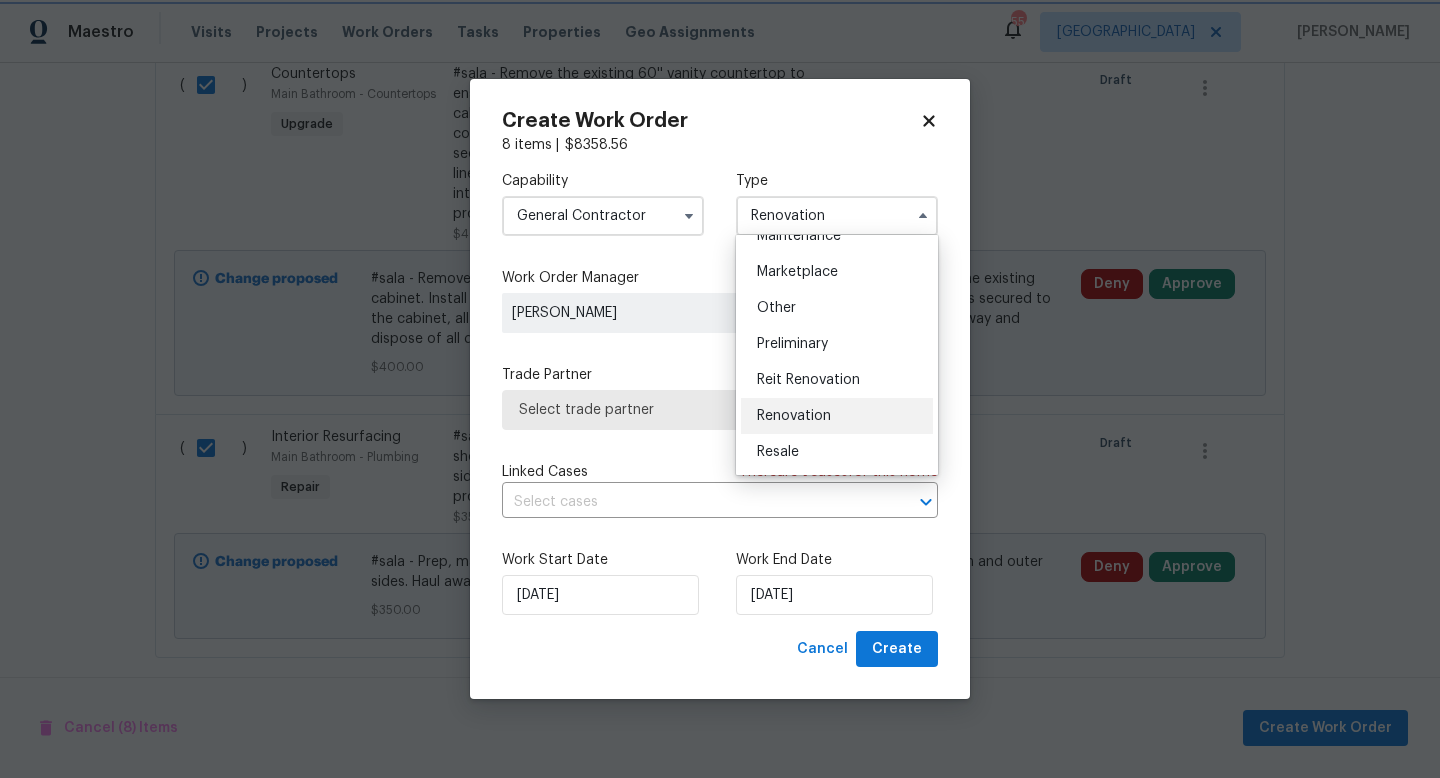 scroll, scrollTop: 0, scrollLeft: 0, axis: both 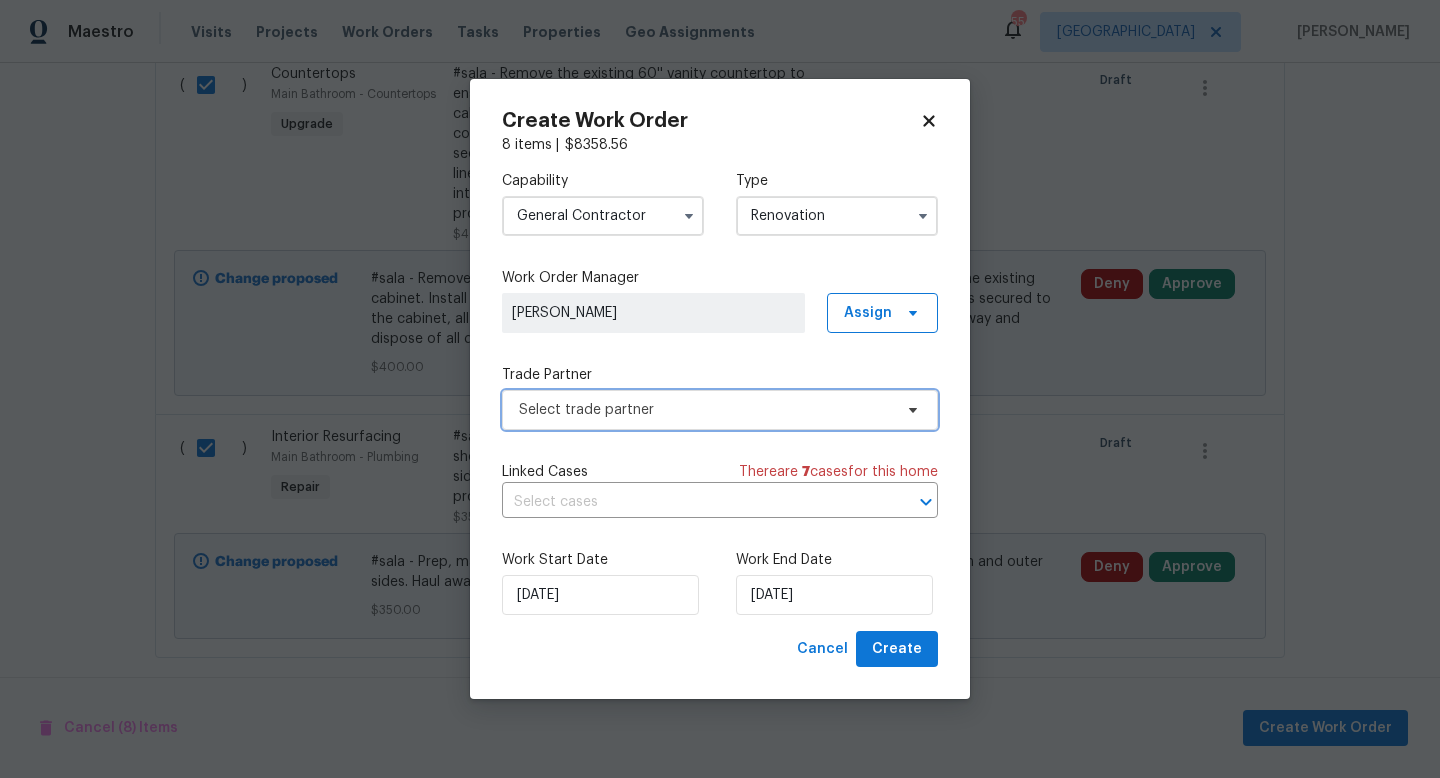 click on "Select trade partner" at bounding box center (705, 410) 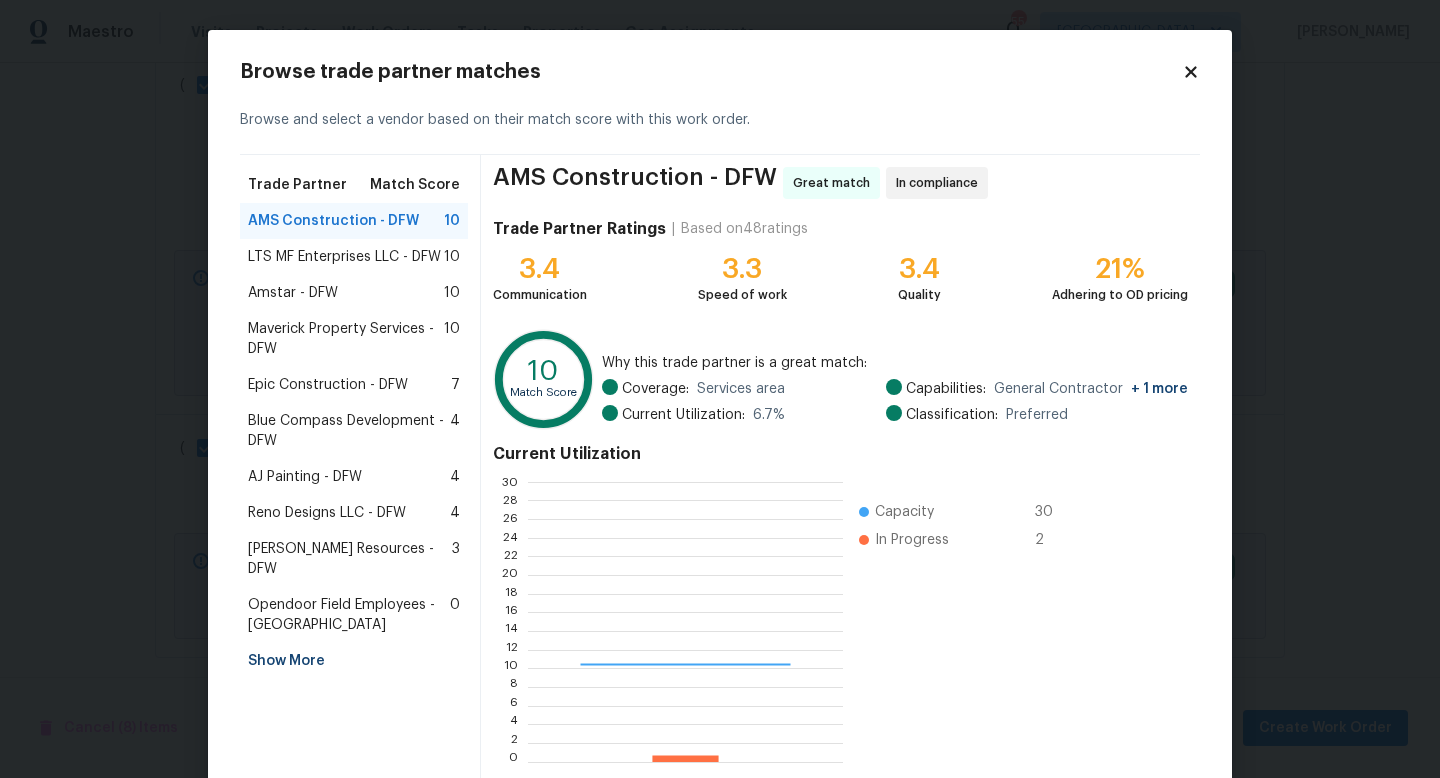 scroll, scrollTop: 2, scrollLeft: 2, axis: both 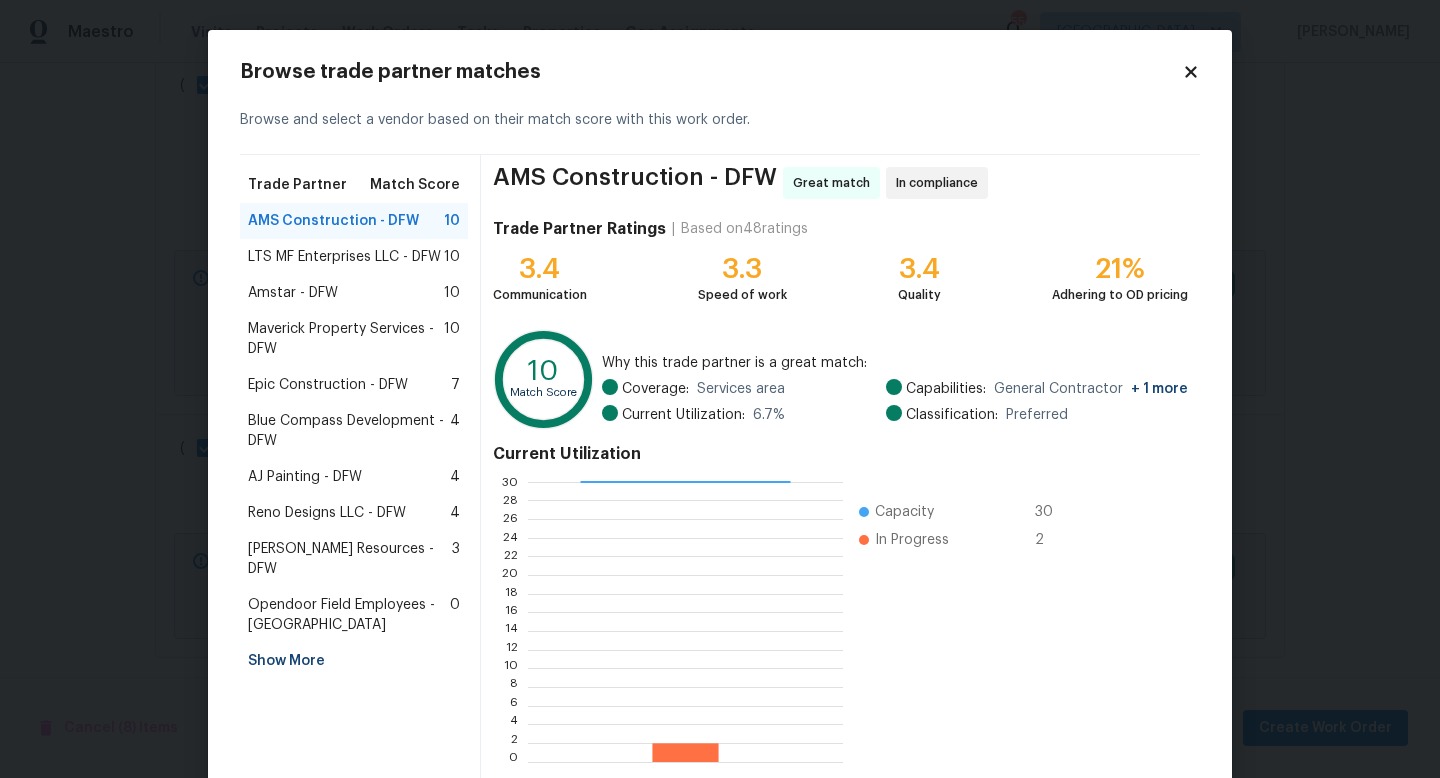 click on "Maverick Property Services - DFW" at bounding box center [346, 339] 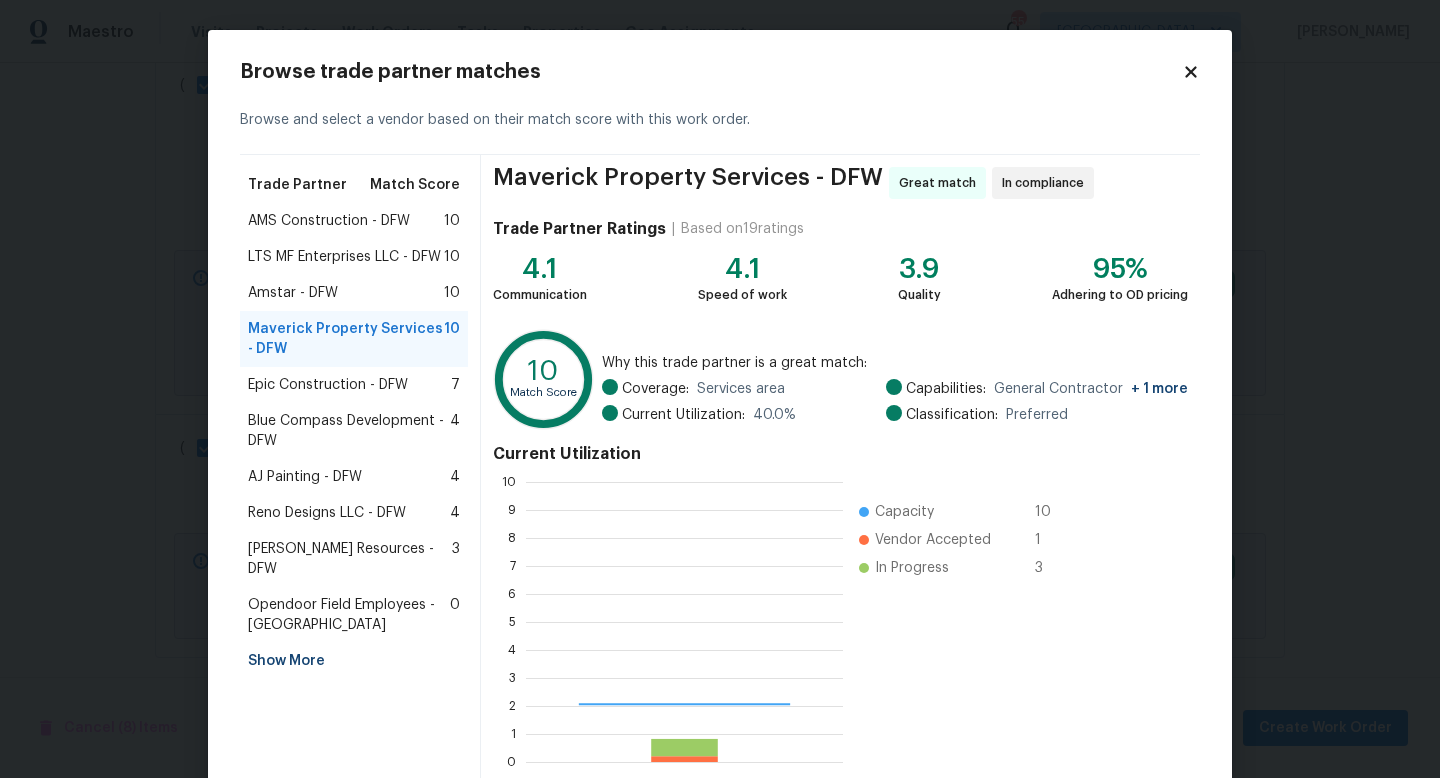 scroll, scrollTop: 2, scrollLeft: 2, axis: both 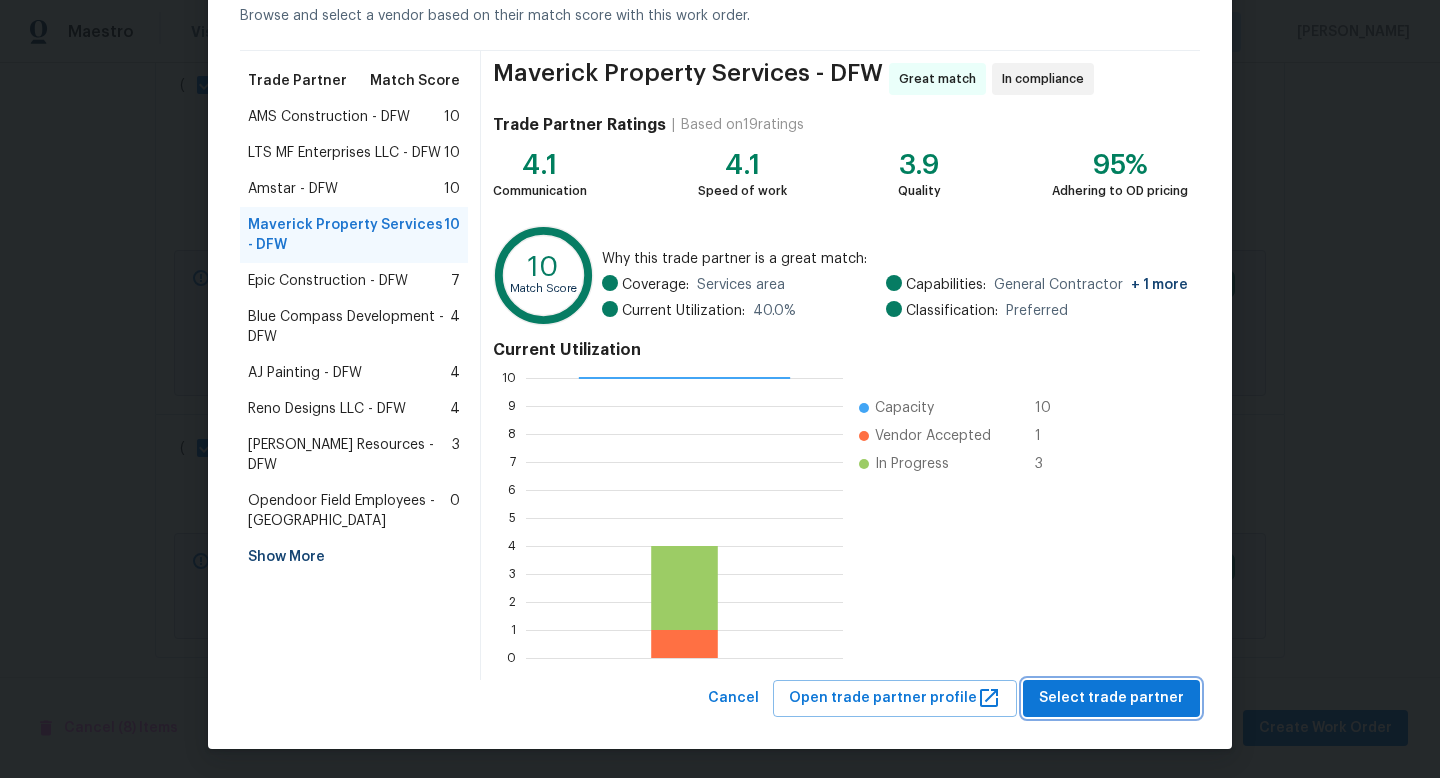 click on "Select trade partner" at bounding box center [1111, 698] 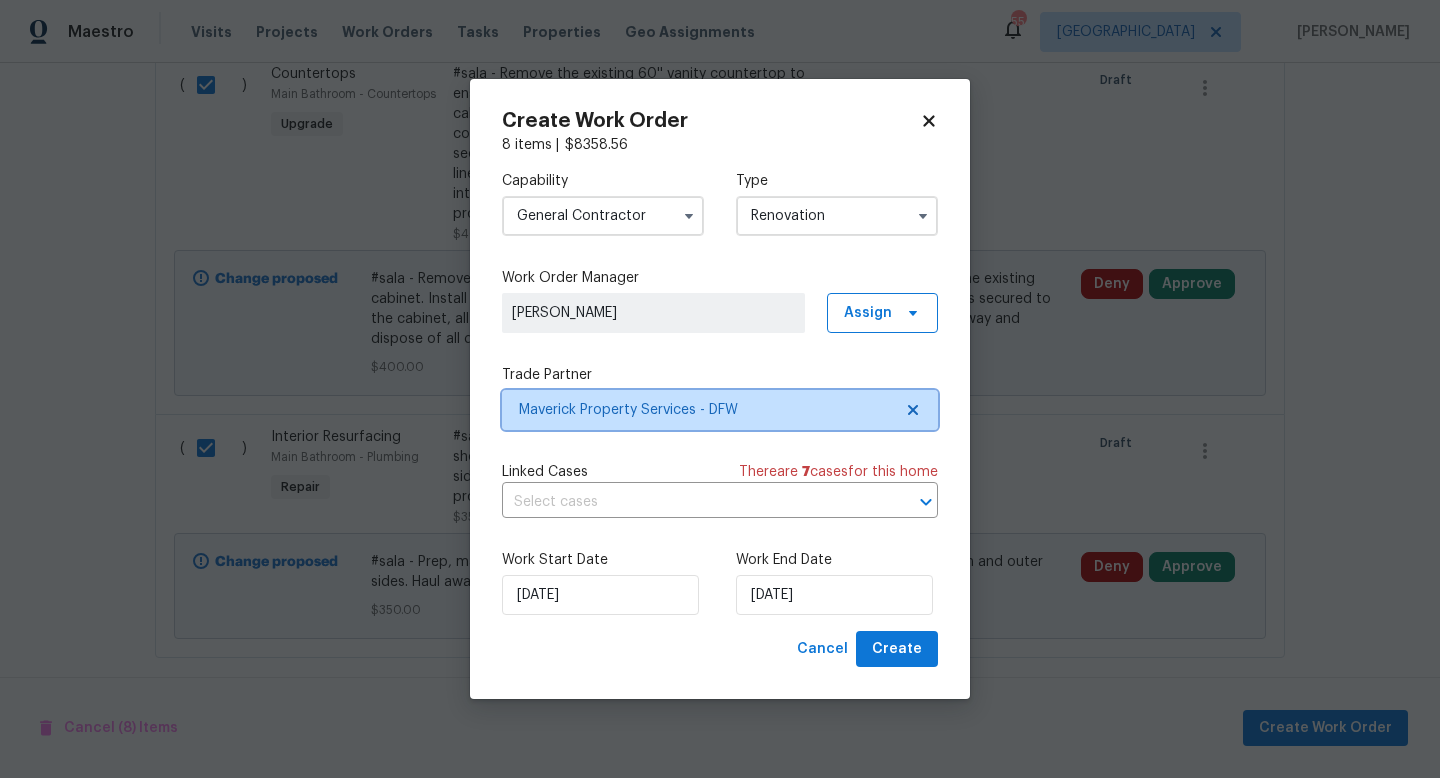 scroll, scrollTop: 0, scrollLeft: 0, axis: both 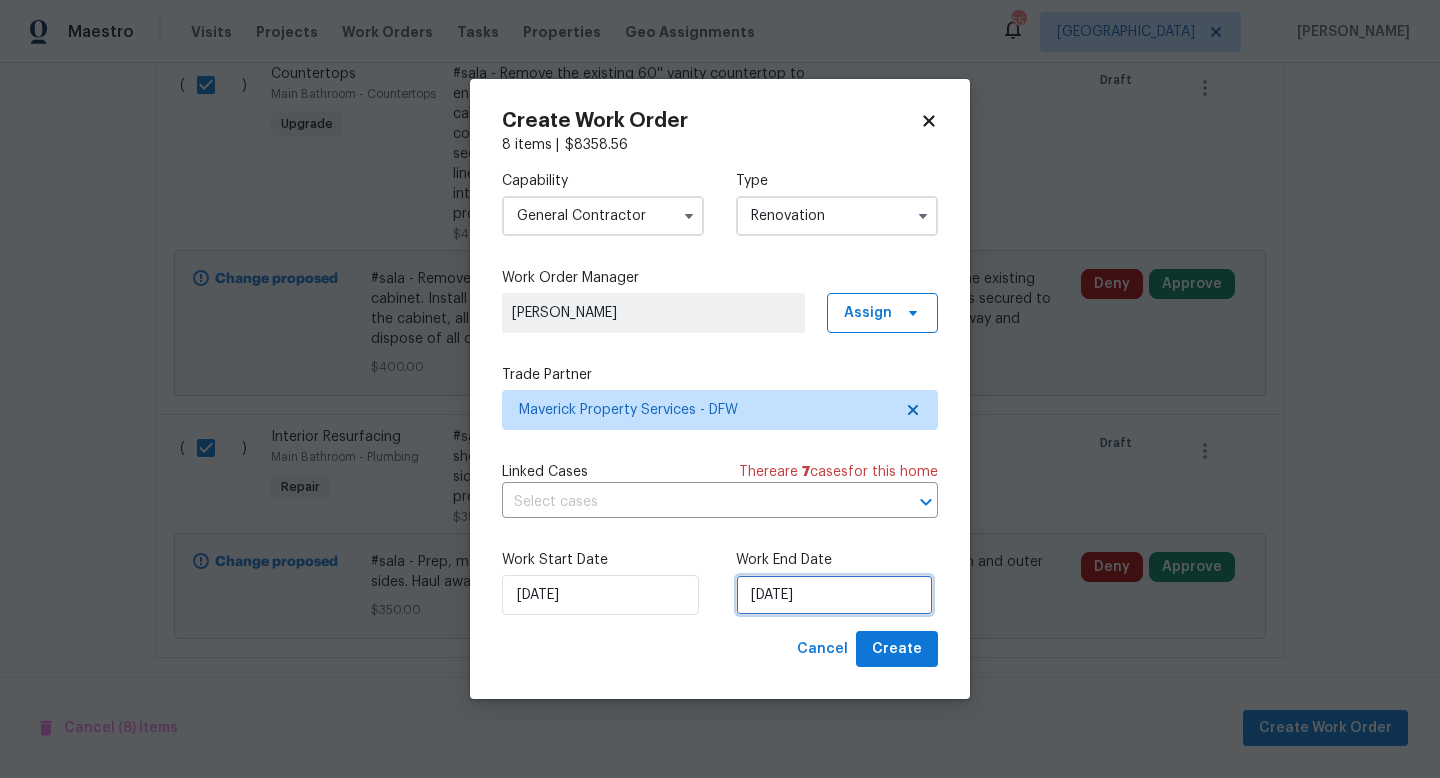 click on "7/22/2025" at bounding box center [834, 595] 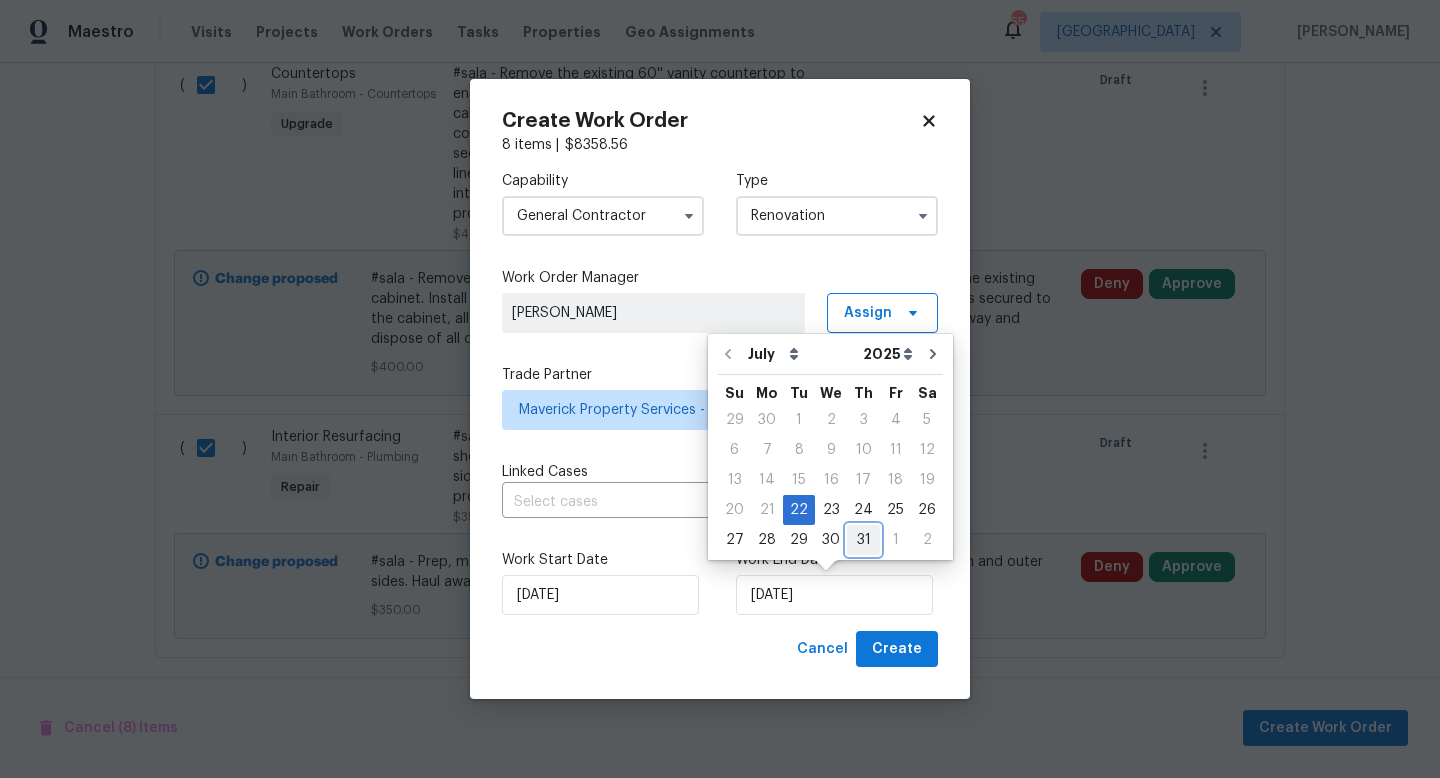 click on "31" at bounding box center [863, 540] 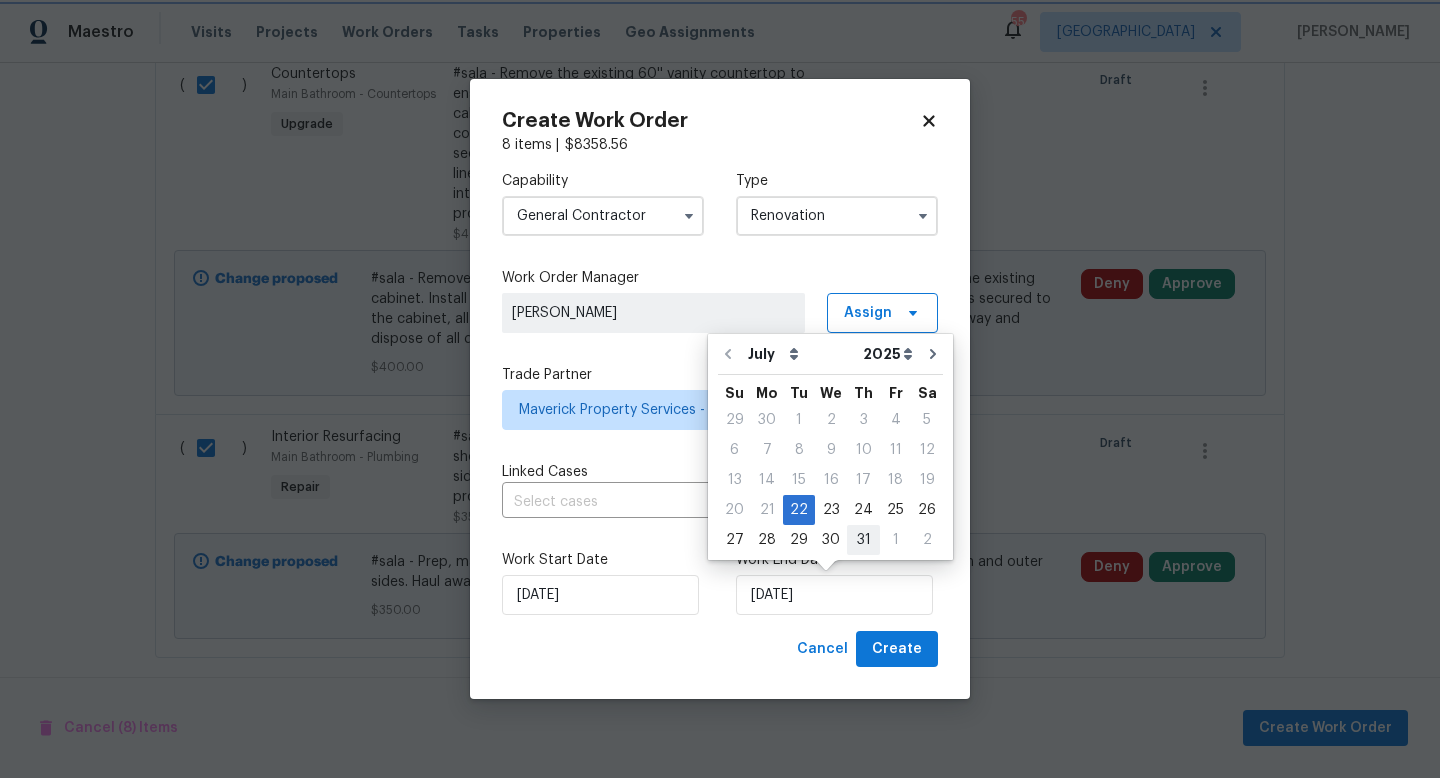 type on "7/31/2025" 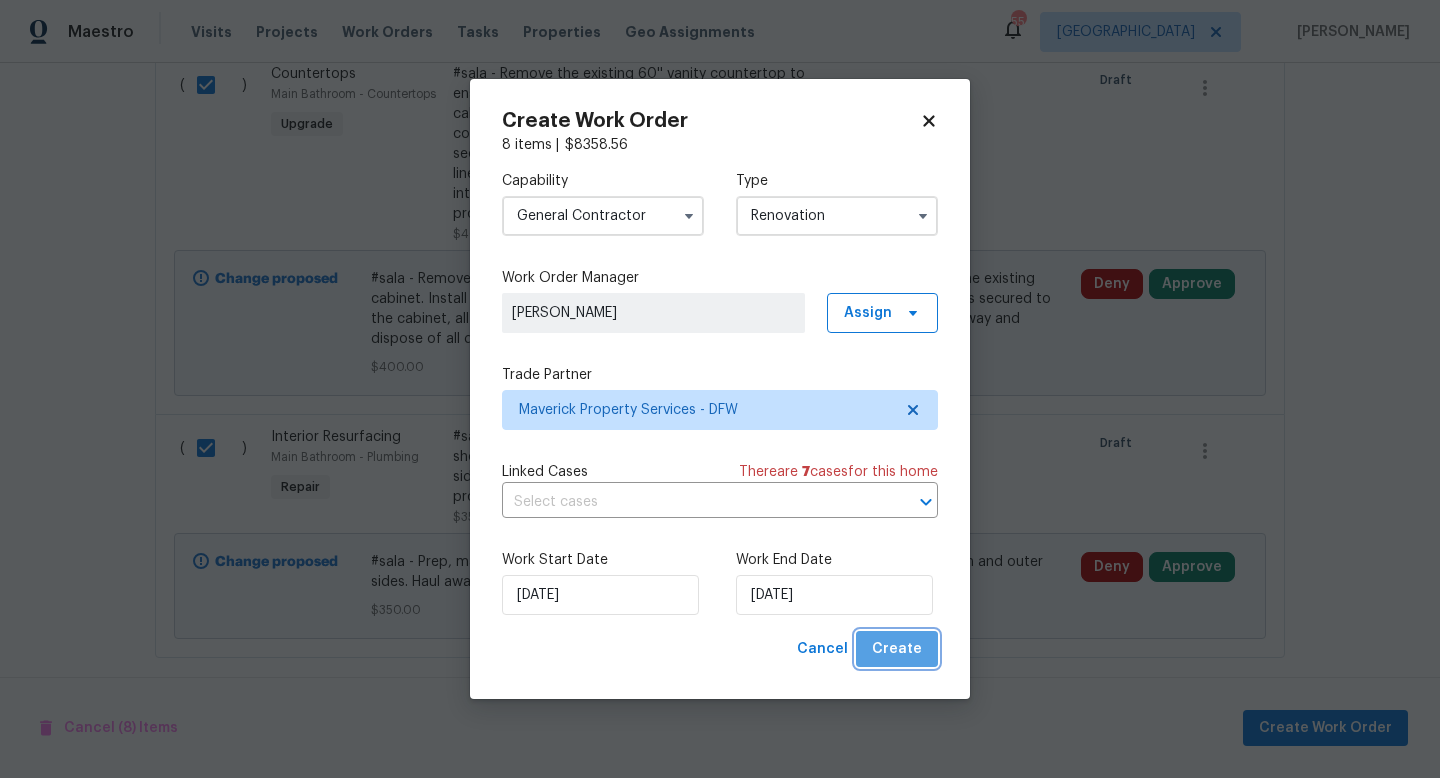click on "Create" at bounding box center (897, 649) 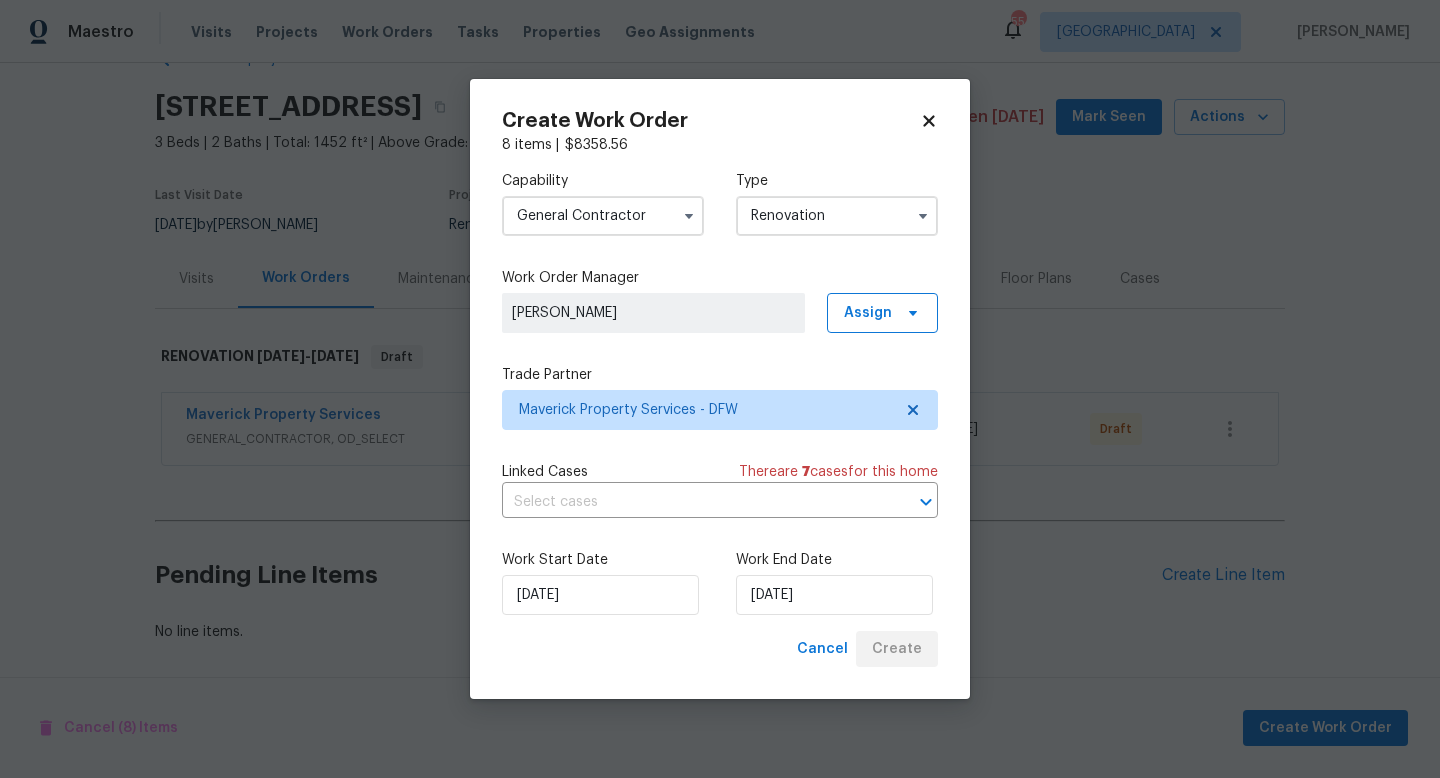 scroll, scrollTop: 54, scrollLeft: 0, axis: vertical 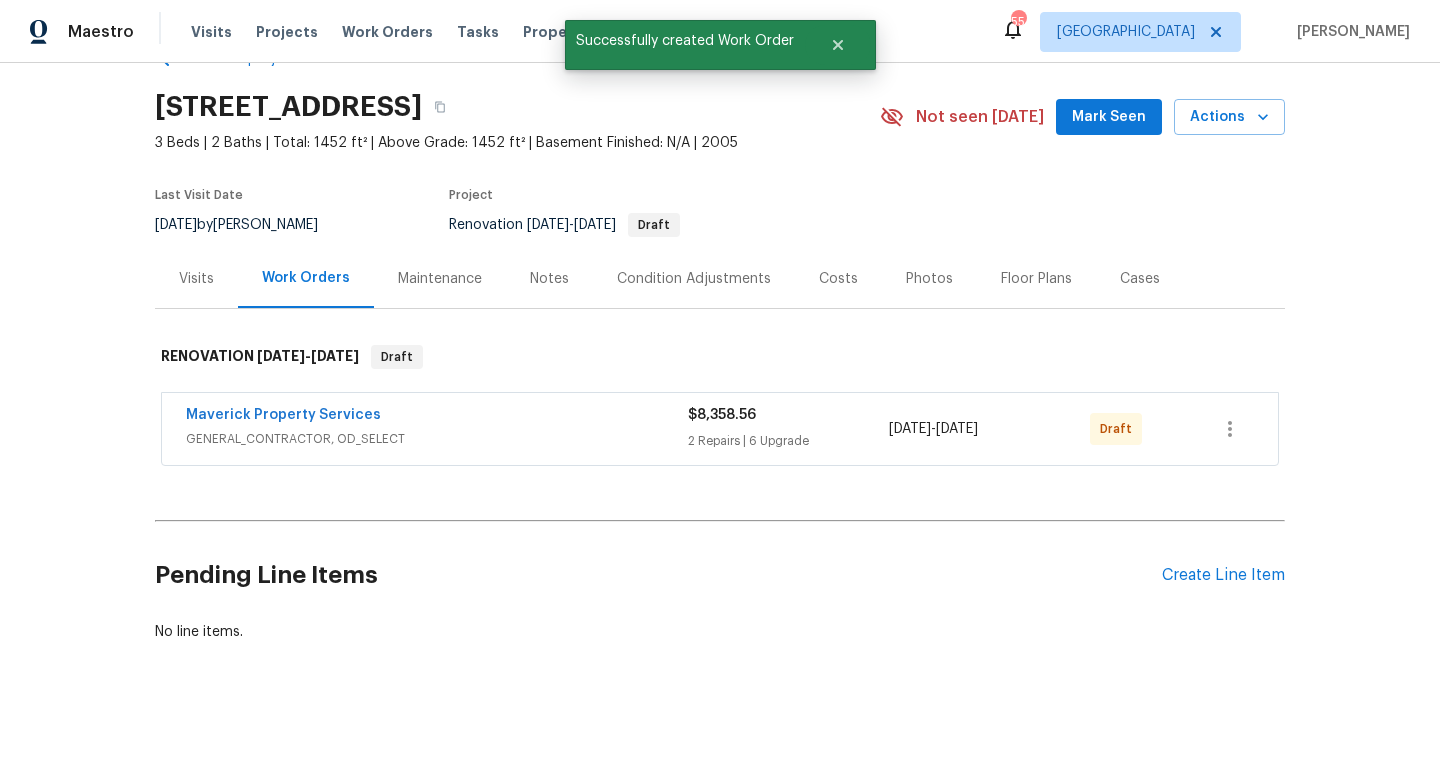 click on "Pending Line Items Create Line Item" at bounding box center [720, 575] 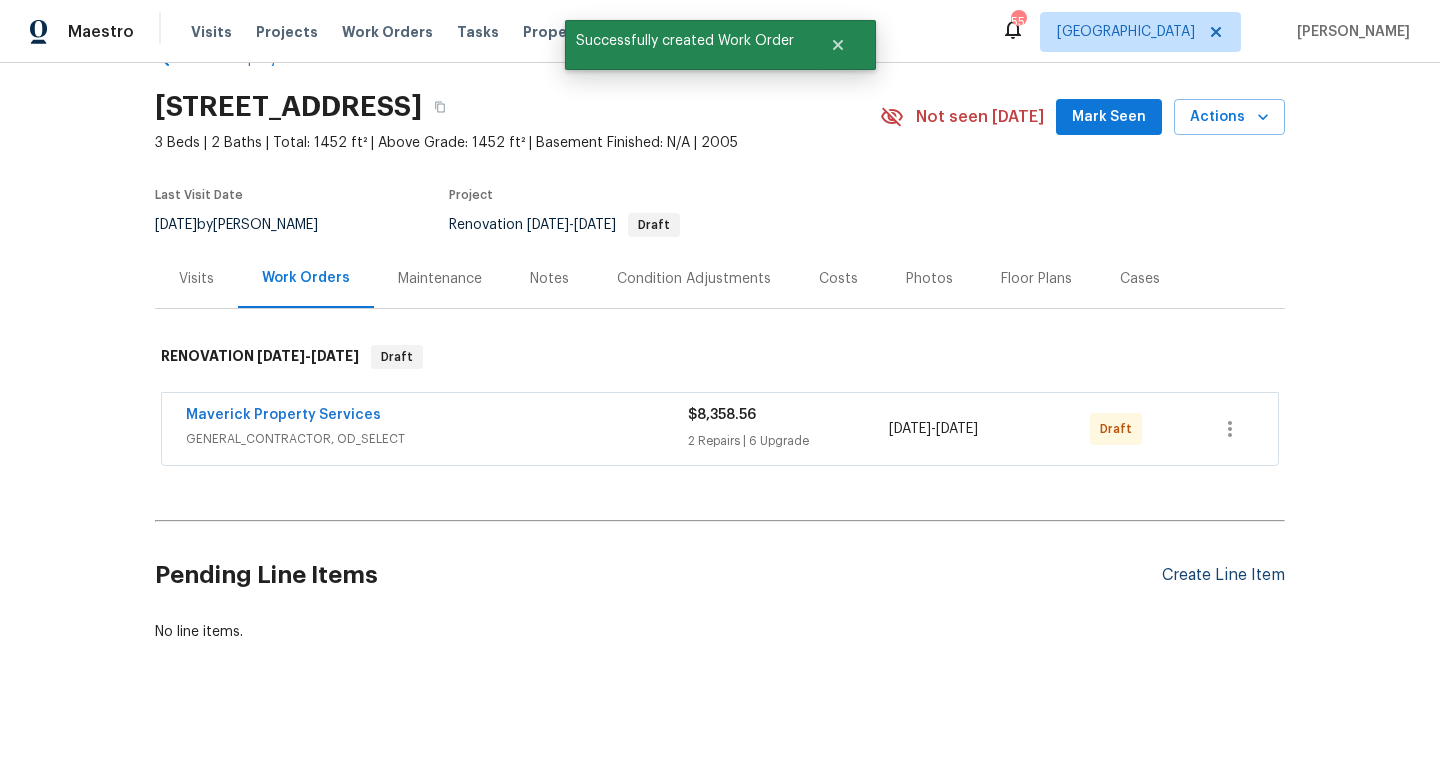 click on "Create Line Item" at bounding box center [1223, 575] 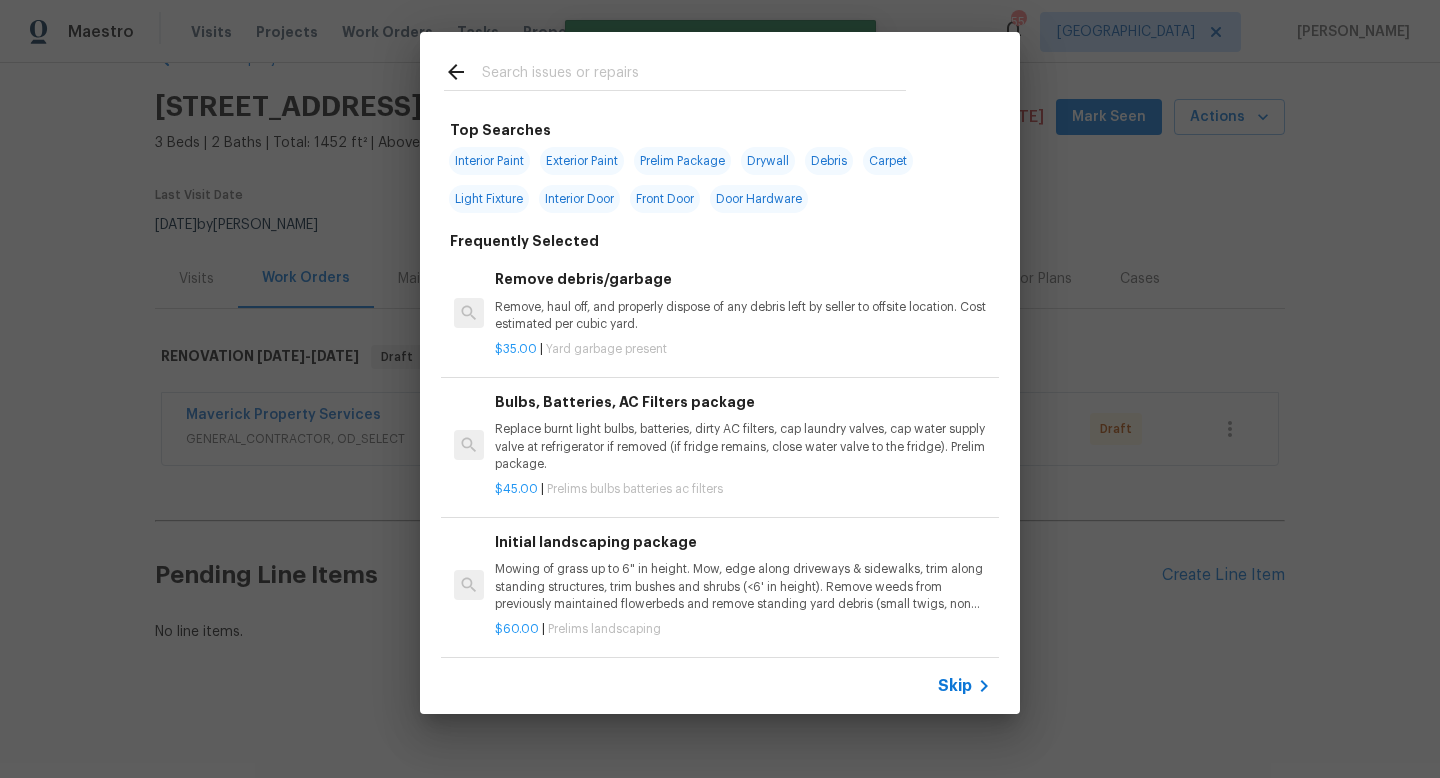 click at bounding box center [694, 75] 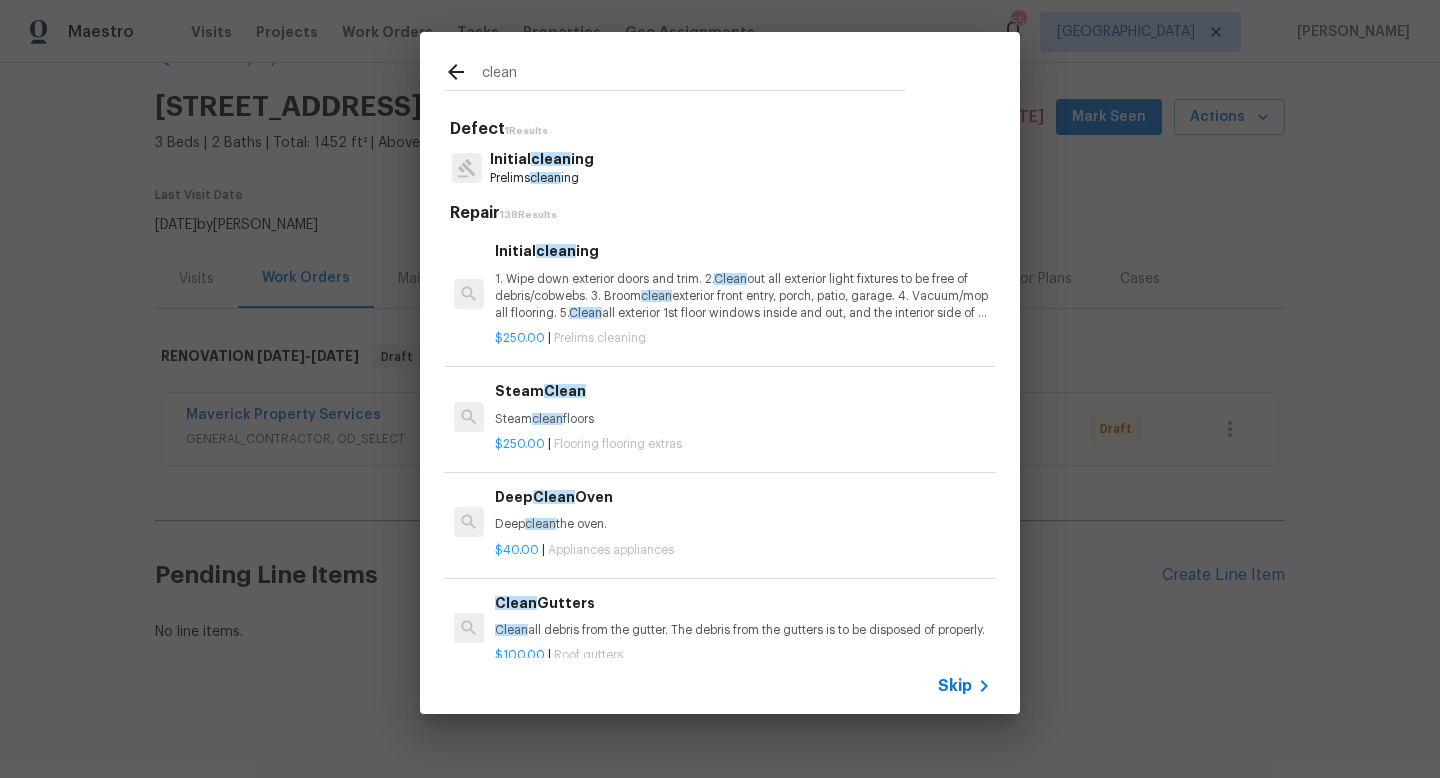 type on "clean" 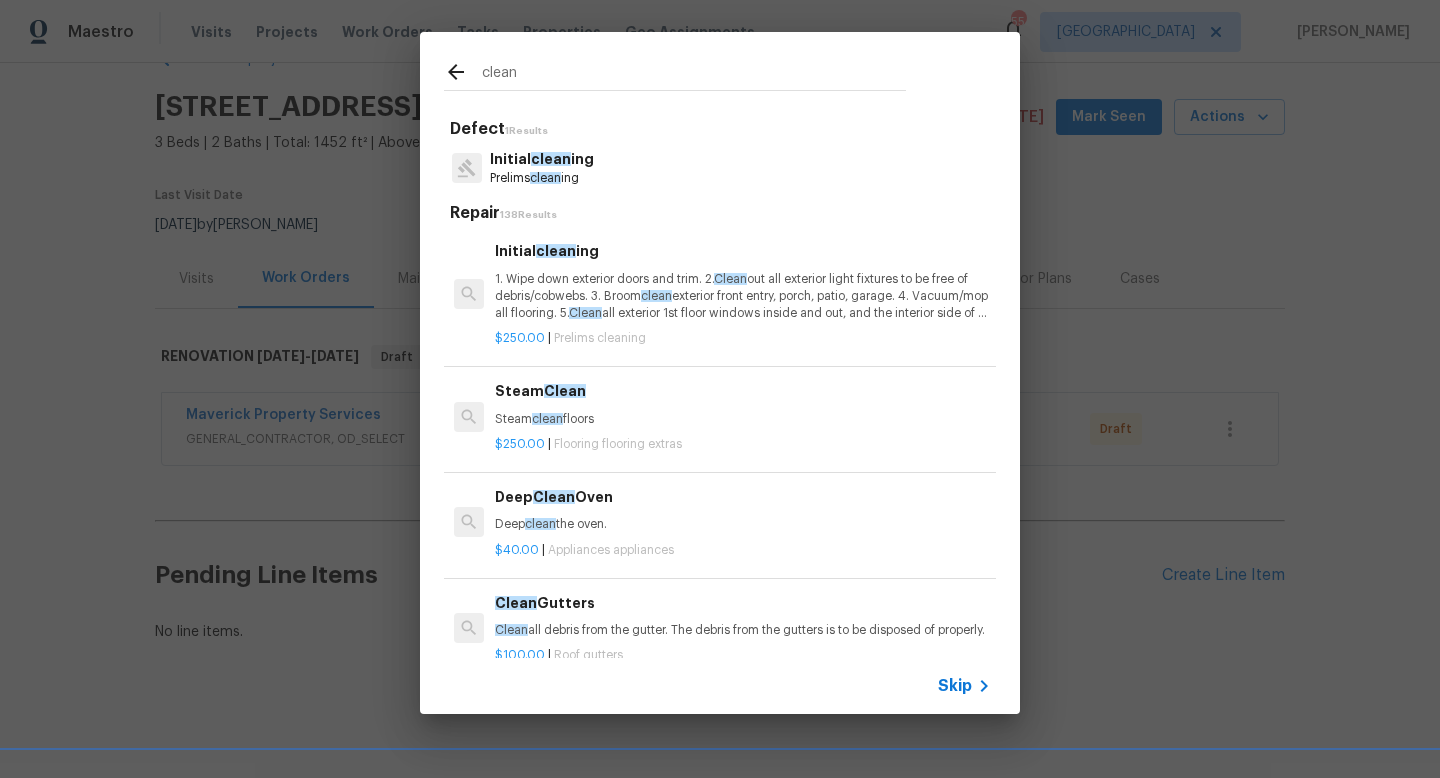 click on "Prelims  clean ing" at bounding box center [542, 178] 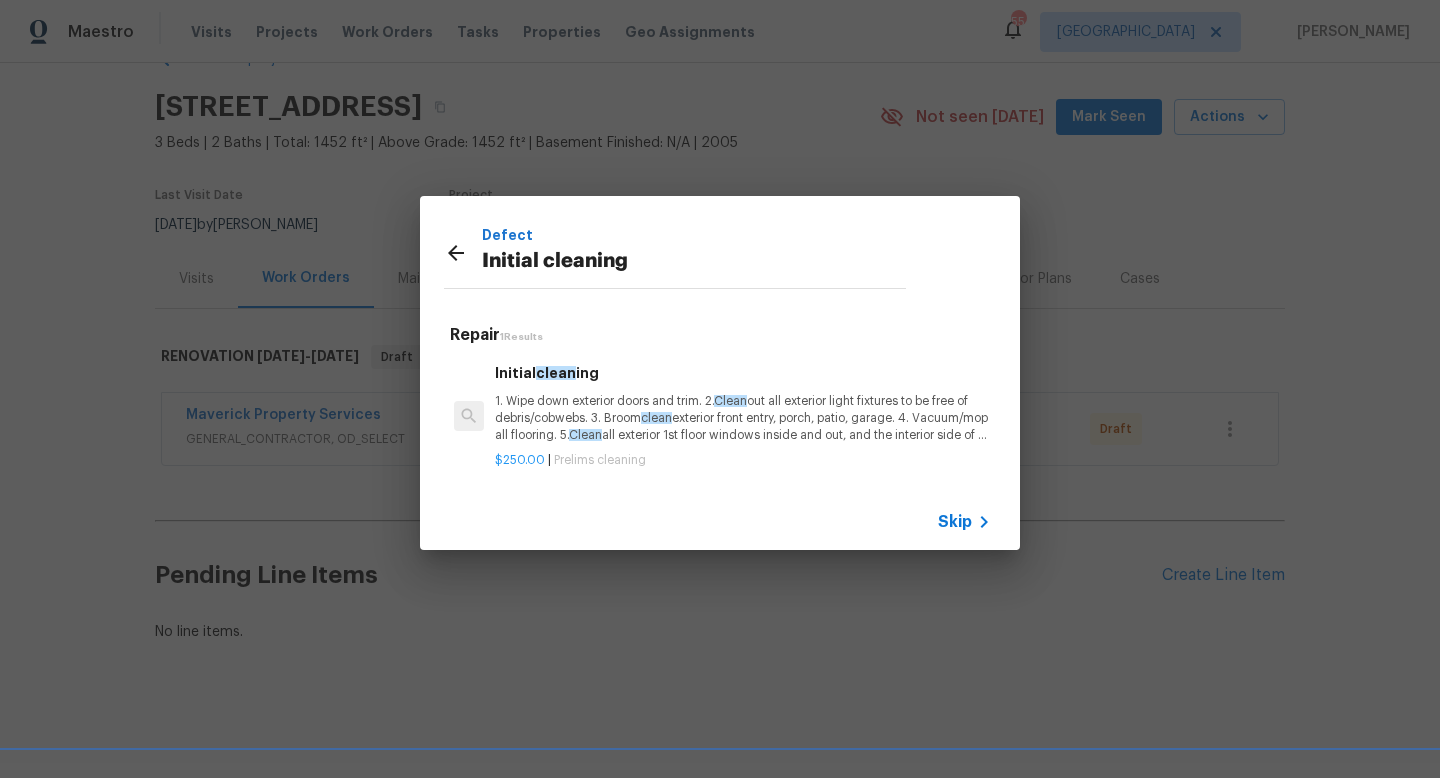 click on "1. Wipe down exterior doors and trim. 2.  Clean  out all exterior light fixtures to be free of debris/cobwebs. 3. Broom  clean  exterior front entry, porch, patio, garage. 4. Vacuum/mop all flooring. 5.  Clean  all exterior 1st floor windows inside and out, and the interior side of all above grade windows.  Clean  all tracks/frames. 6.  Clean  all air vent grills. 7.  Clean  all interior window, base, sill and trim. 8.  Clean  all switch/outlet plates and remove any paint. 9.  Clean  all light fixtures and ceiling fans. 10.  Clean  all doors, frames and trim. 11.  Clean  kitchen and laundry appliances - inside-outside and underneath. 12.  Clean  cabinetry inside and outside and top including drawers. 13.  Clean  counters, sinks, plumbing fixtures, toilets seat to remain down. 14.  Clean  showers, tubs, surrounds, wall tile free of grime and soap scum. 15.  Clean  window coverings if left in place. 16.  Clean  baseboards. 17.  Clean" at bounding box center [743, 418] 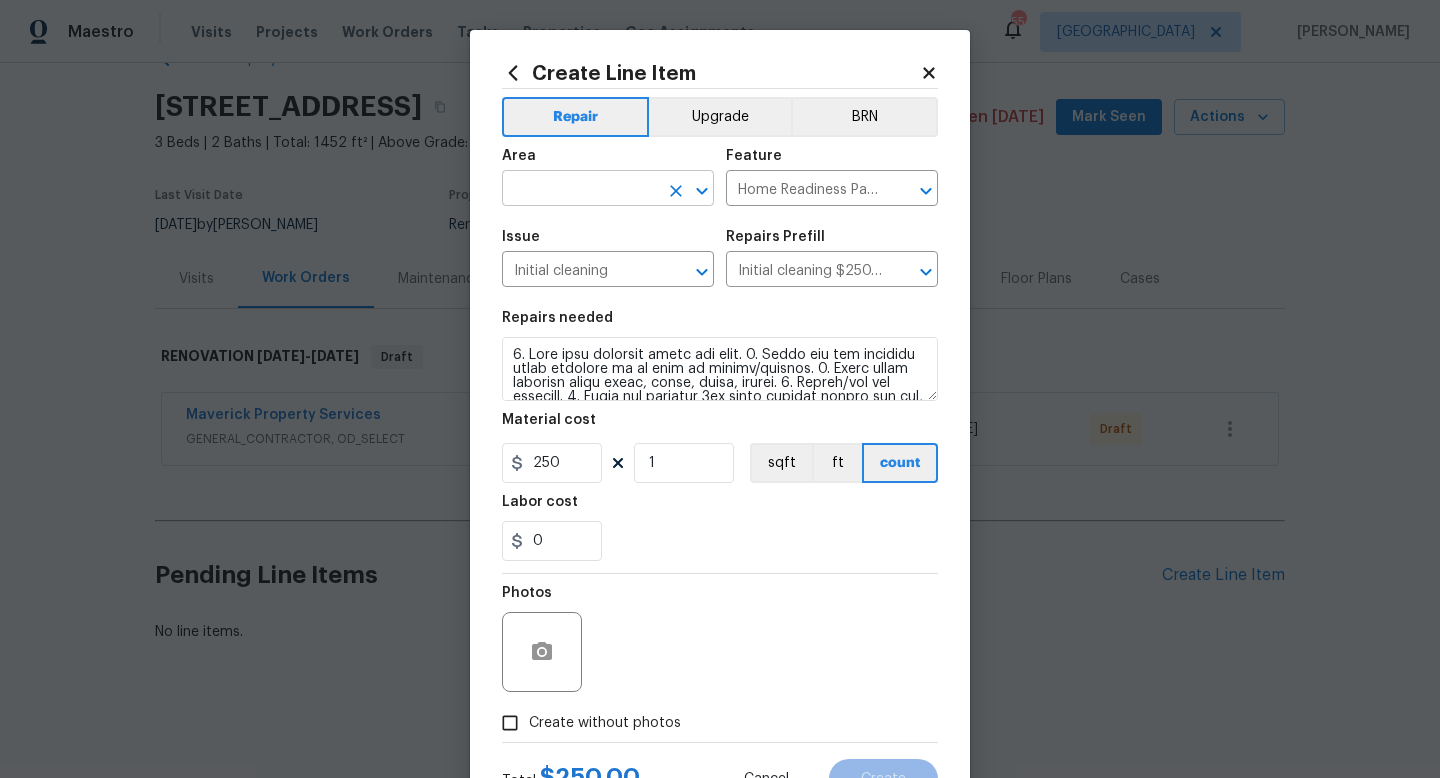 click at bounding box center (580, 190) 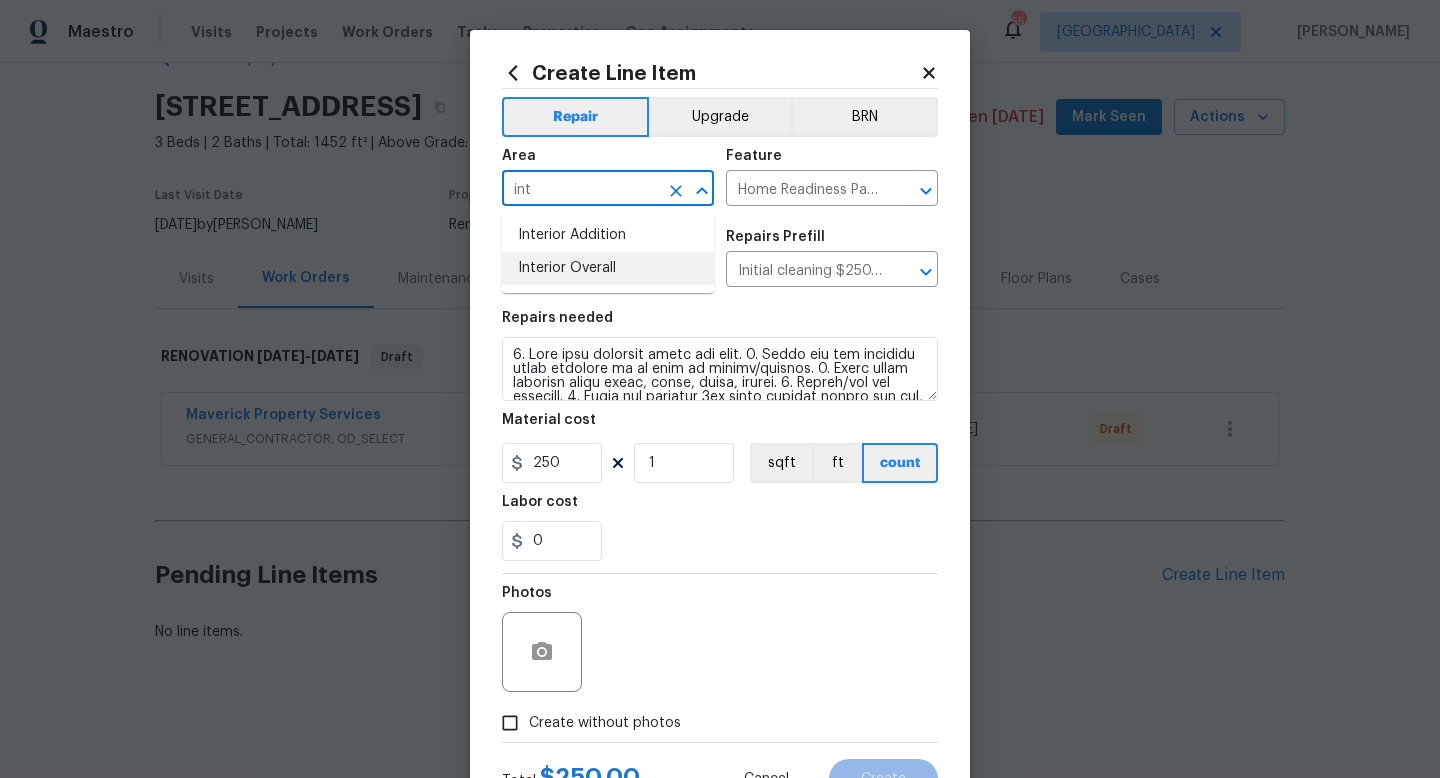 click on "Interior Overall" at bounding box center (608, 268) 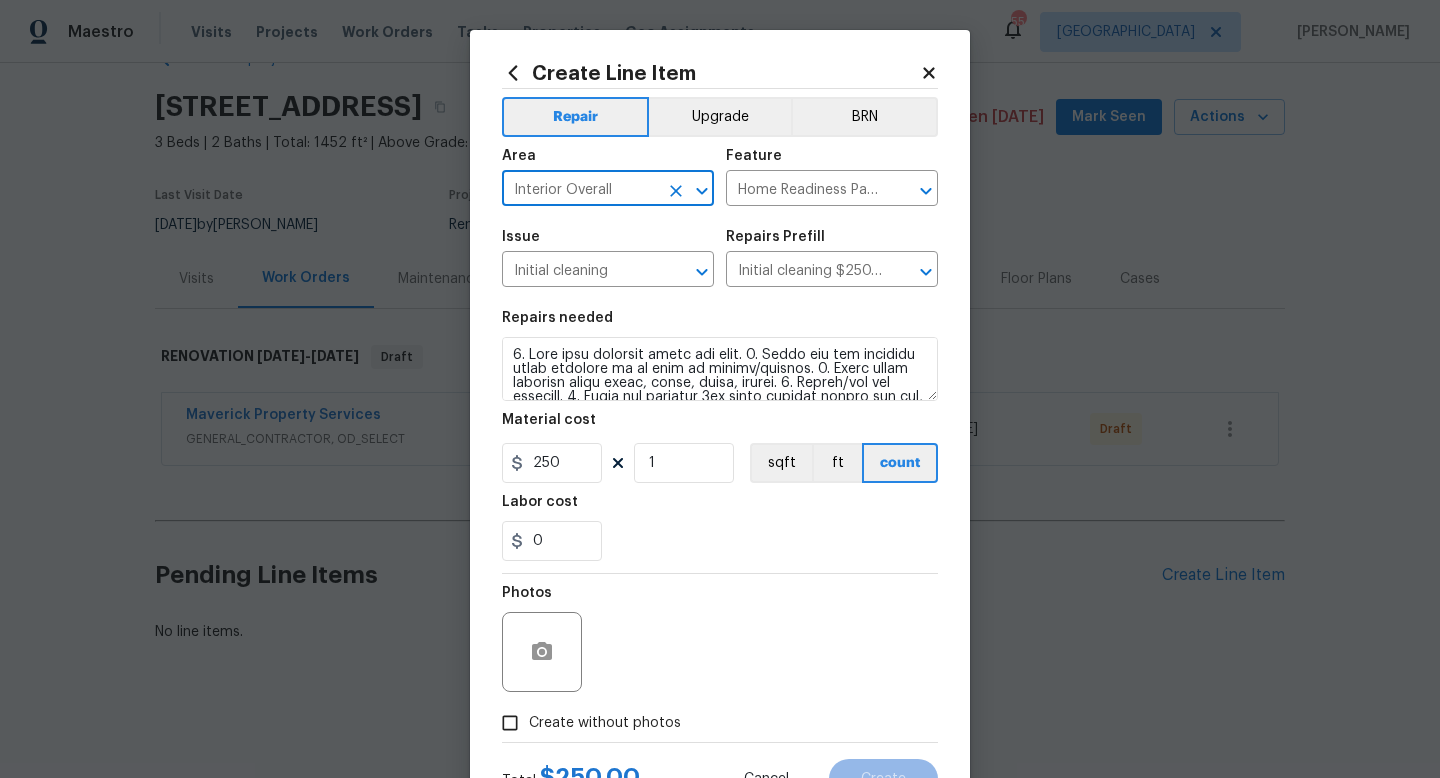 scroll, scrollTop: 84, scrollLeft: 0, axis: vertical 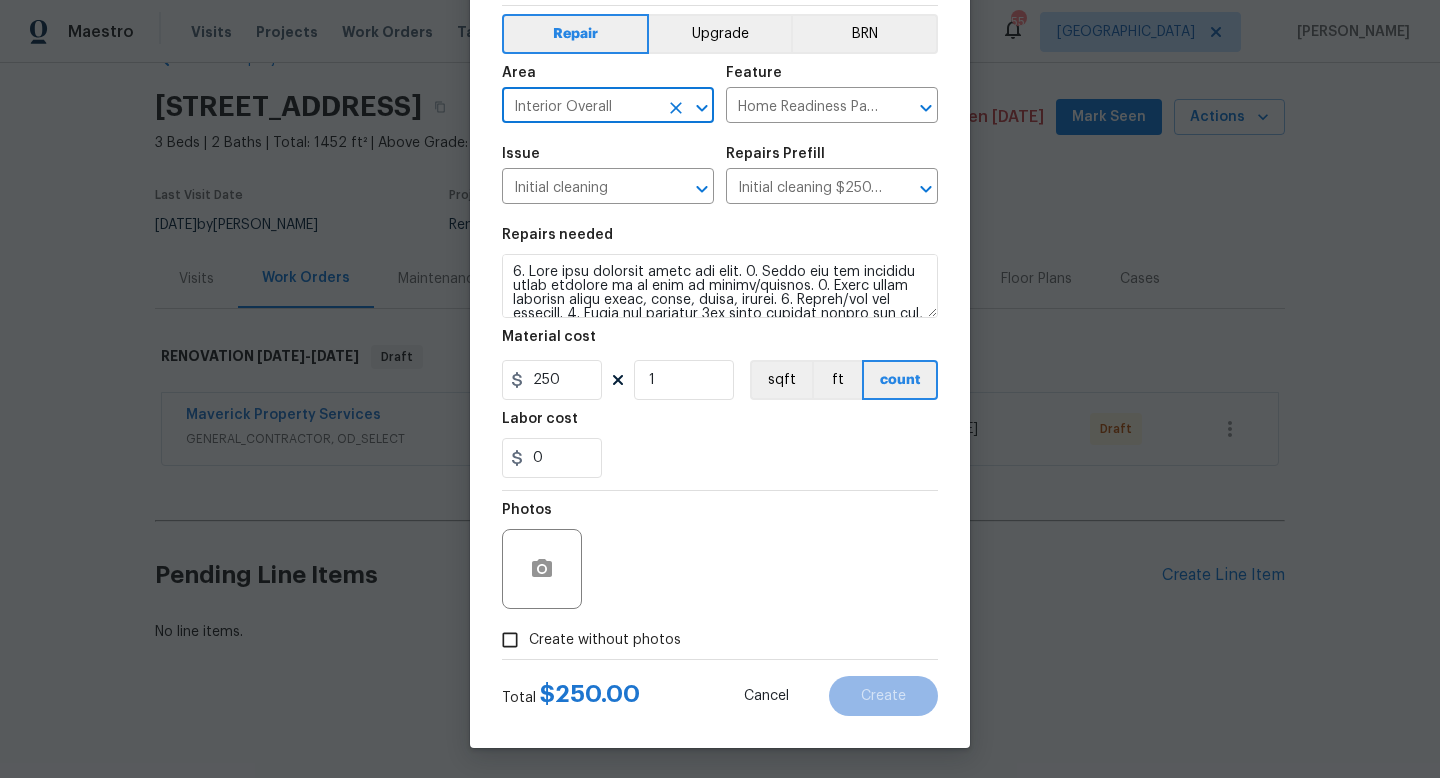 type on "Interior Overall" 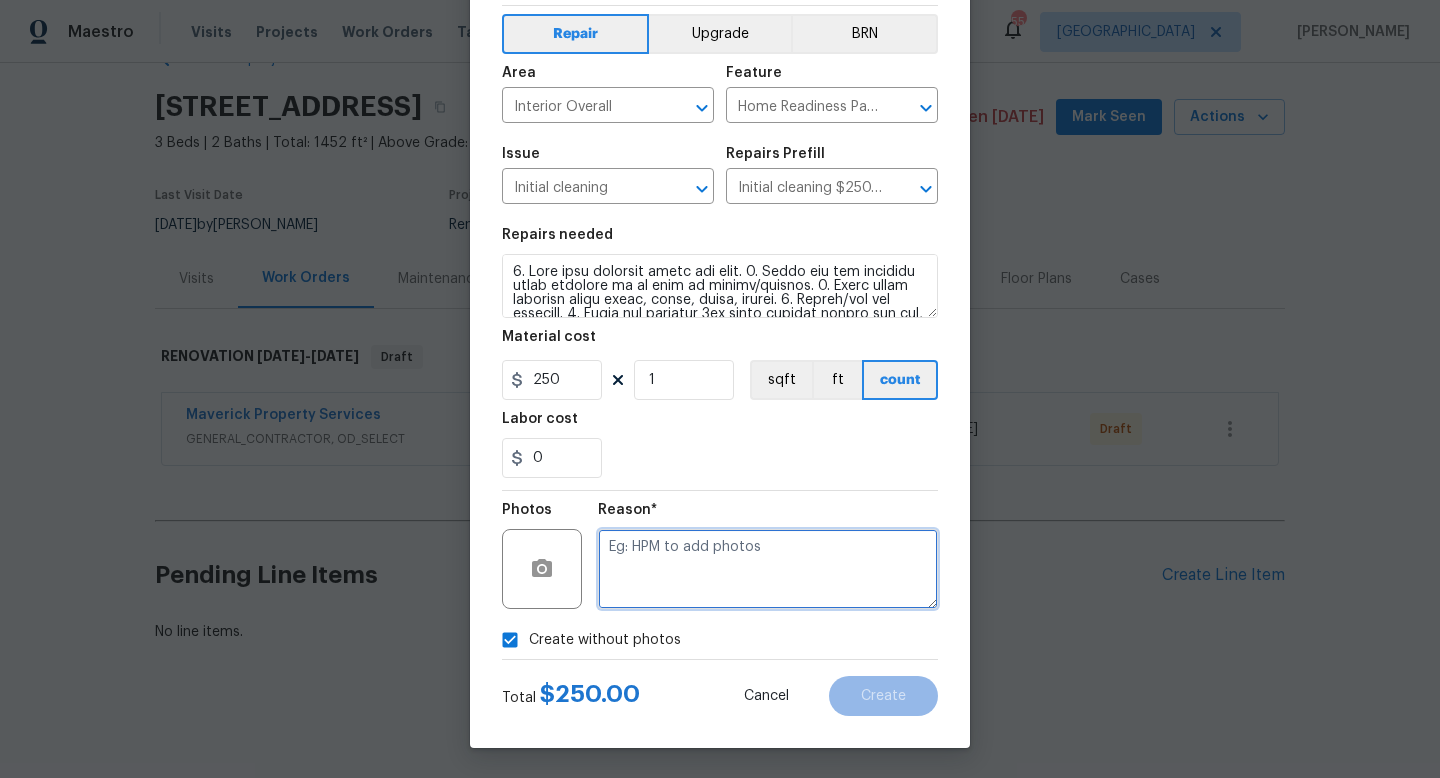 click at bounding box center (768, 569) 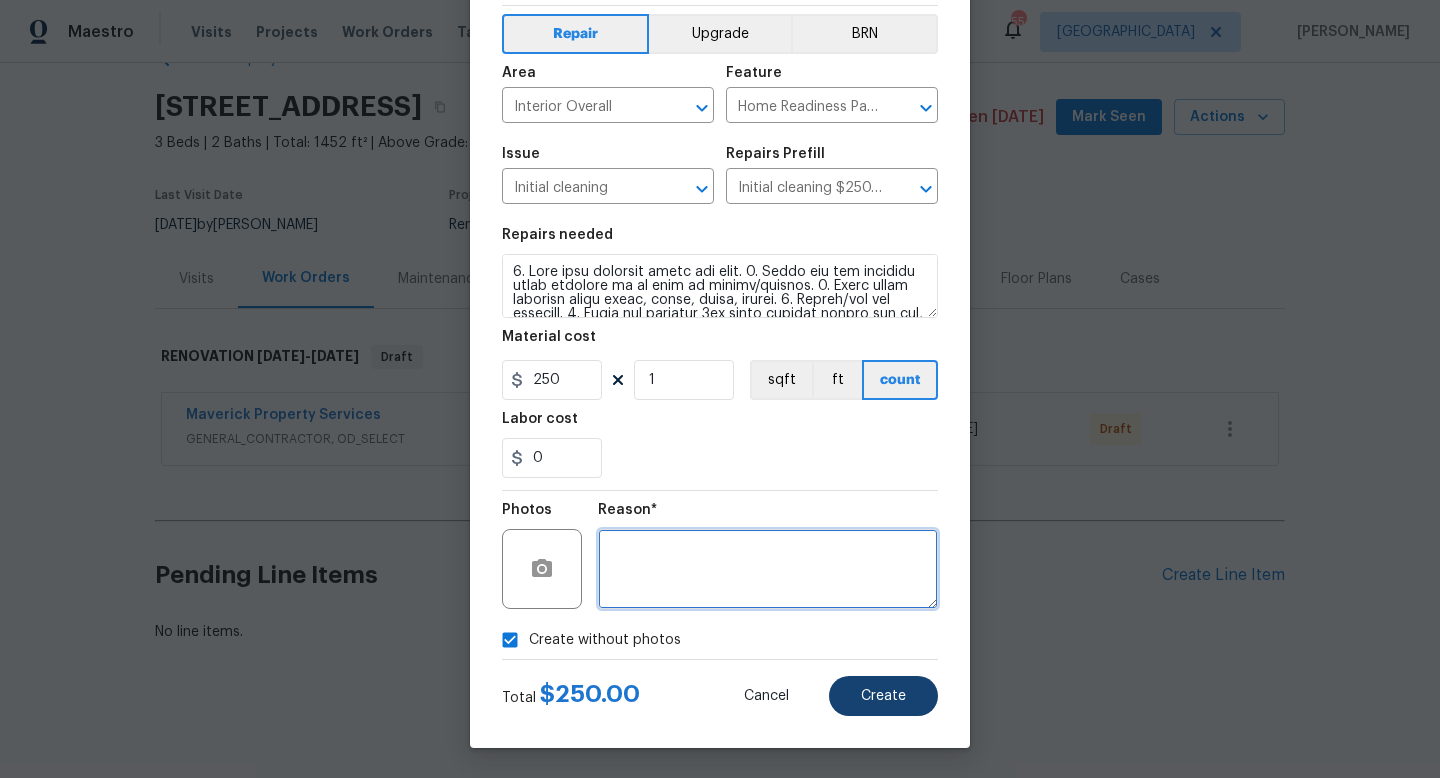 type 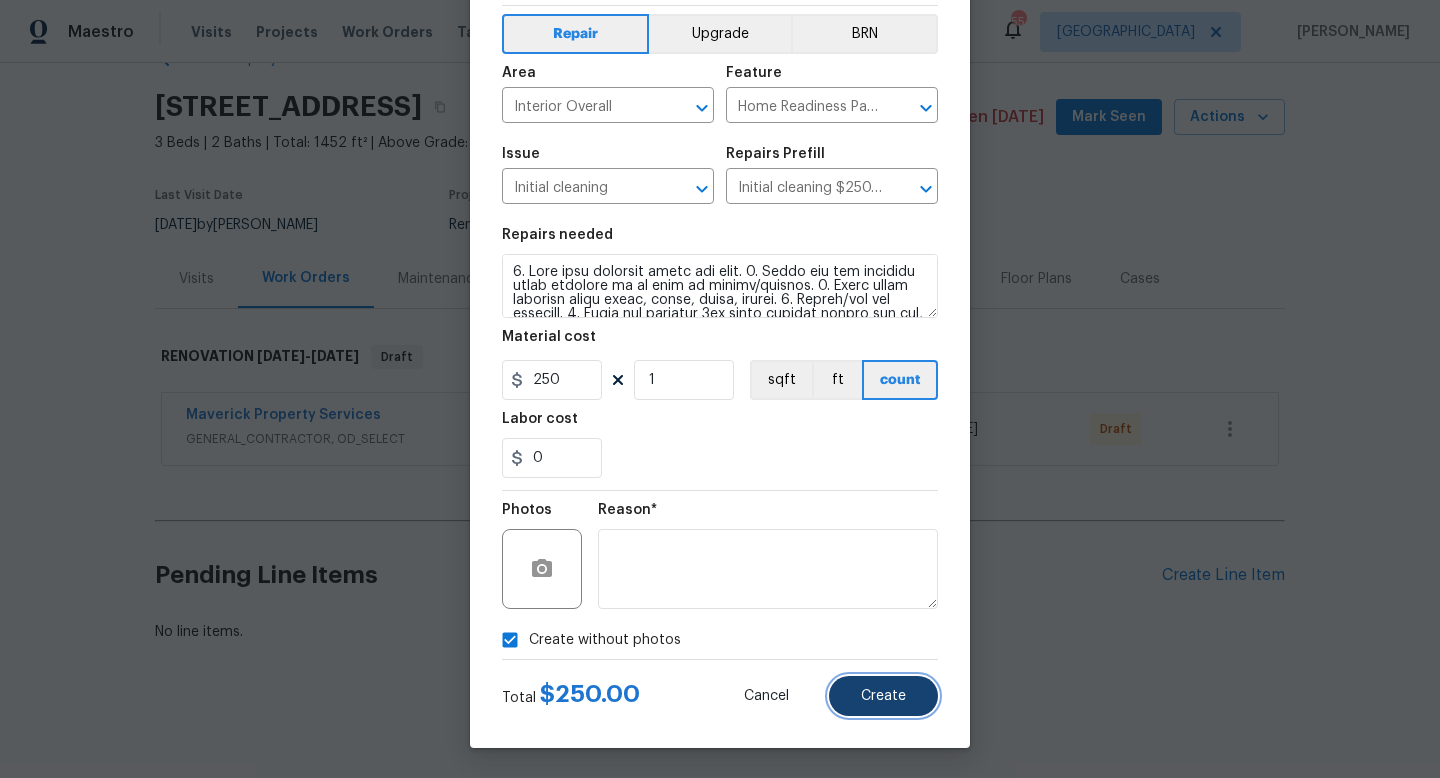 click on "Create" at bounding box center [883, 696] 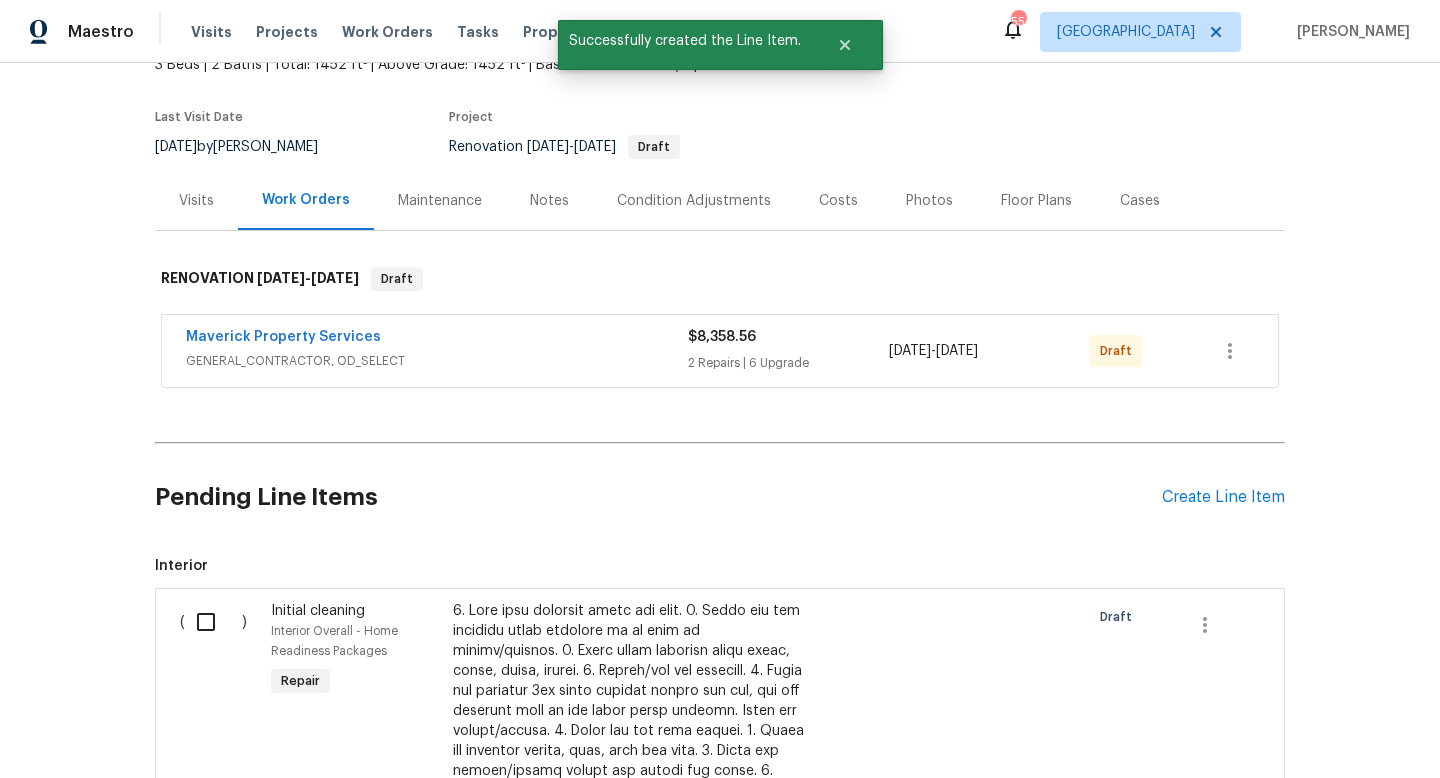 scroll, scrollTop: 0, scrollLeft: 0, axis: both 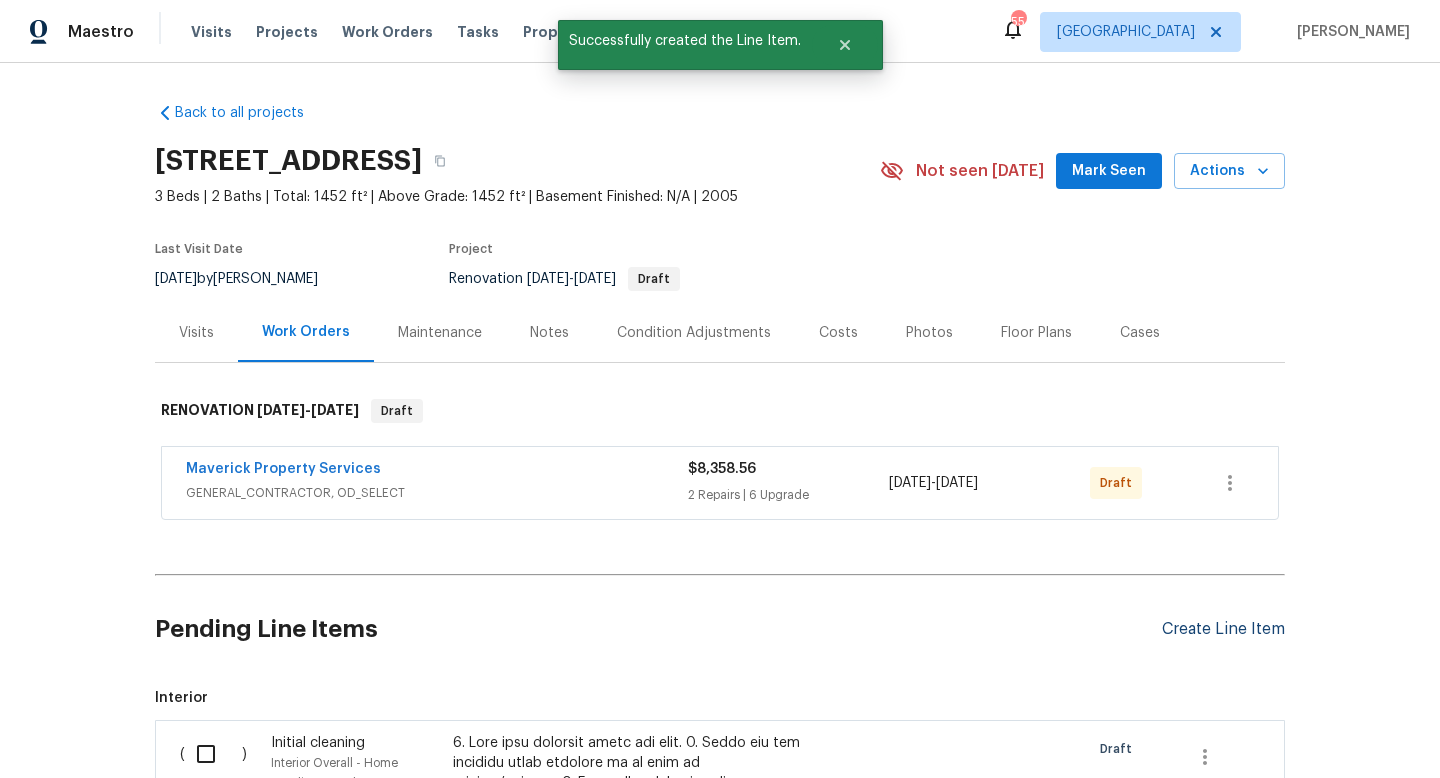 click on "Create Line Item" at bounding box center (1223, 629) 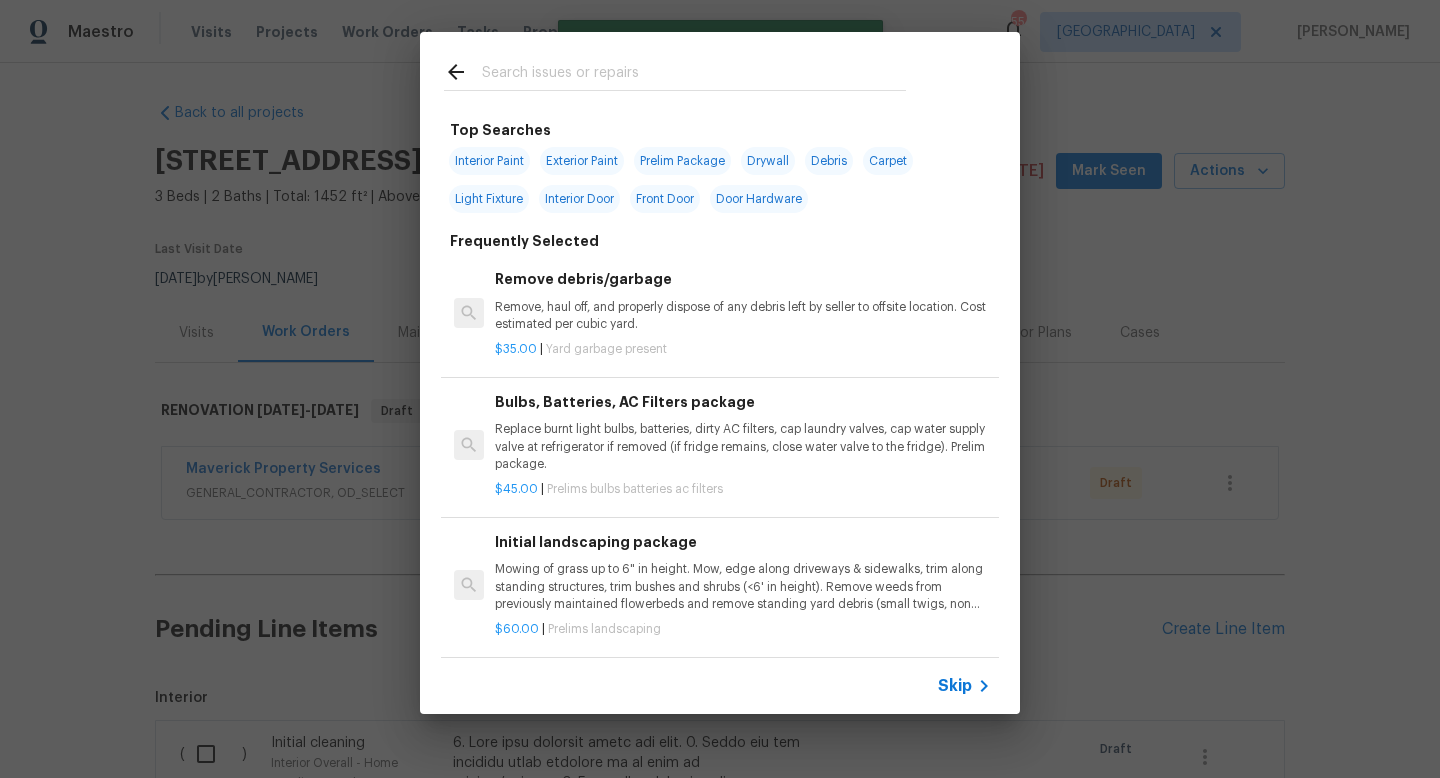 click at bounding box center (694, 75) 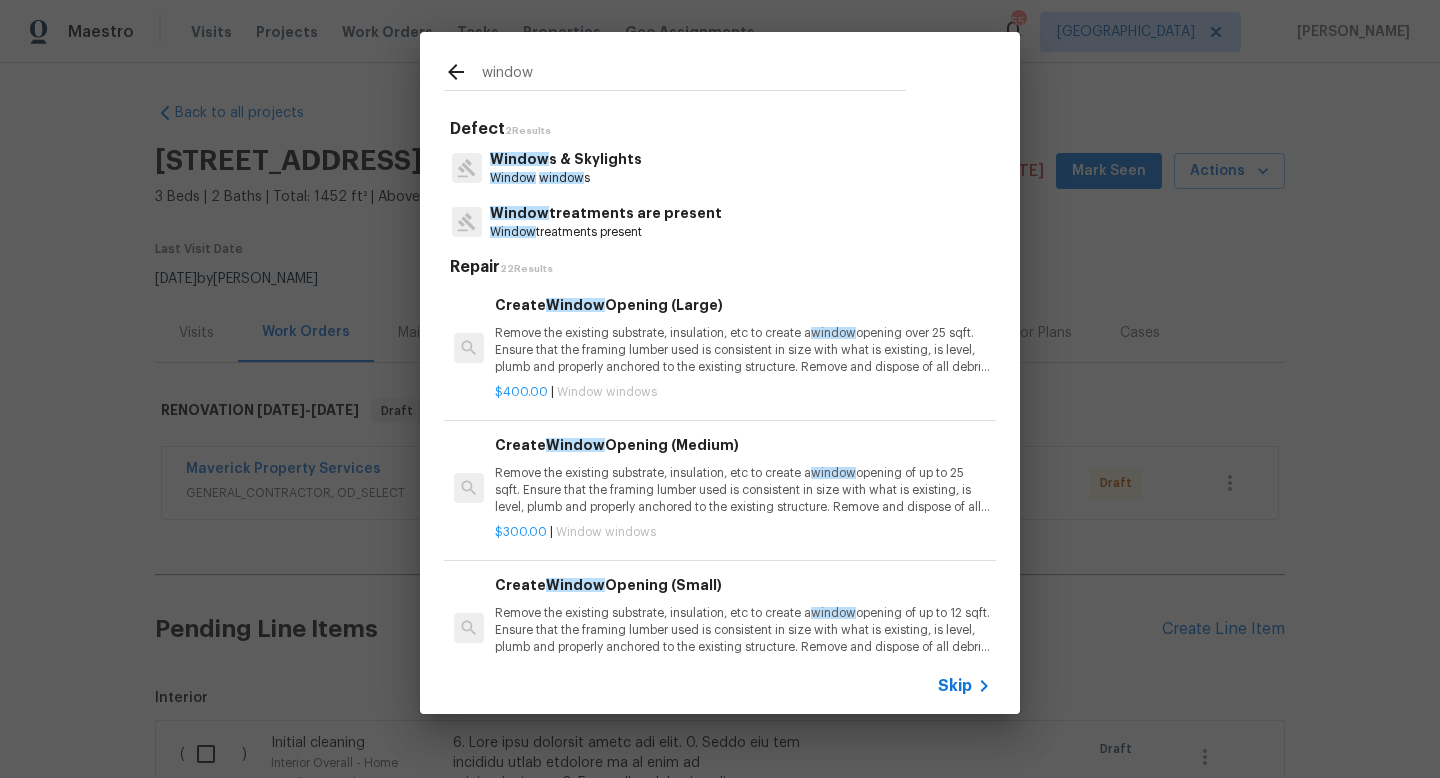 type on "window" 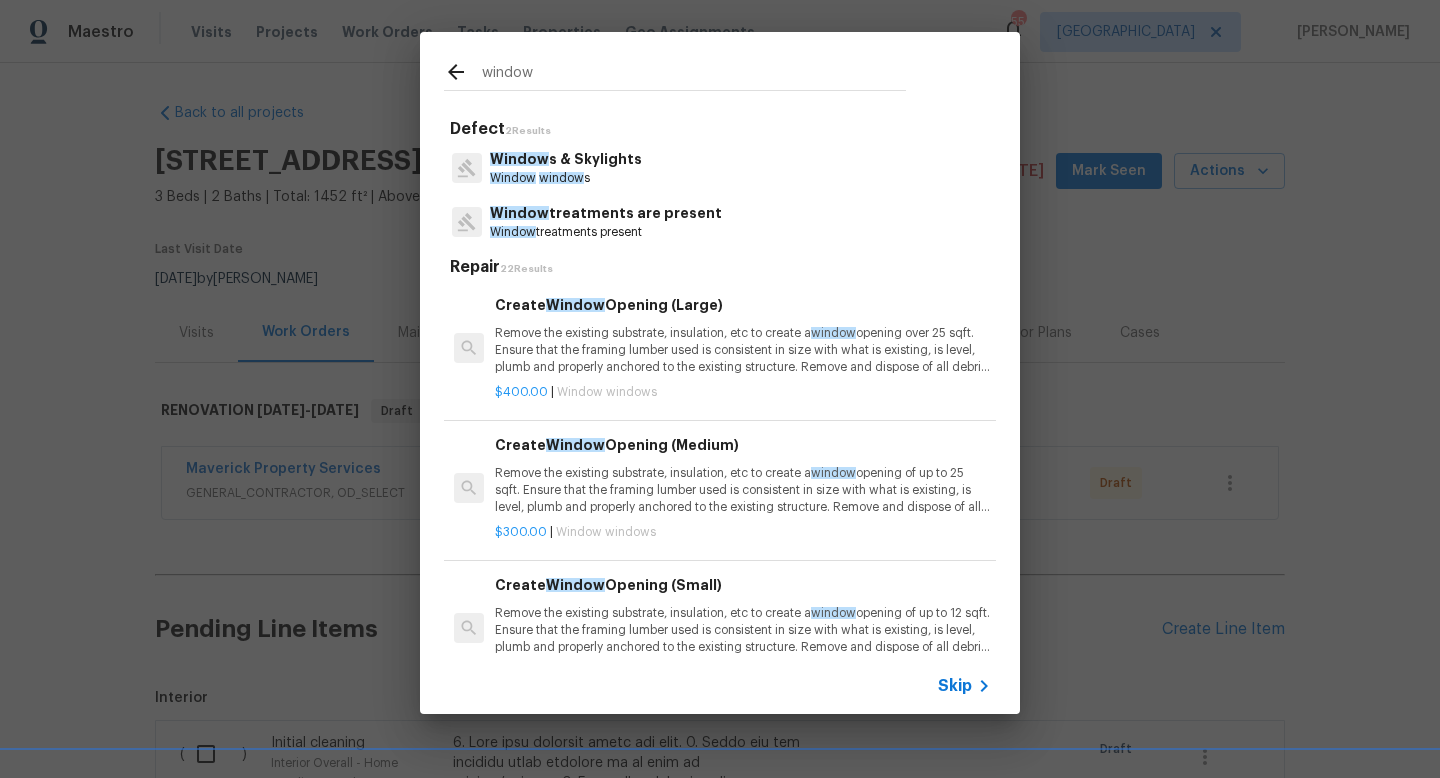click on "Window s & Skylights" at bounding box center [566, 159] 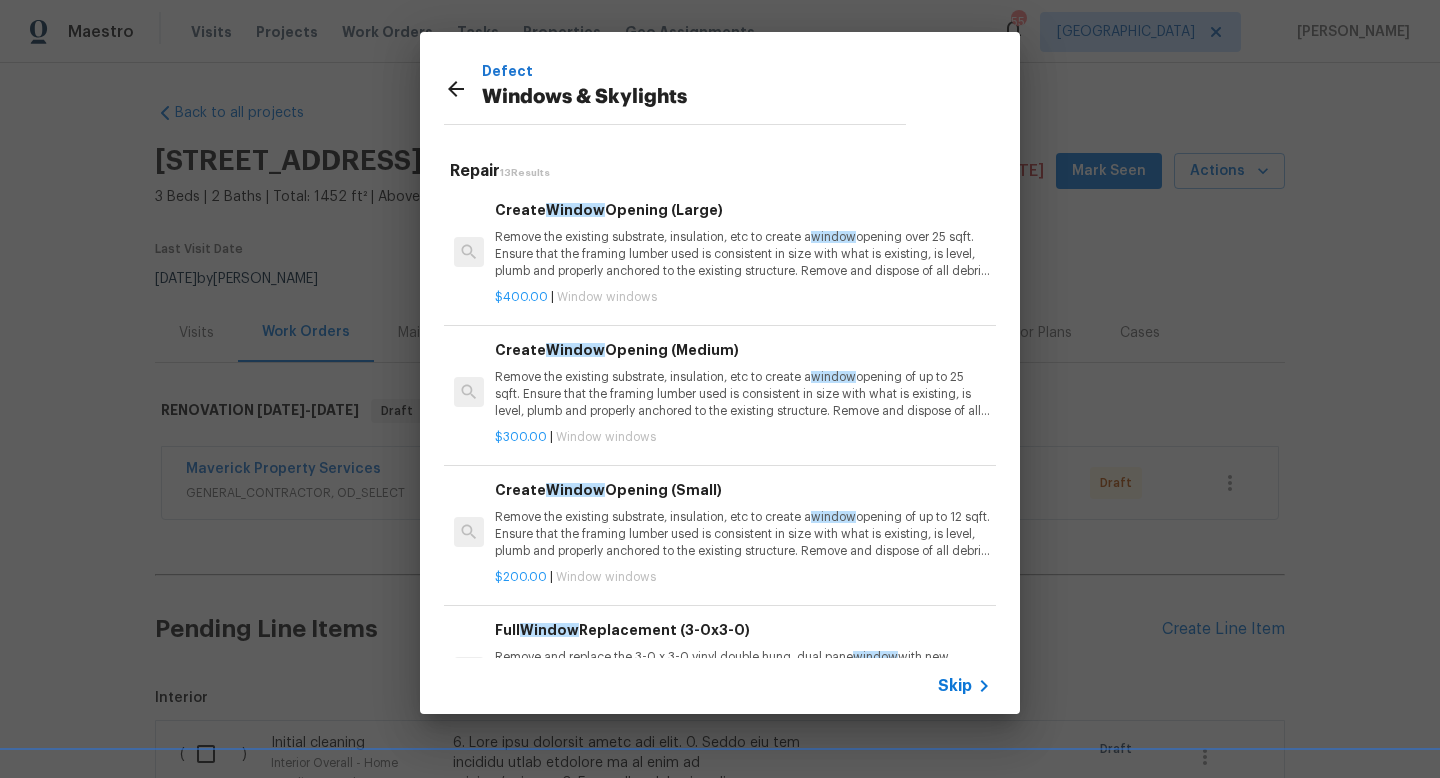 scroll, scrollTop: 1237, scrollLeft: 0, axis: vertical 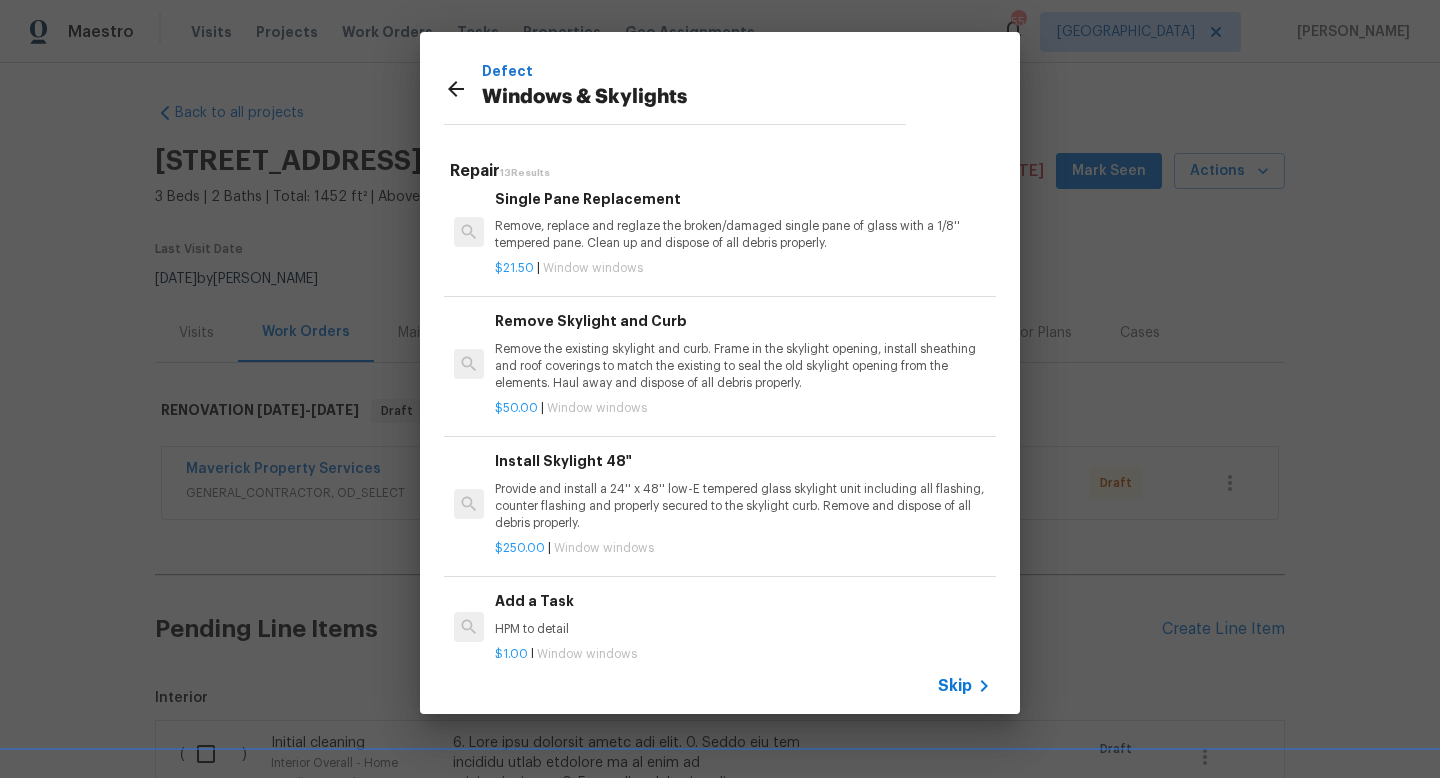 click on "HPM to detail" at bounding box center [743, 629] 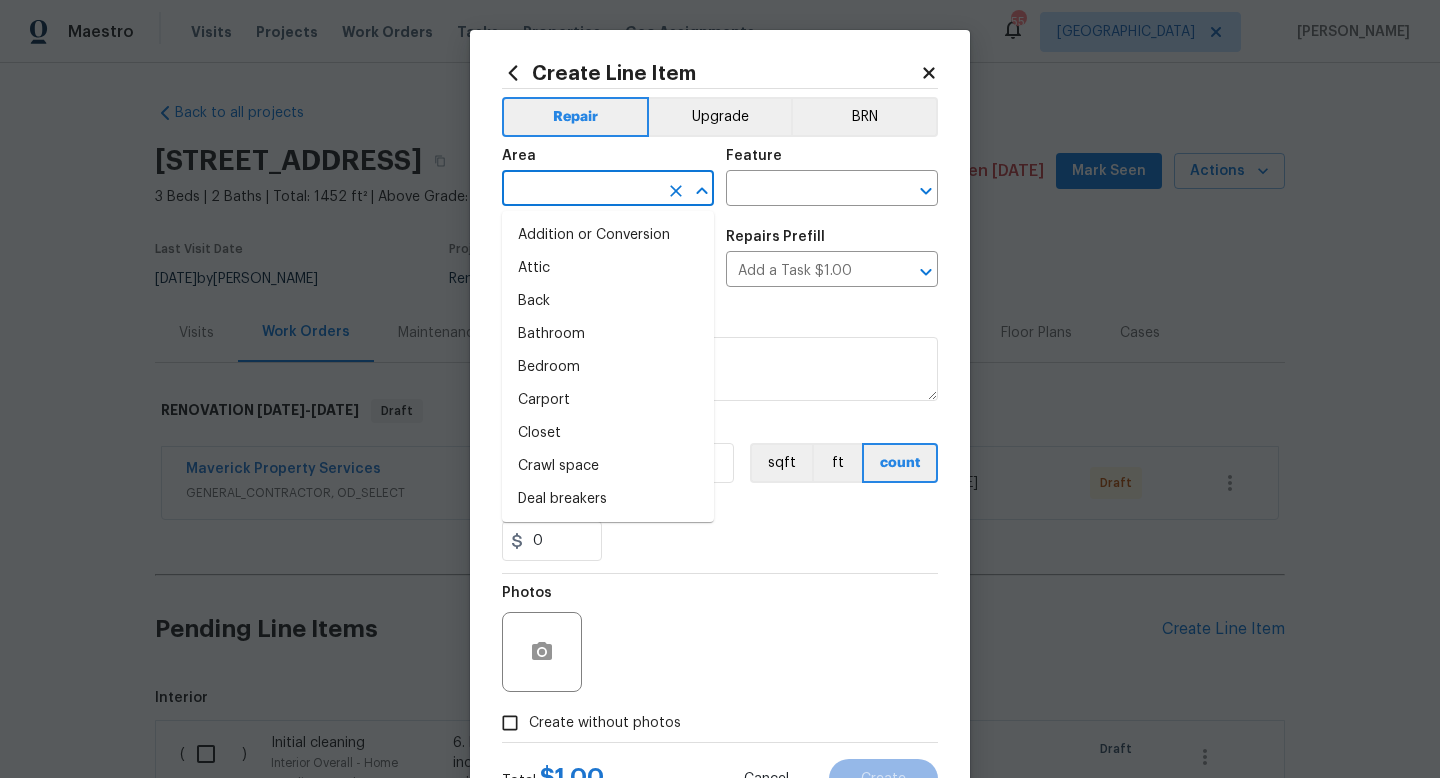 click at bounding box center (580, 190) 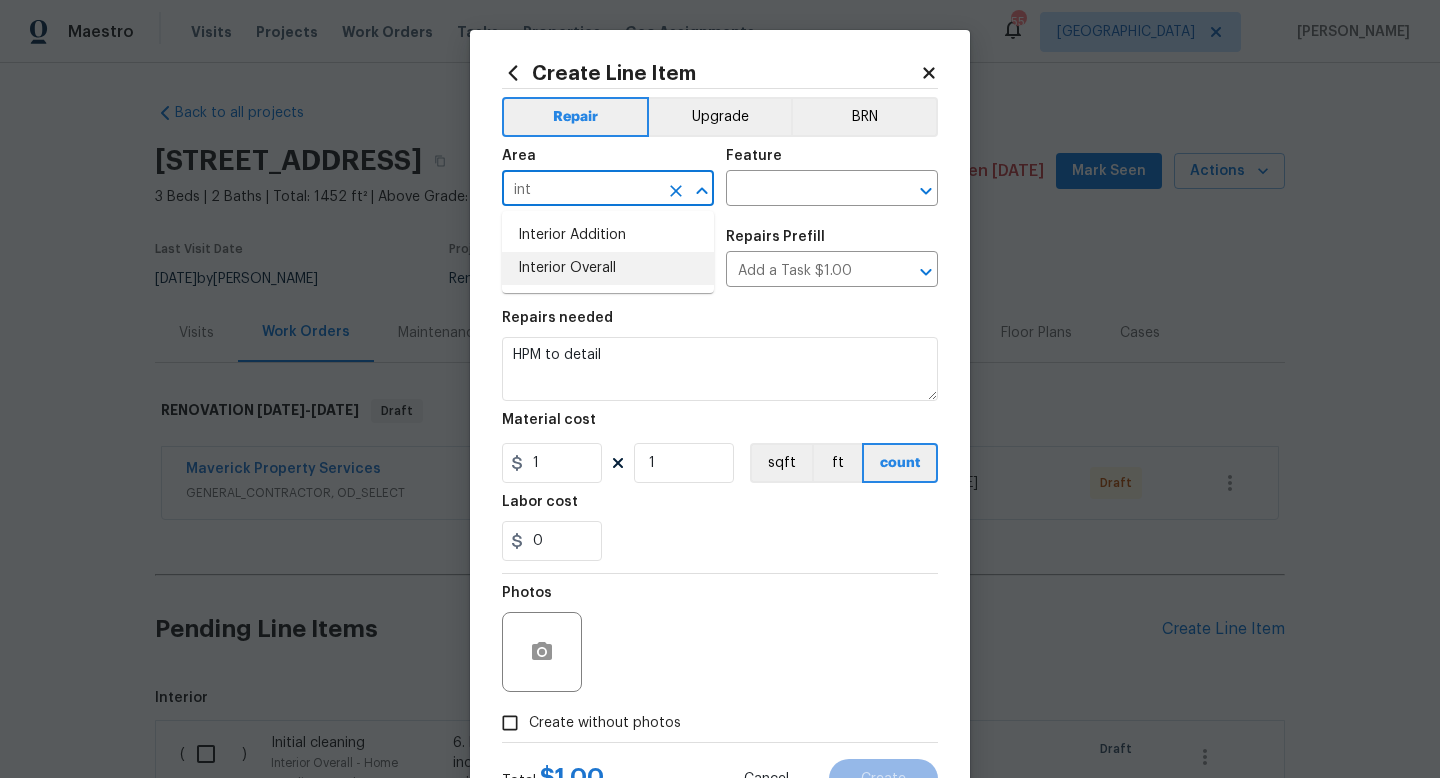 click on "Interior Overall" at bounding box center [608, 268] 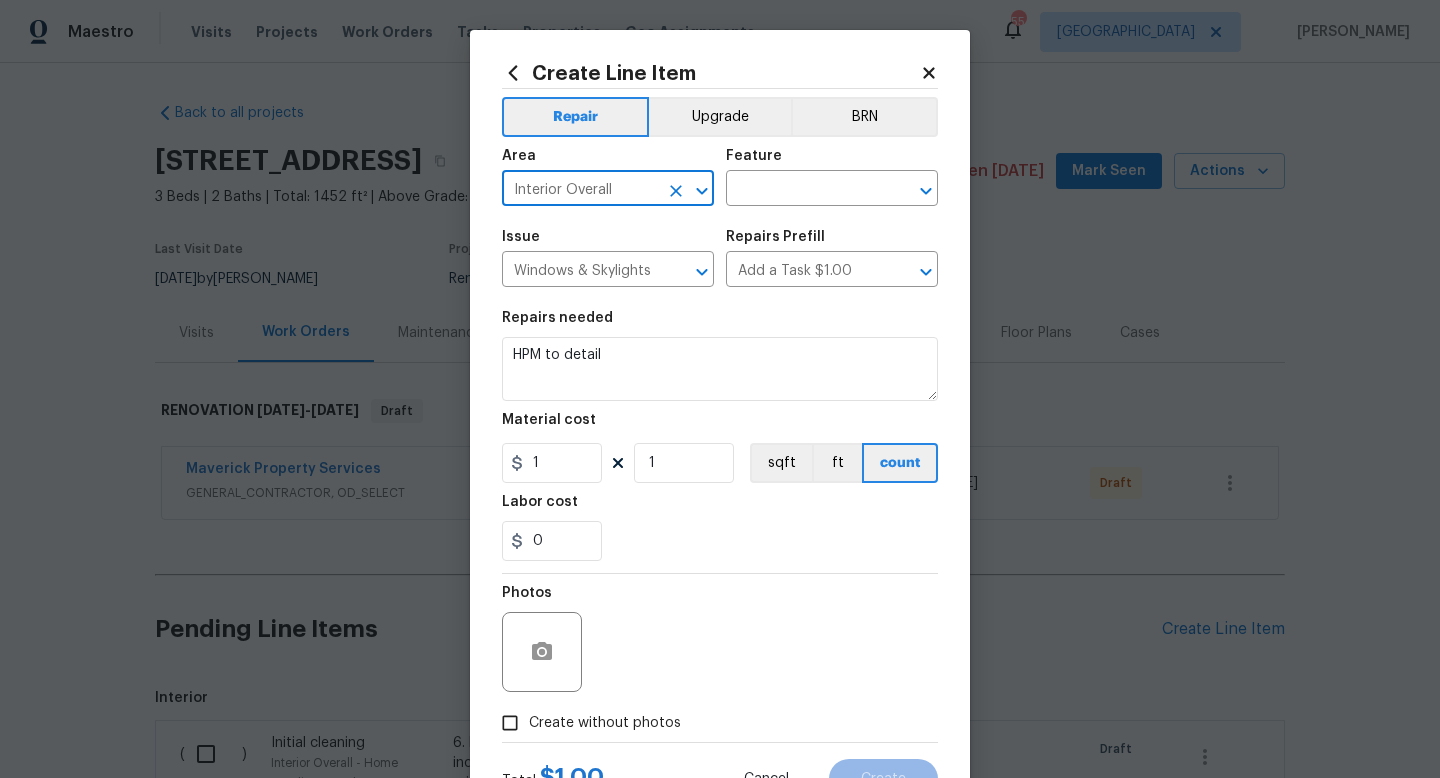 click 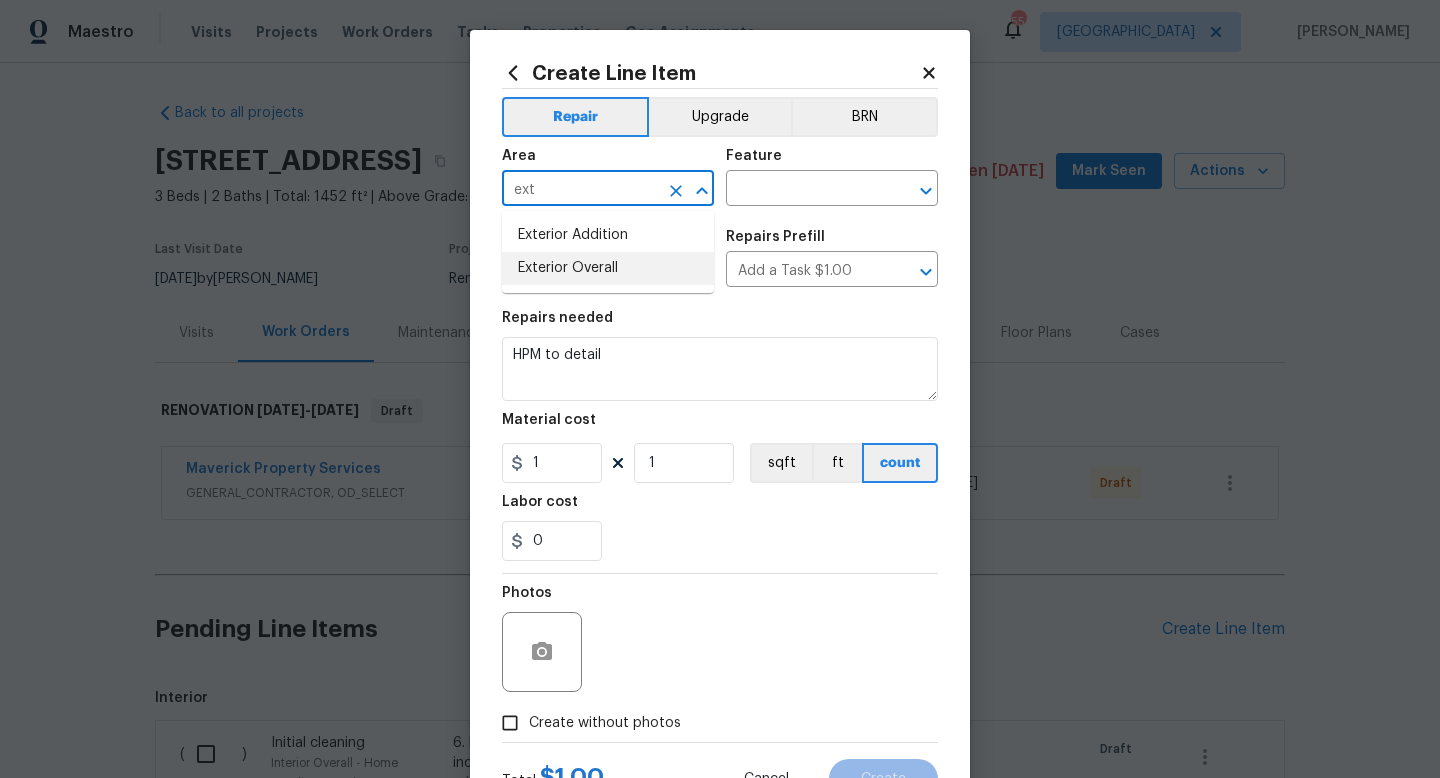 click on "Exterior Overall" at bounding box center (608, 268) 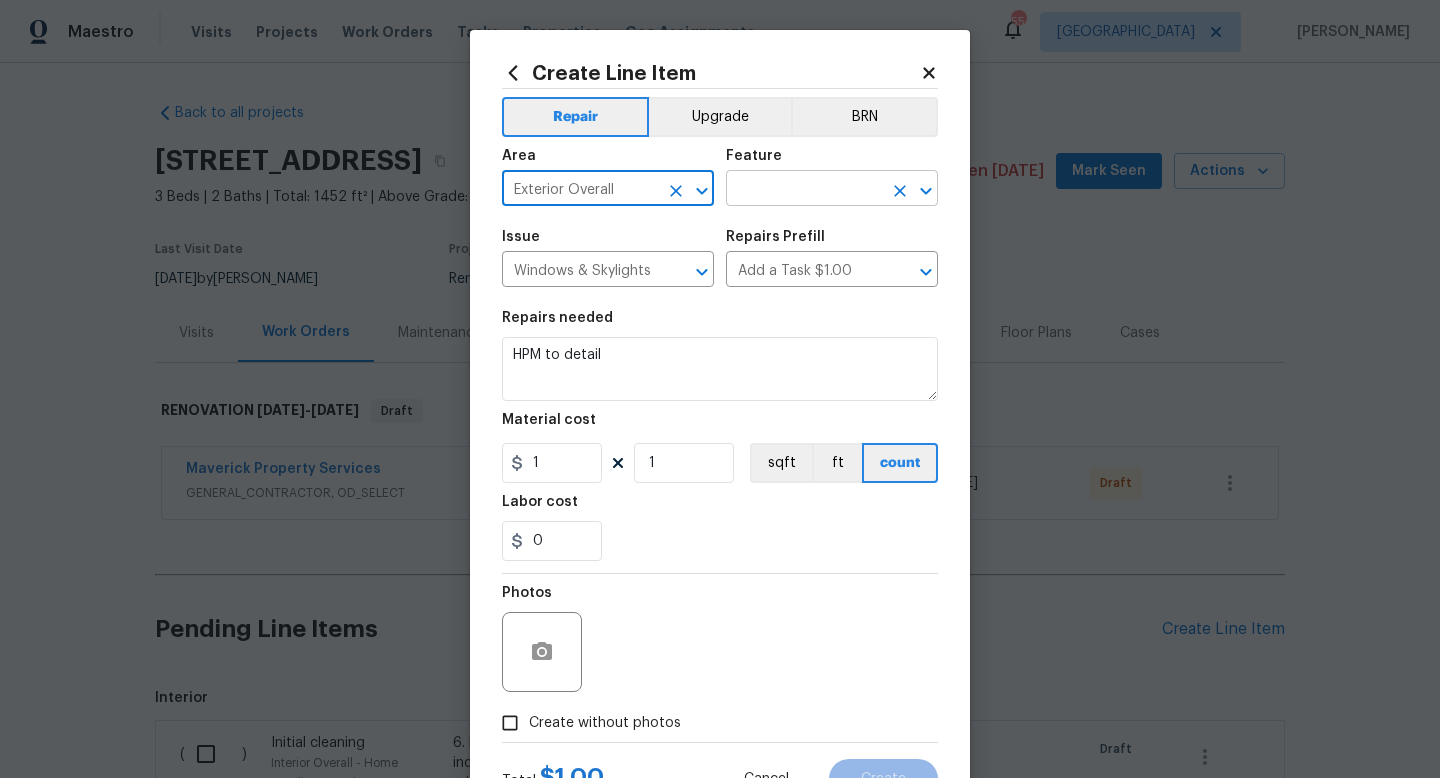 type on "Exterior Overall" 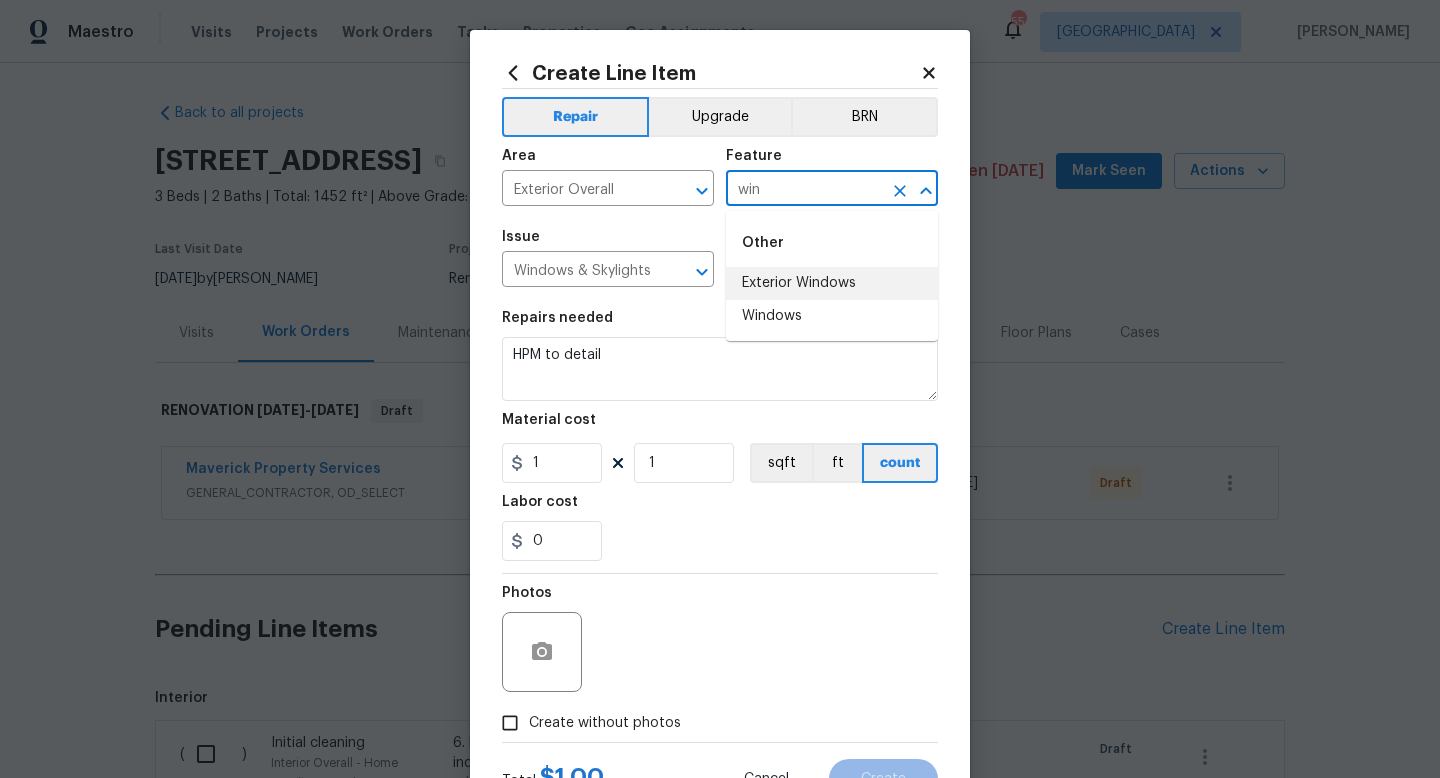 click on "Exterior Windows" at bounding box center (832, 283) 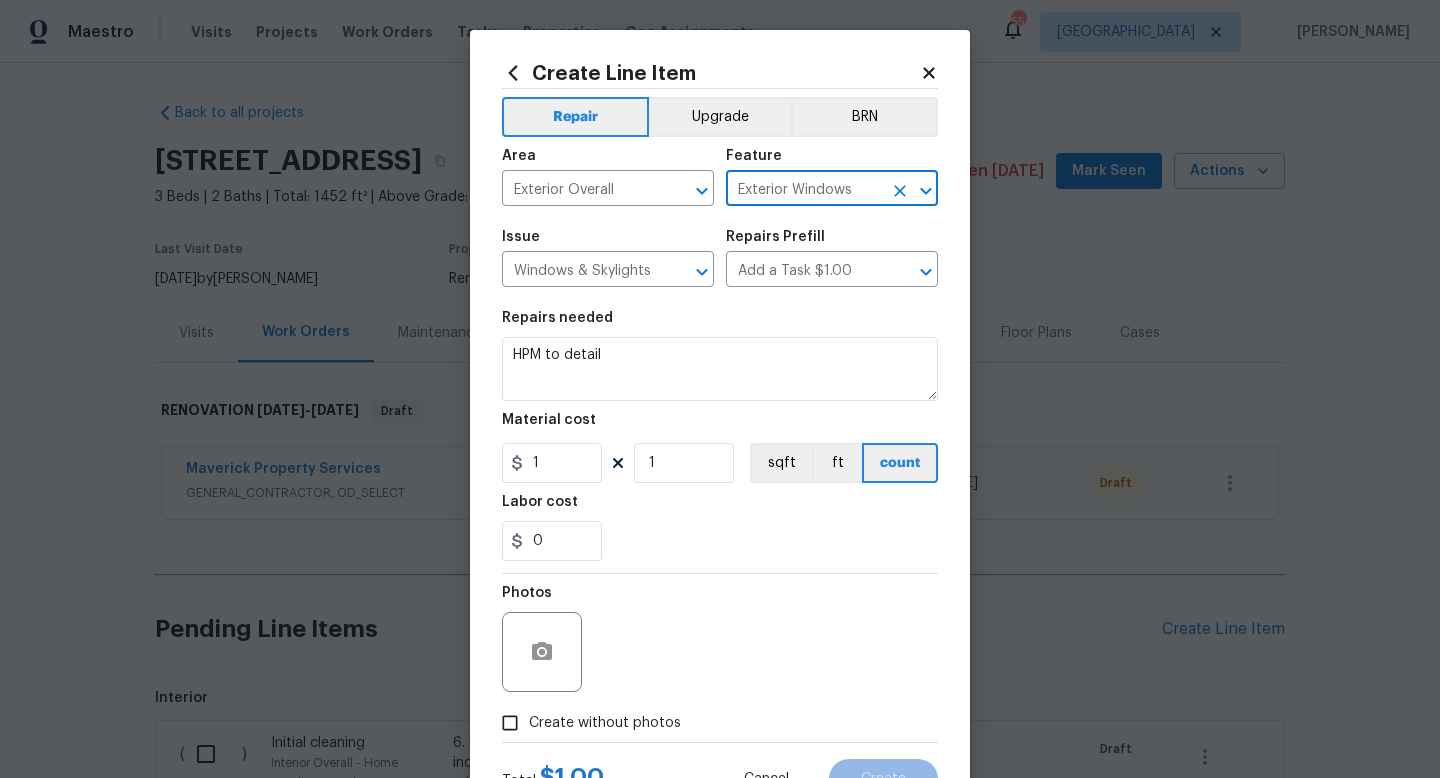 type on "Exterior Windows" 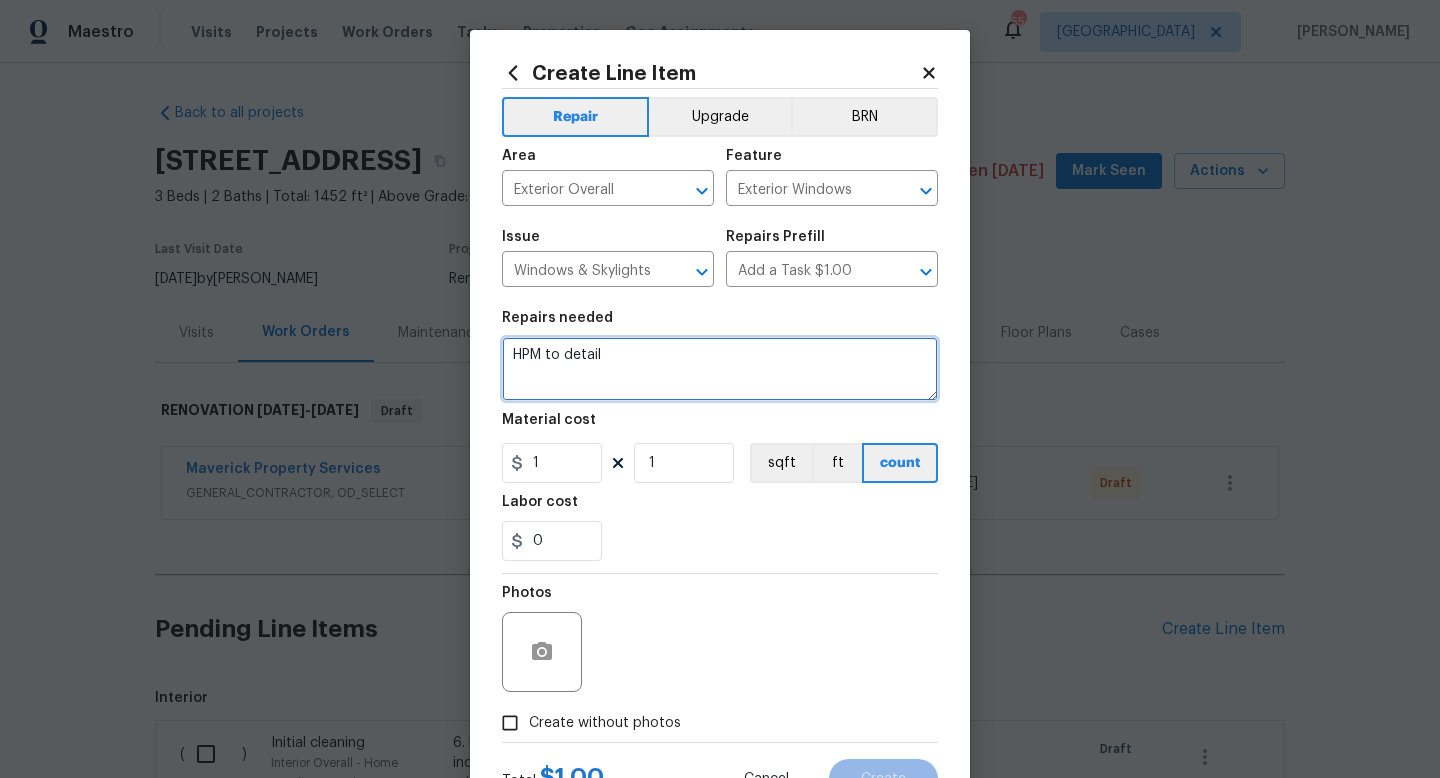 drag, startPoint x: 651, startPoint y: 367, endPoint x: 351, endPoint y: 343, distance: 300.95847 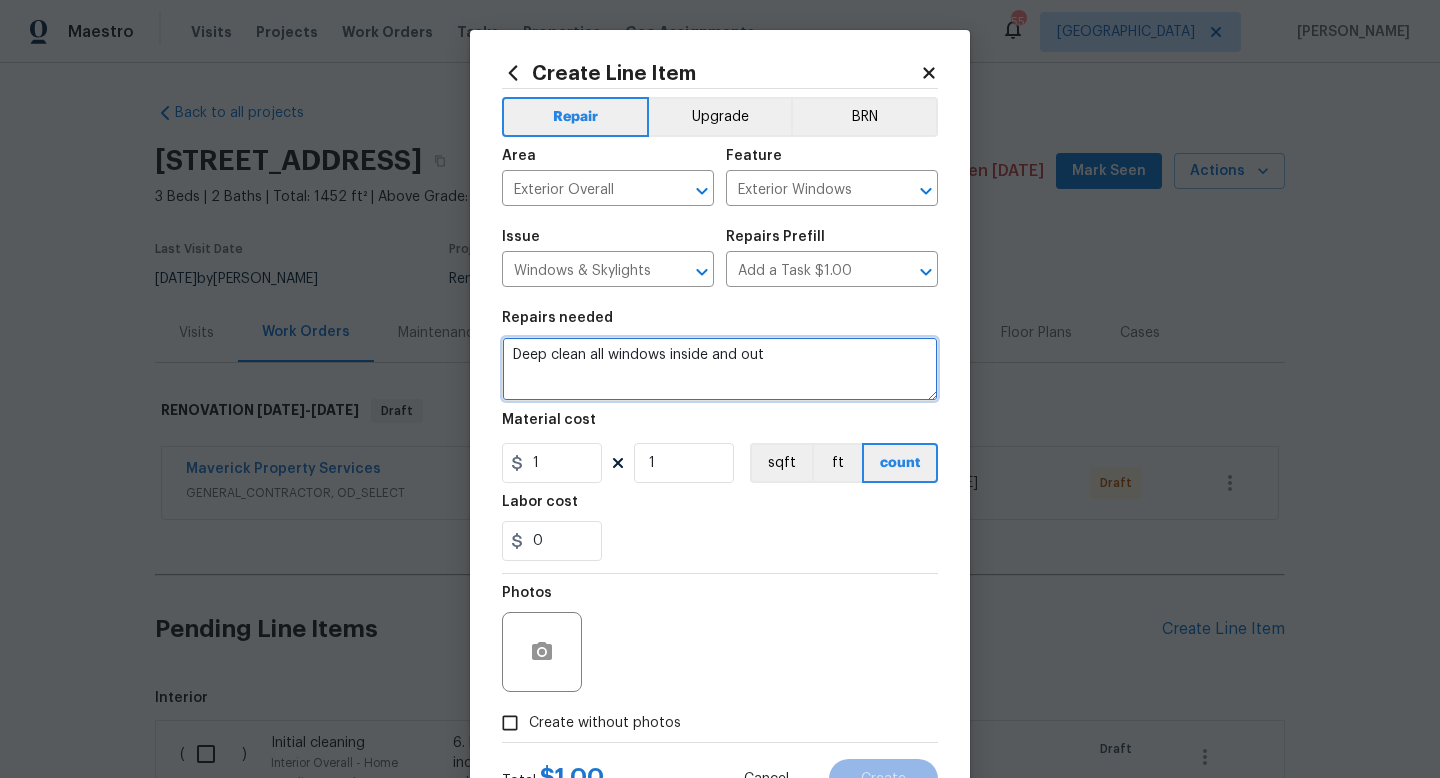 type on "Deep clean all windows inside and out" 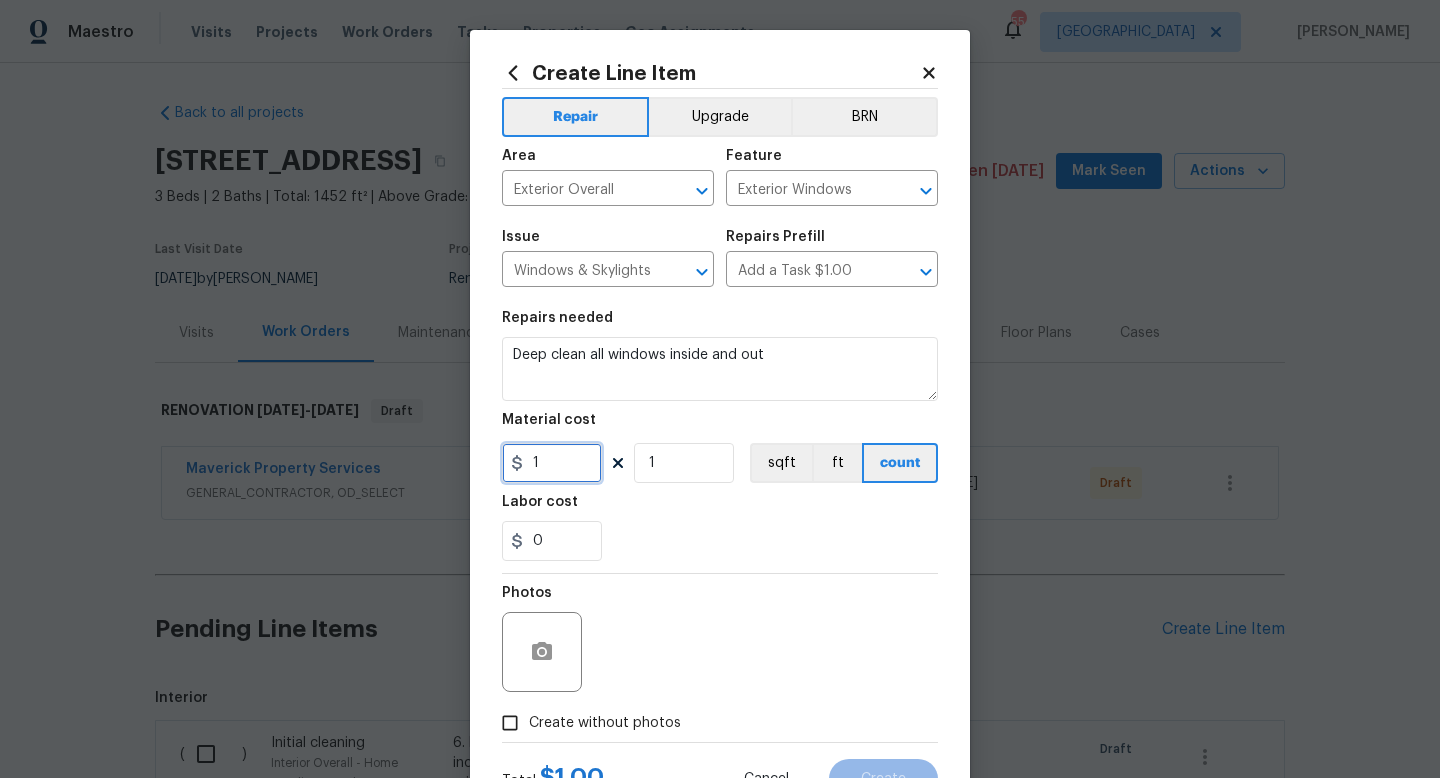 click on "1" at bounding box center (552, 463) 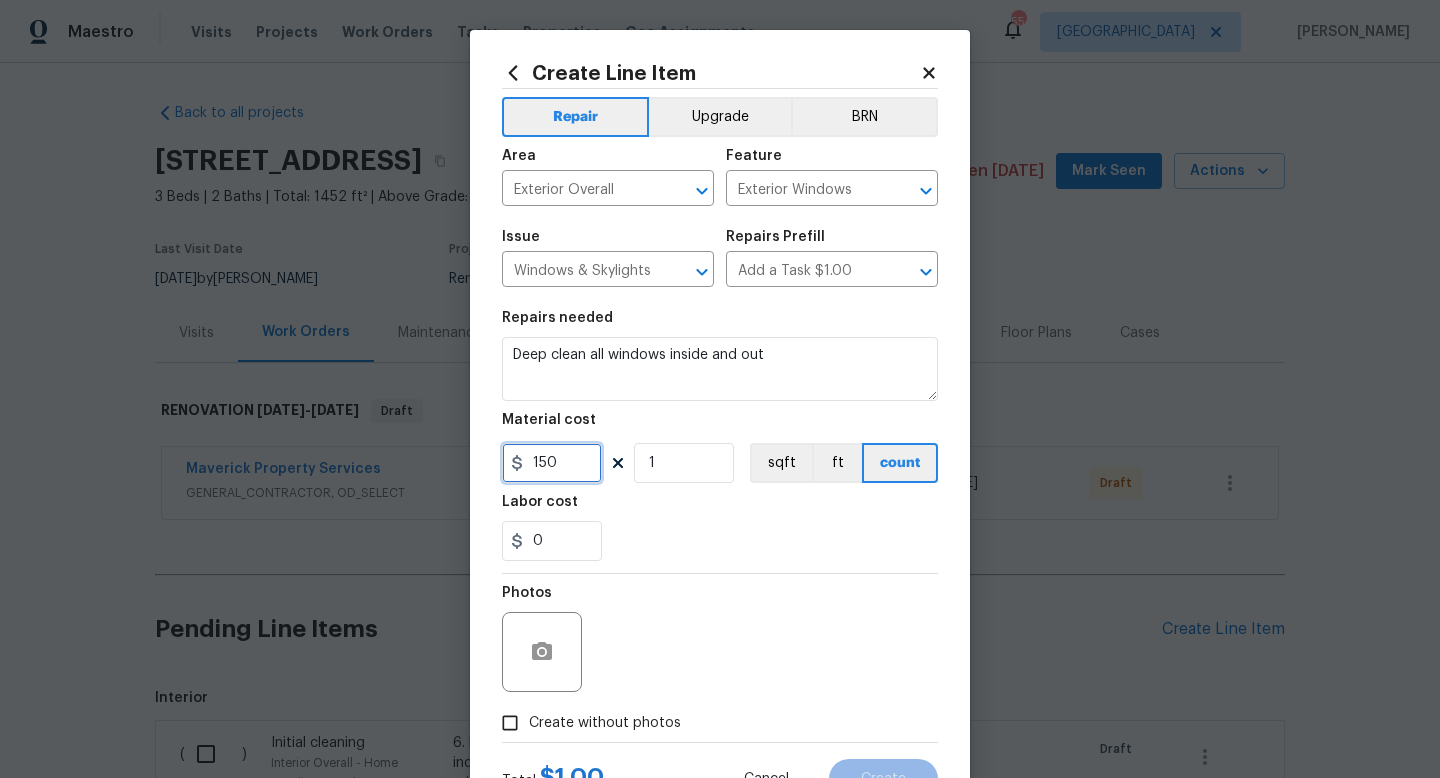 scroll, scrollTop: 84, scrollLeft: 0, axis: vertical 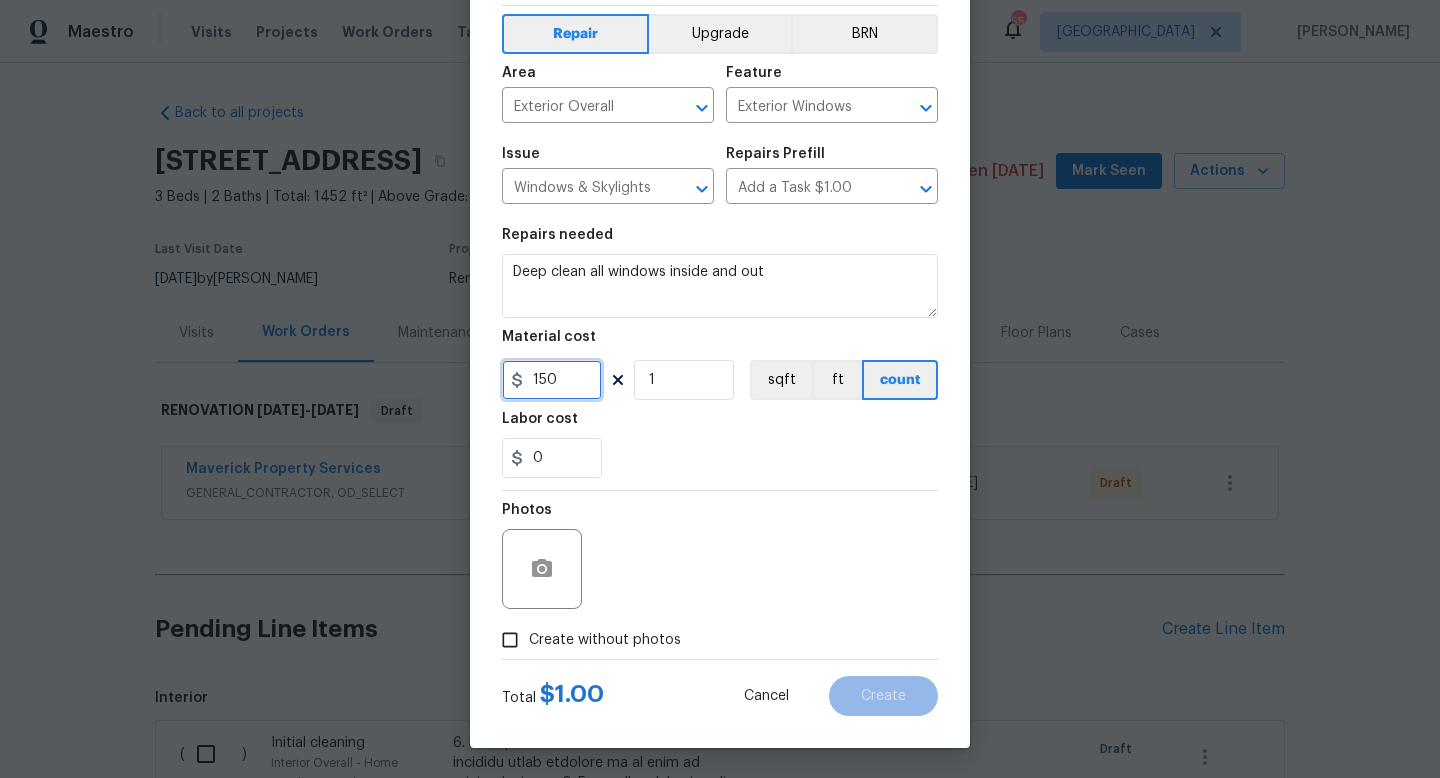type on "150" 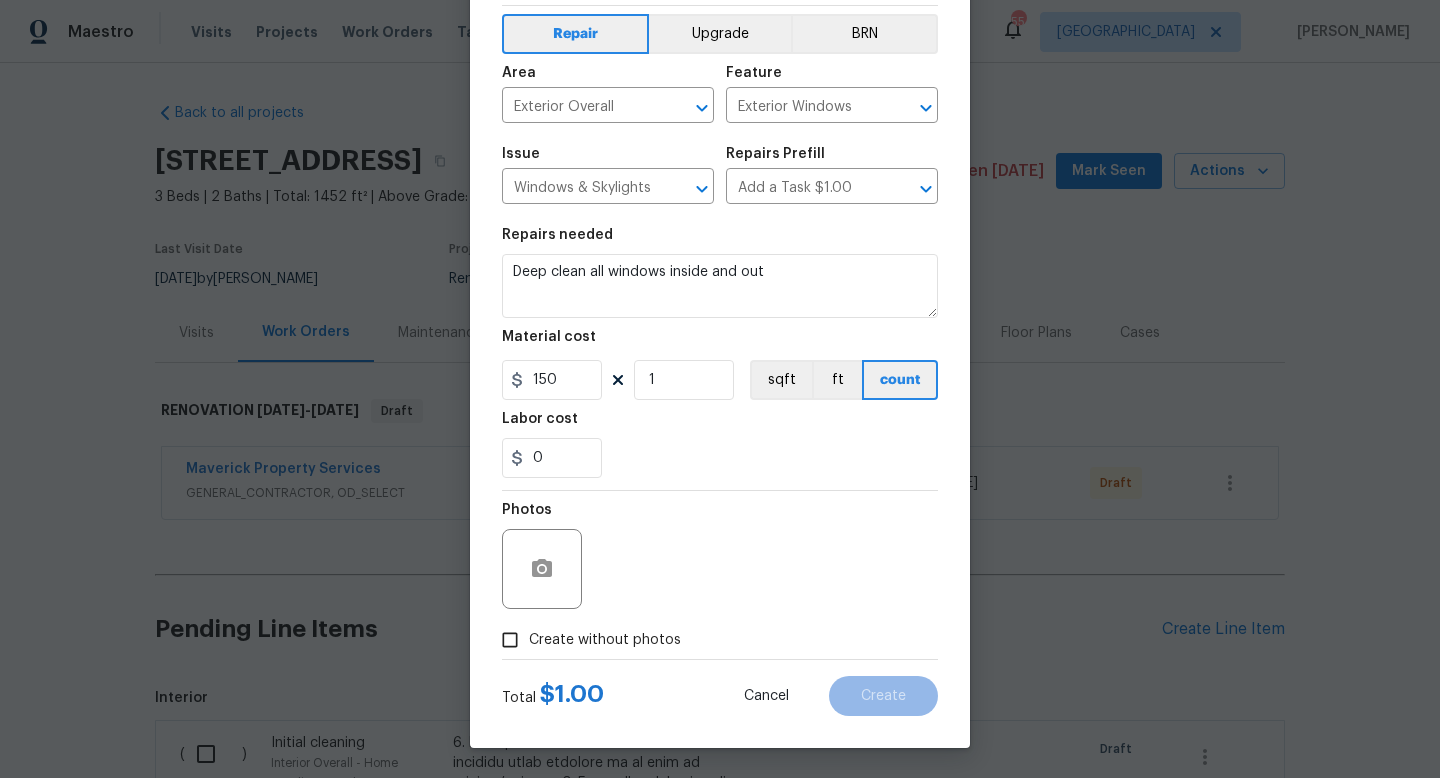 click on "Create without photos" at bounding box center (510, 640) 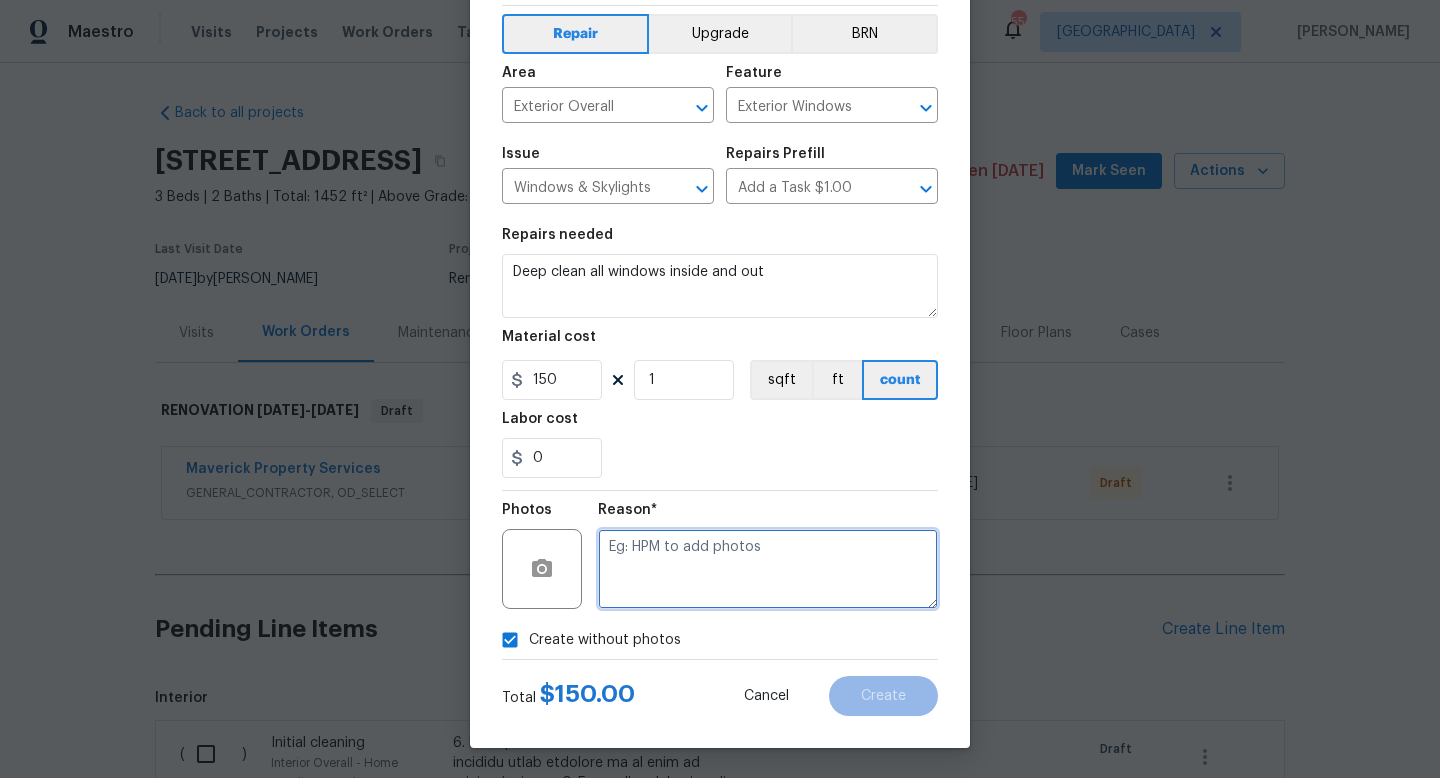 click at bounding box center (768, 569) 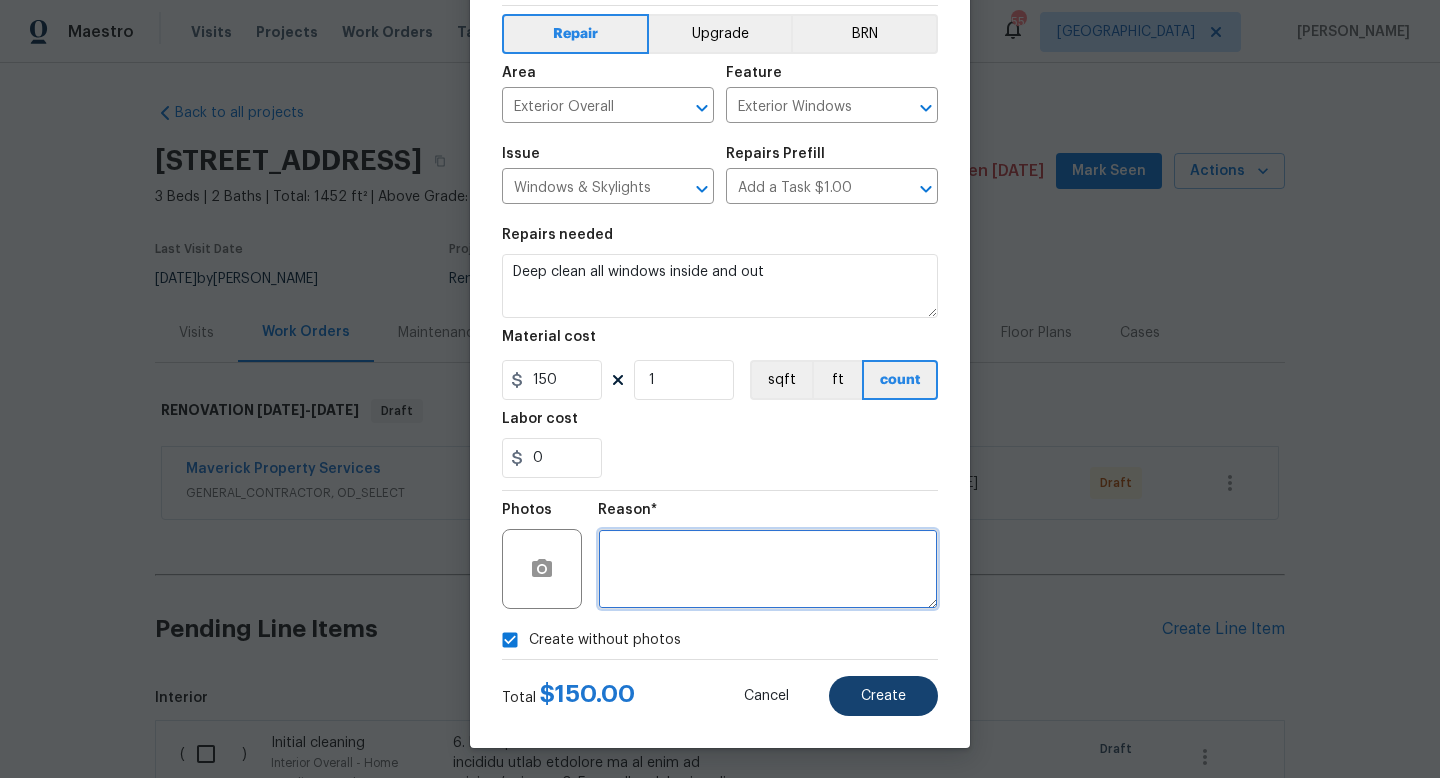 type 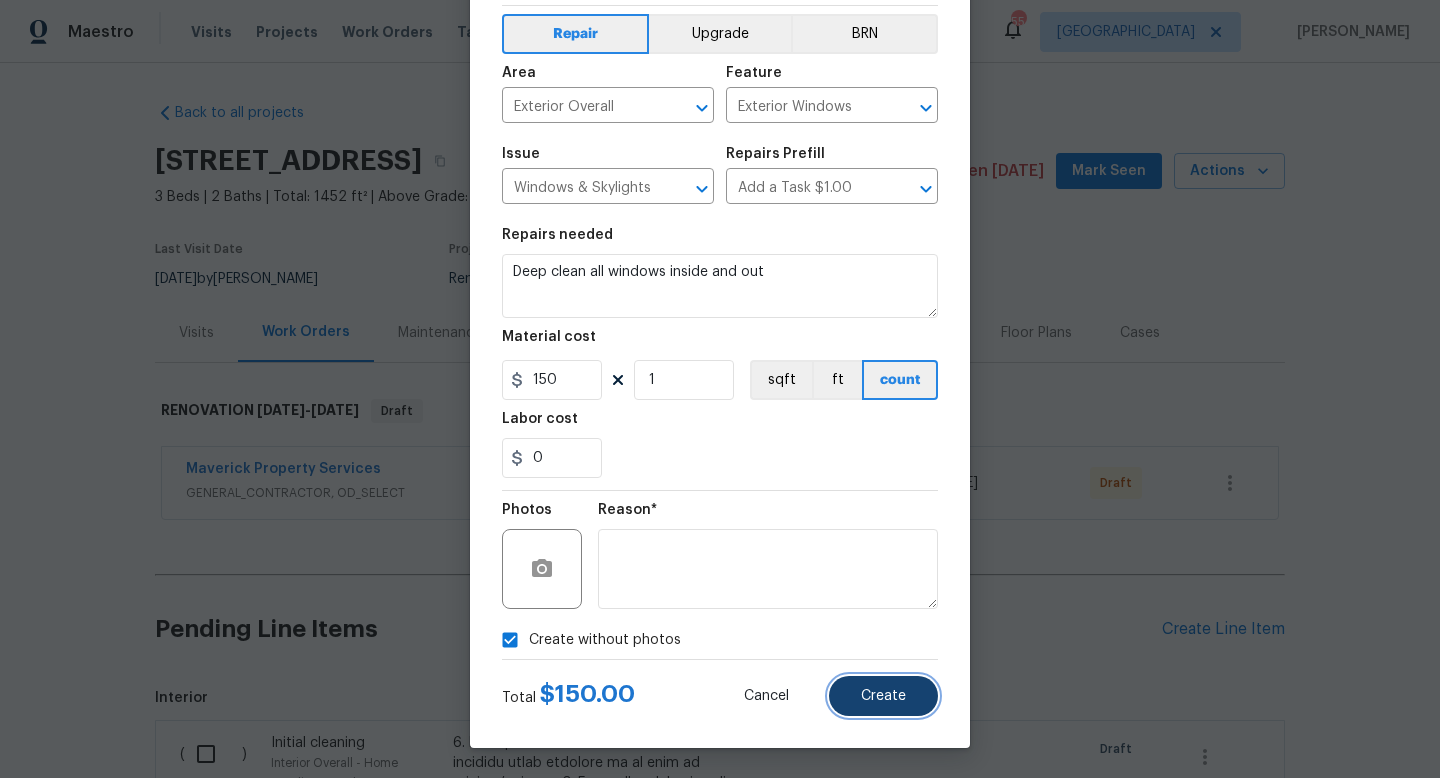 click on "Create" at bounding box center [883, 696] 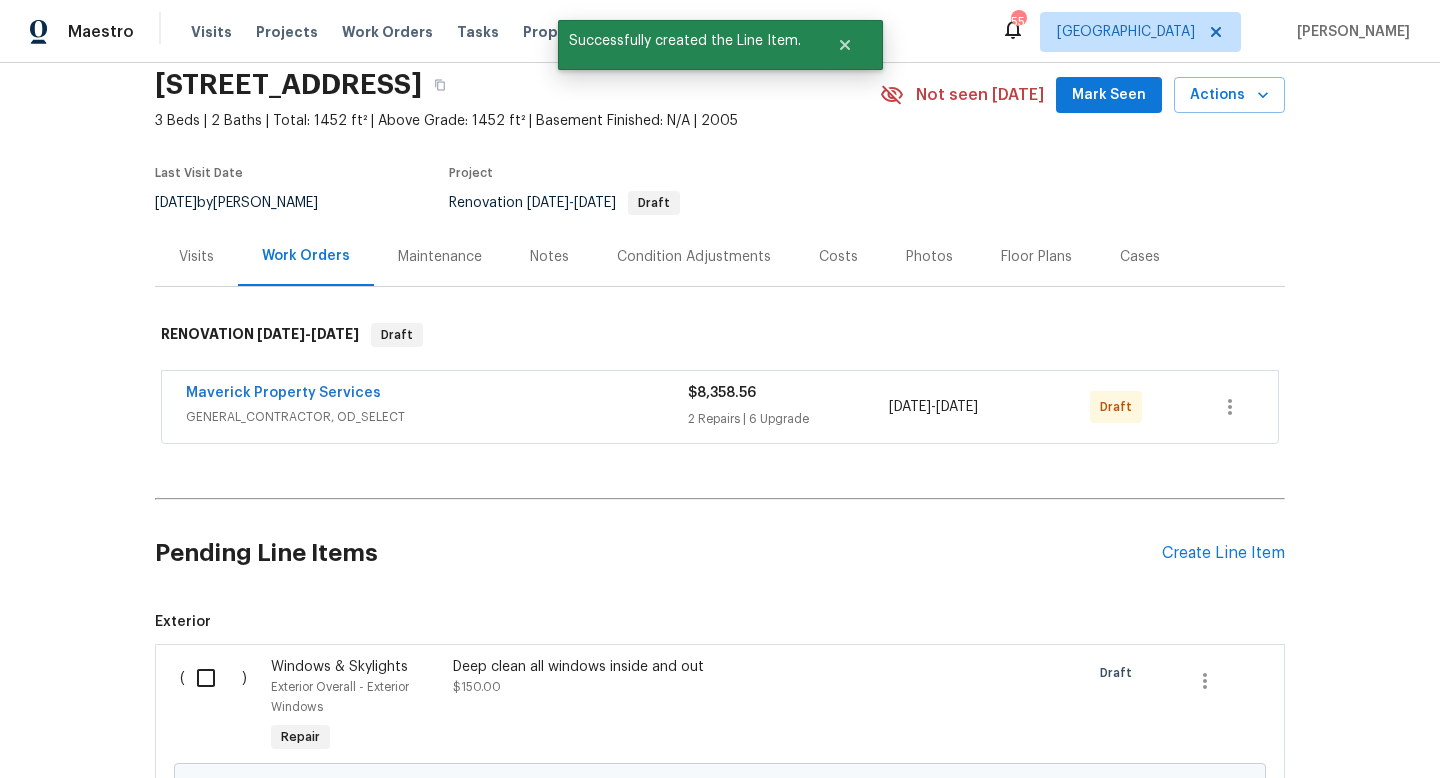 scroll, scrollTop: 94, scrollLeft: 0, axis: vertical 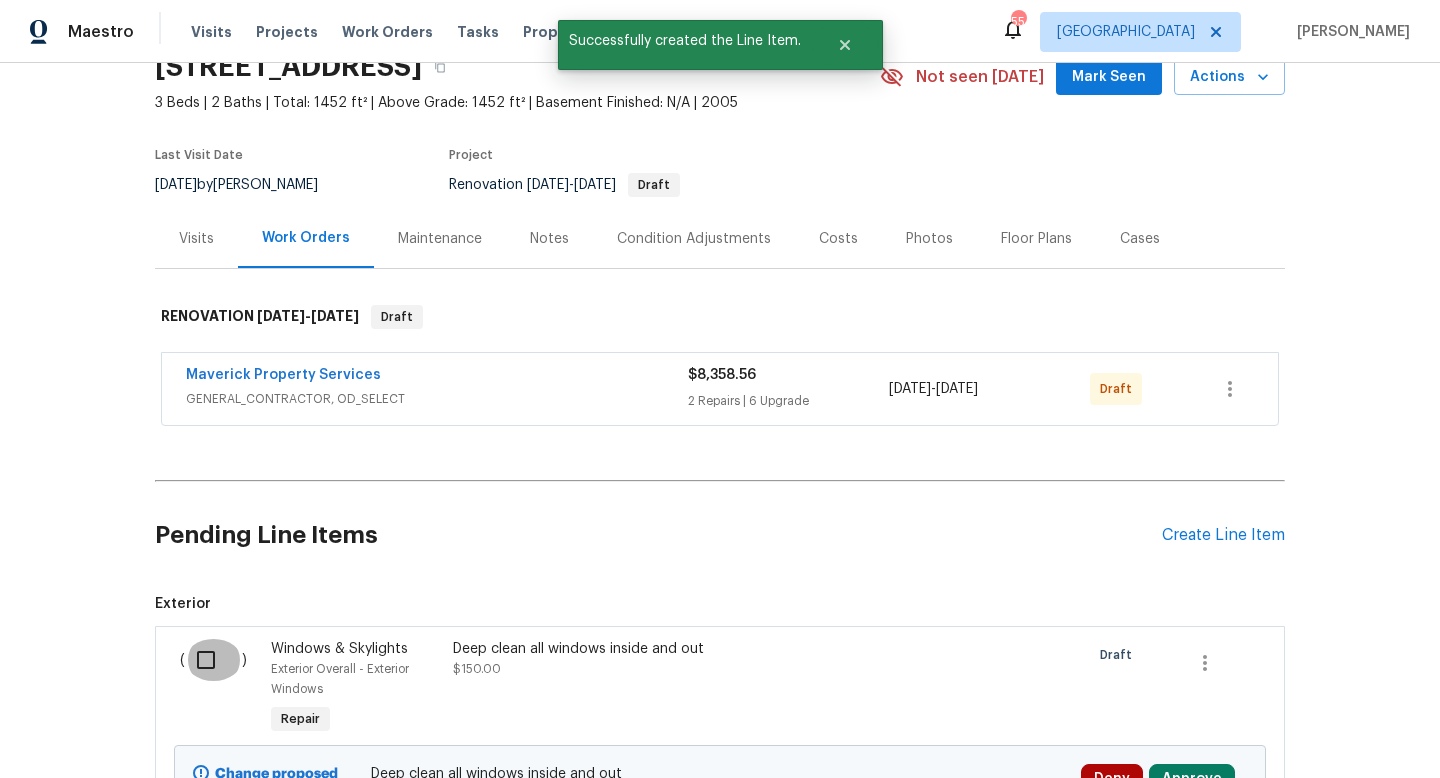 click at bounding box center [213, 660] 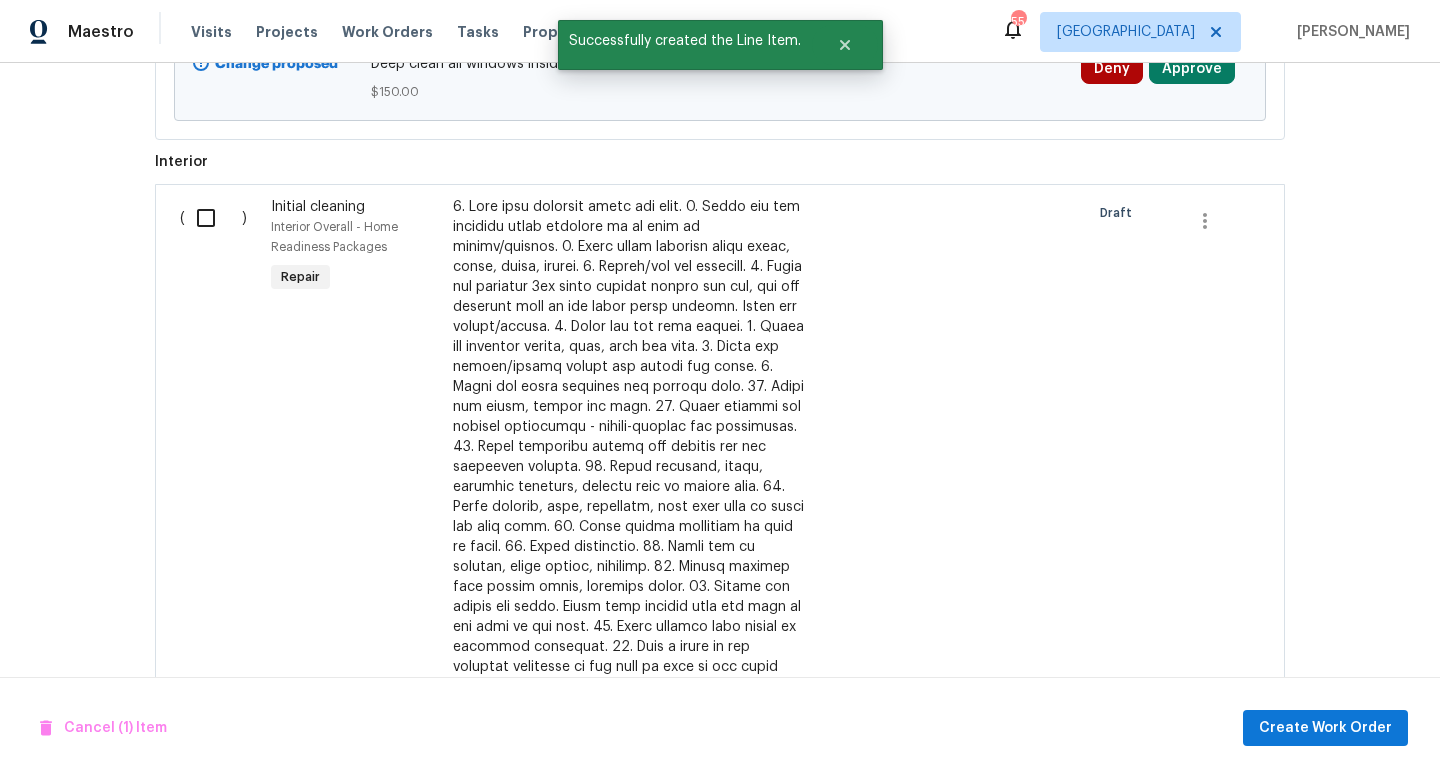 scroll, scrollTop: 863, scrollLeft: 0, axis: vertical 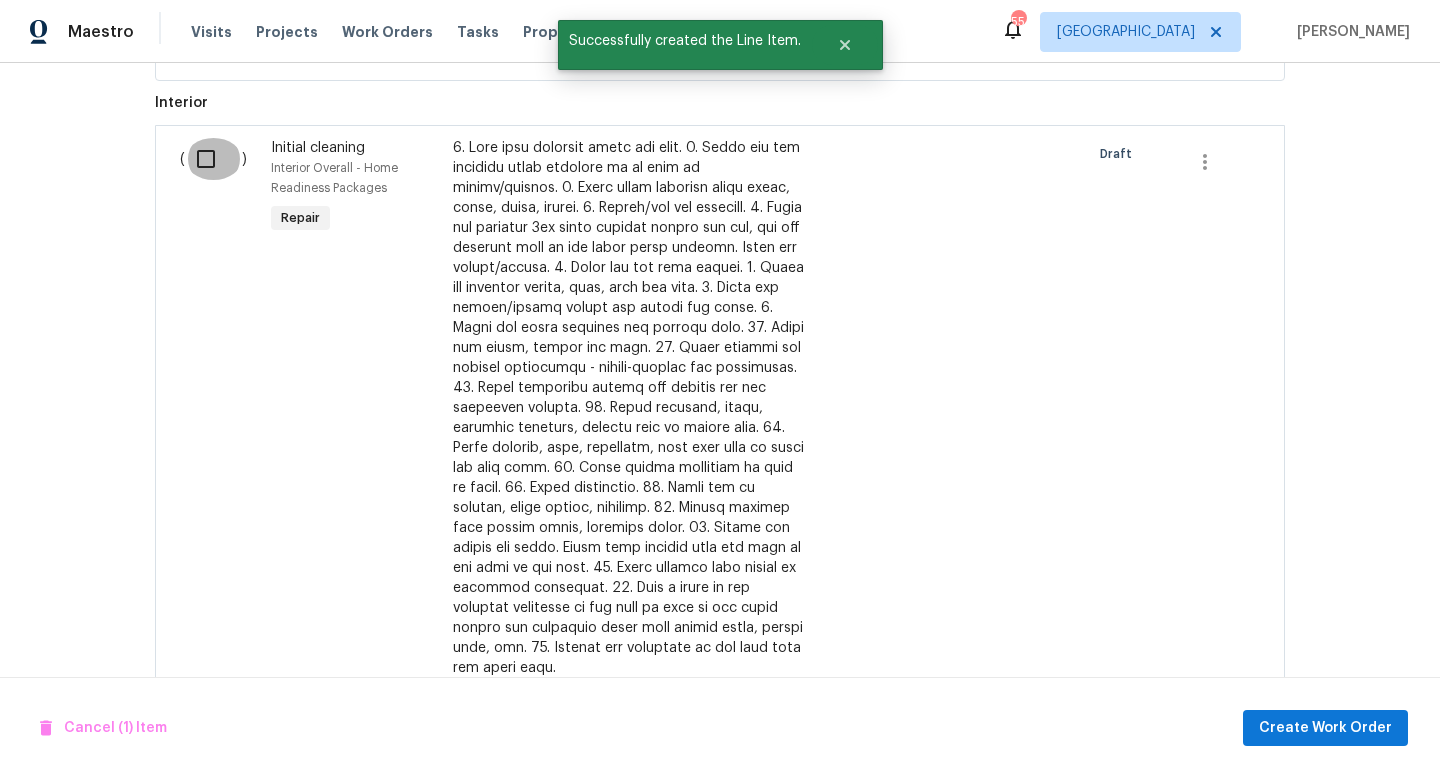 click at bounding box center [213, 159] 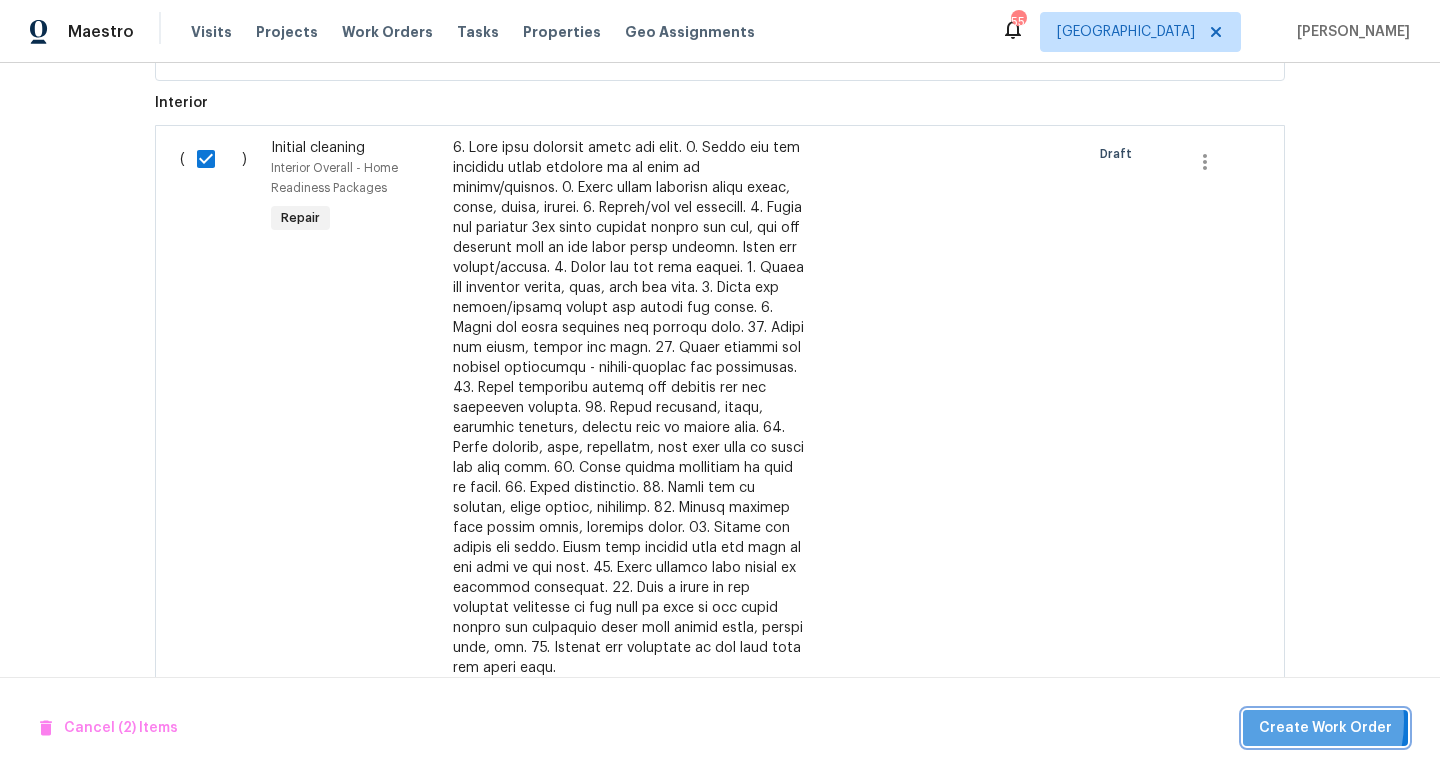 click on "Create Work Order" at bounding box center [1325, 728] 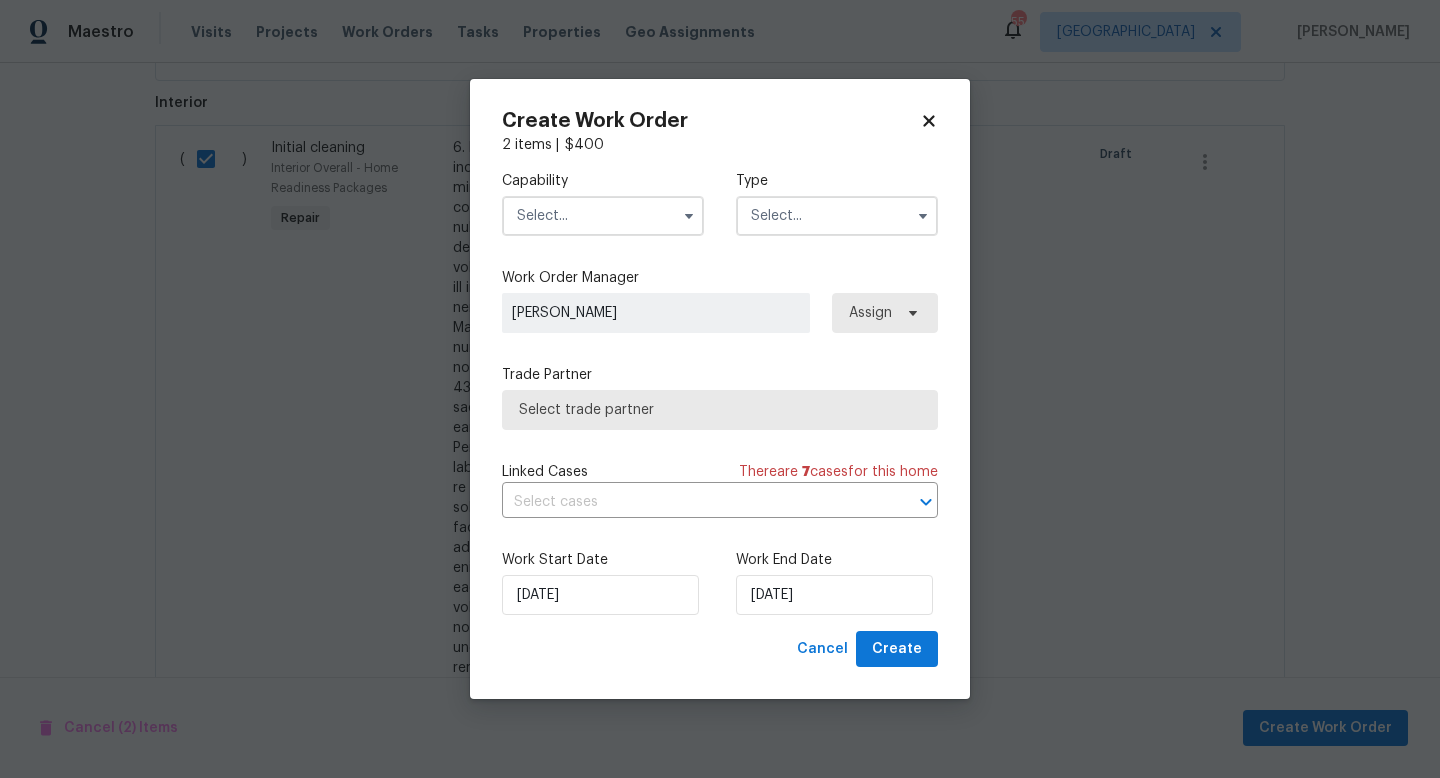 click at bounding box center [603, 216] 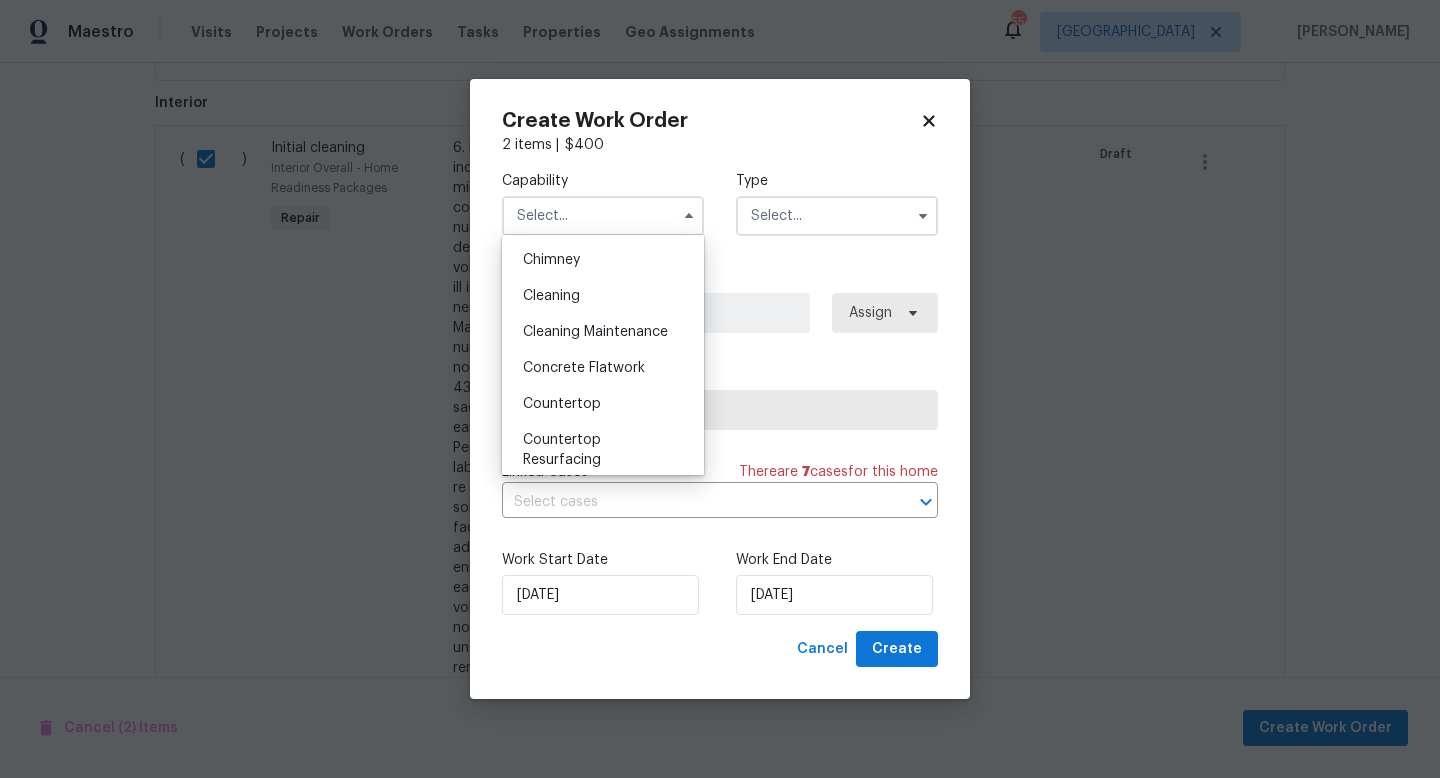 scroll, scrollTop: 246, scrollLeft: 0, axis: vertical 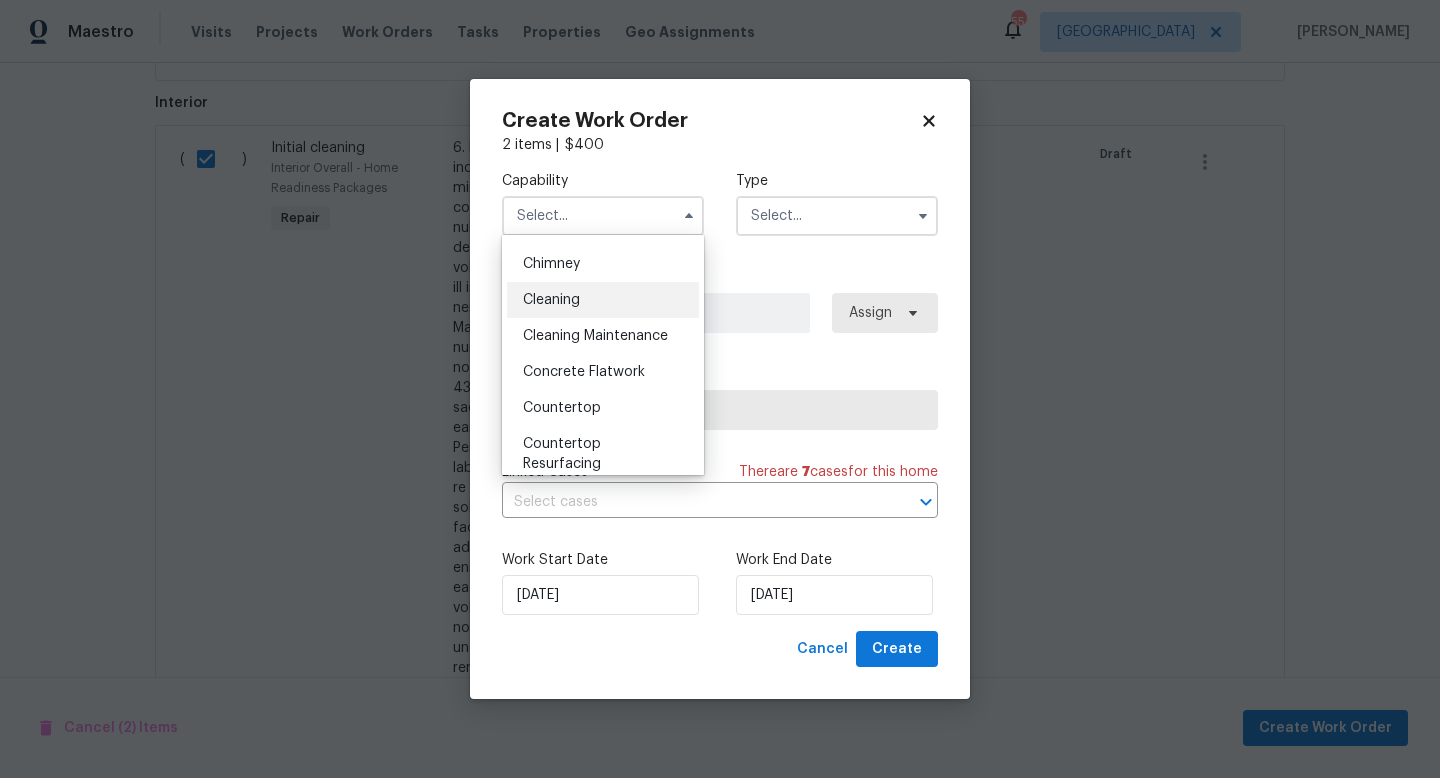 click on "Cleaning" at bounding box center [603, 300] 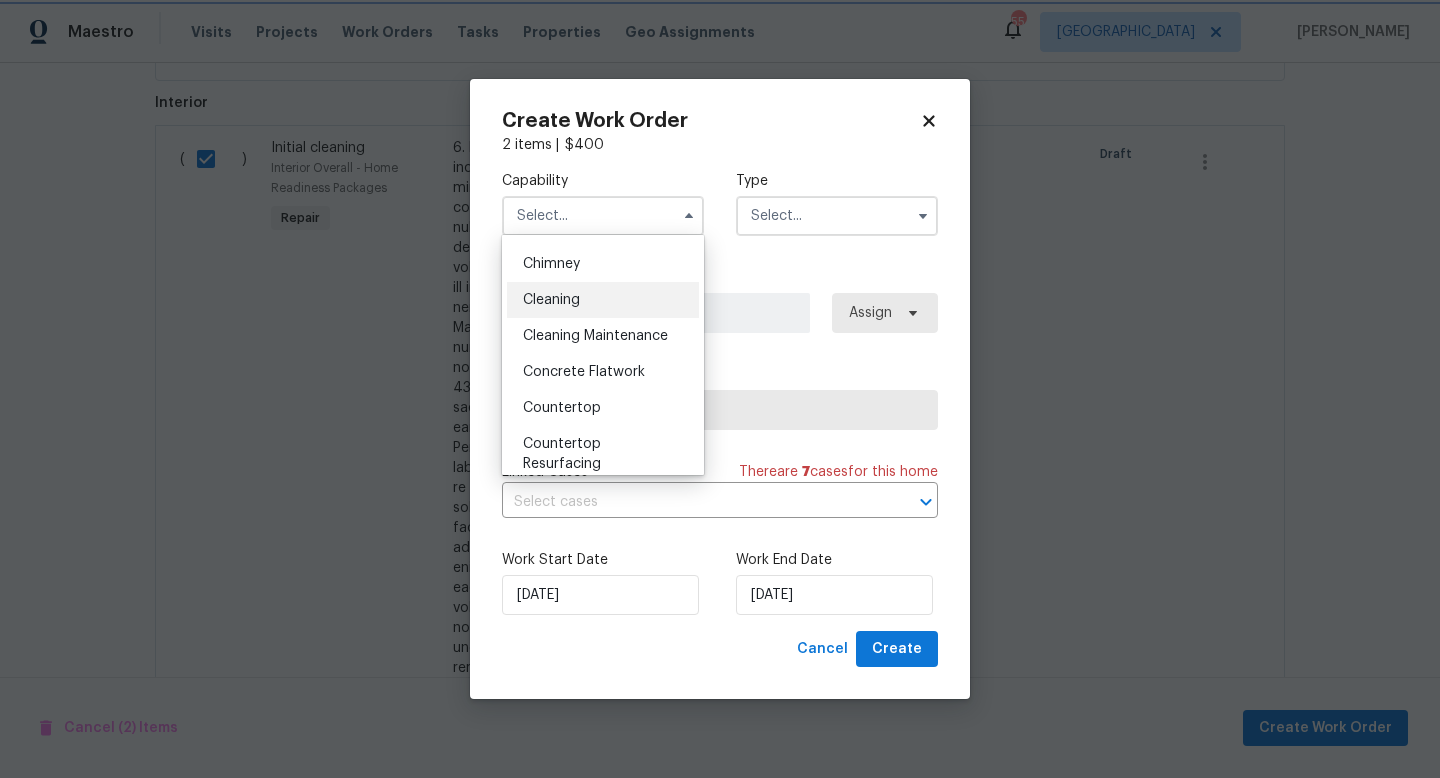 type on "Cleaning" 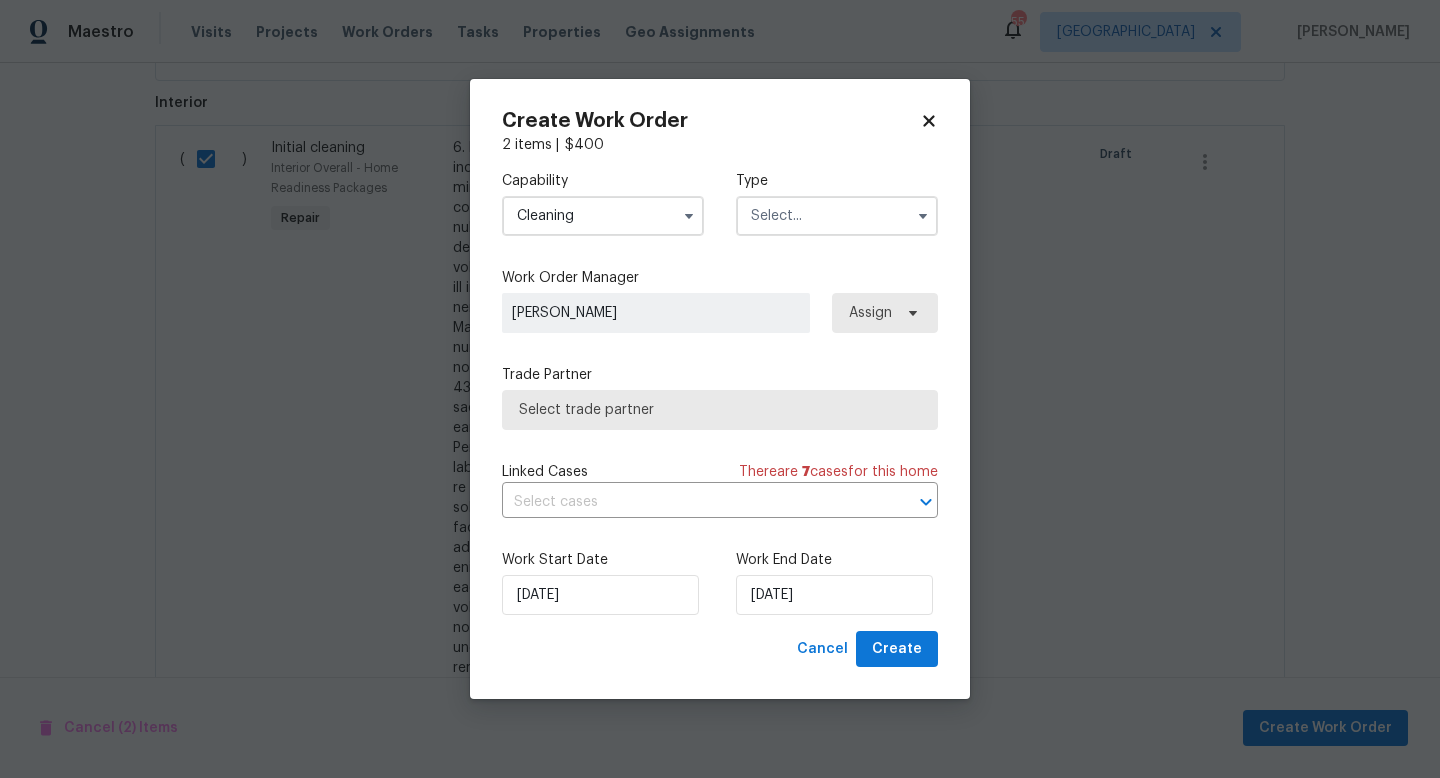 click at bounding box center [837, 216] 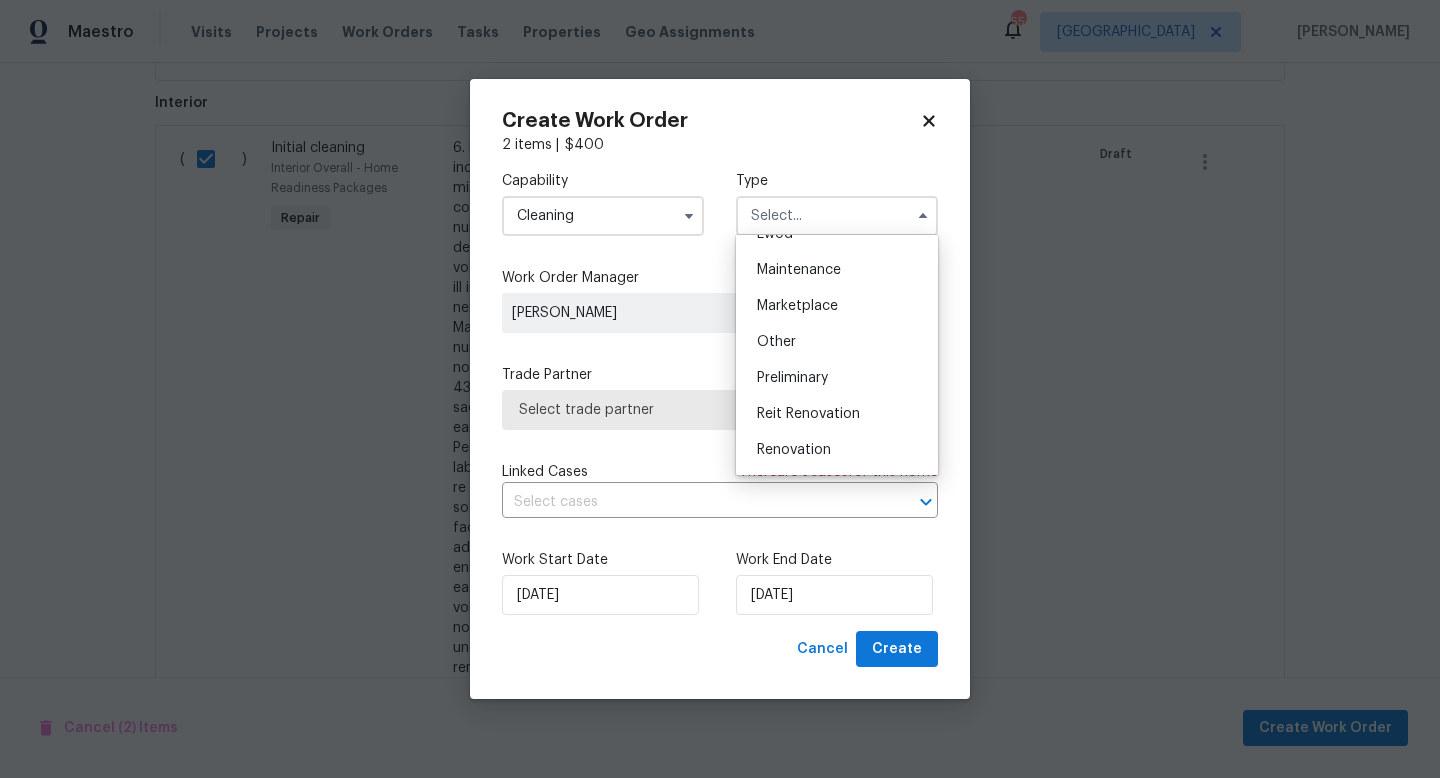 scroll, scrollTop: 327, scrollLeft: 0, axis: vertical 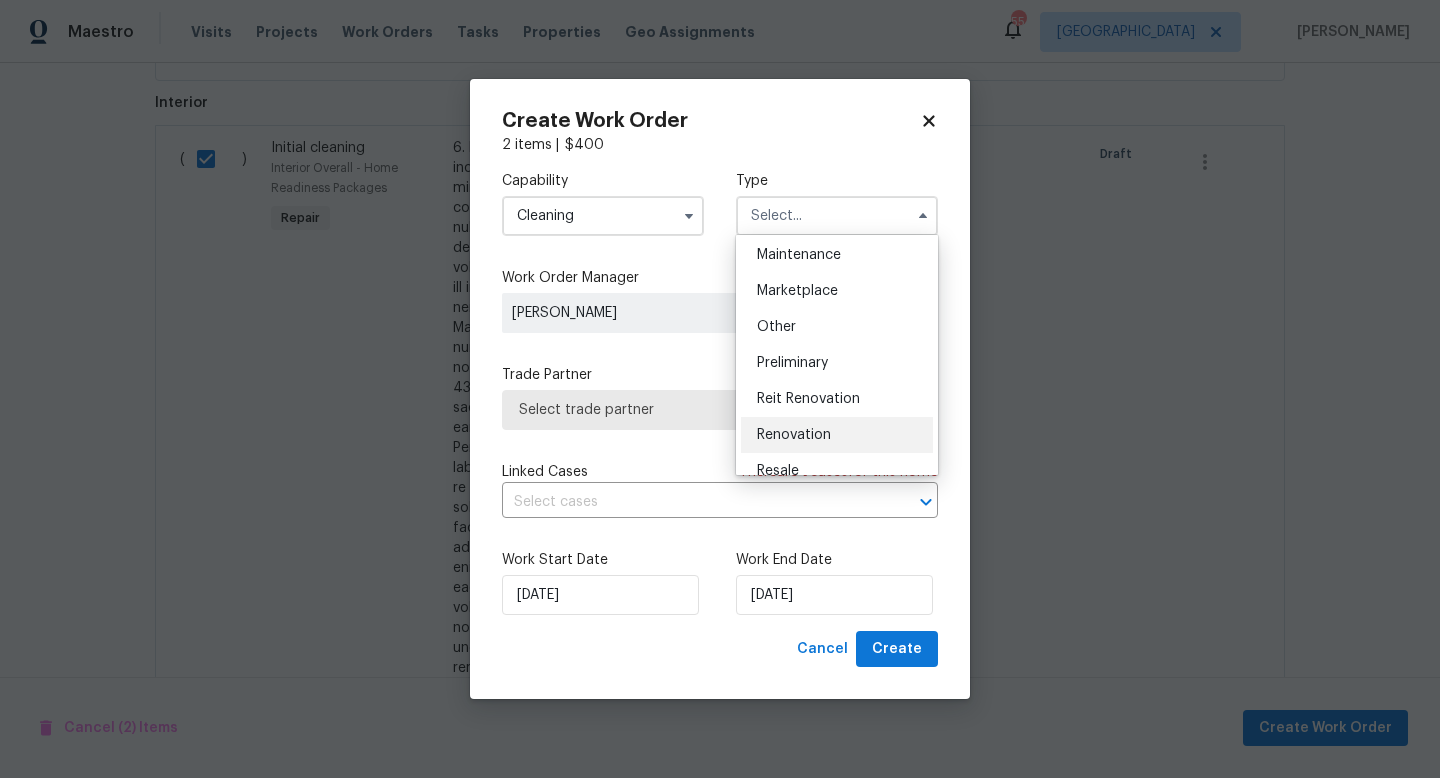 click on "Renovation" at bounding box center [794, 435] 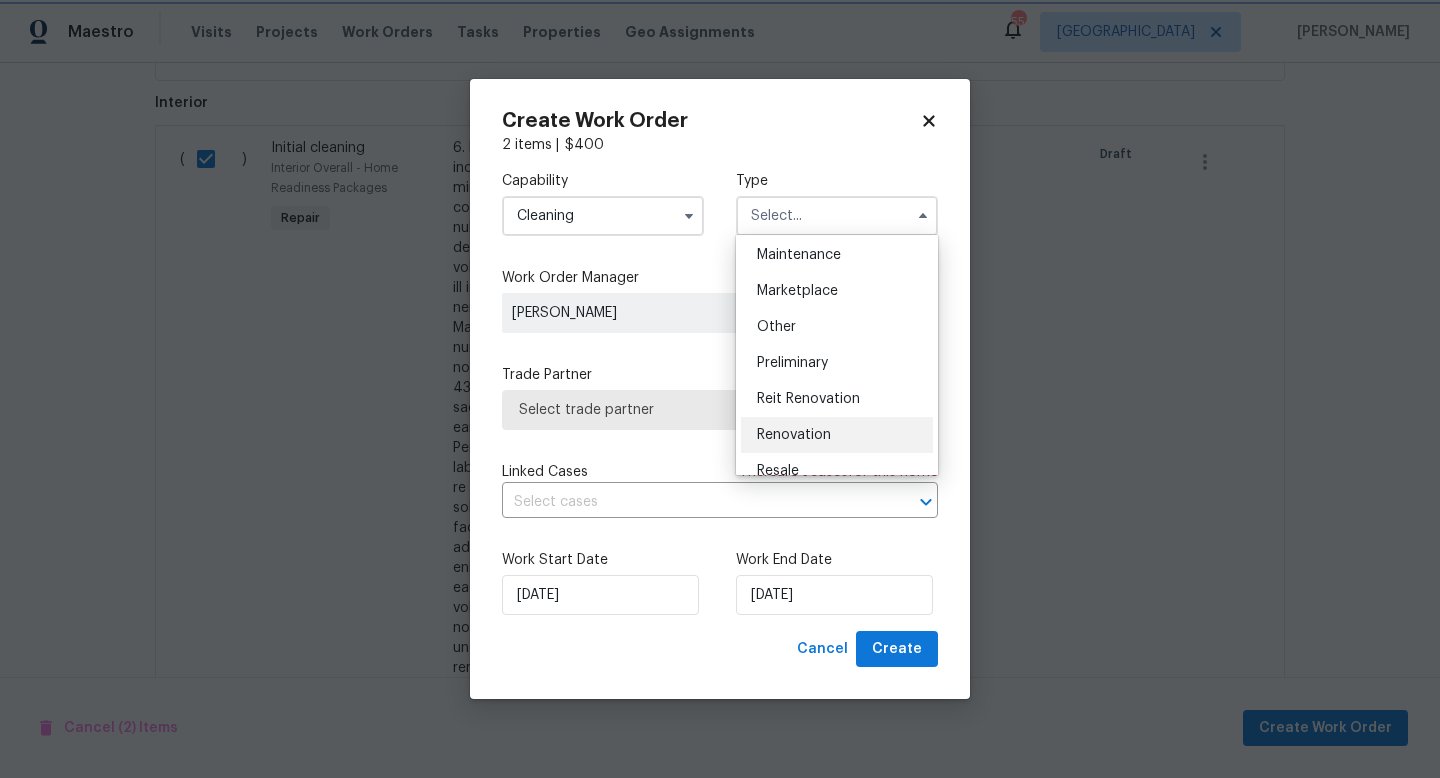 type on "Renovation" 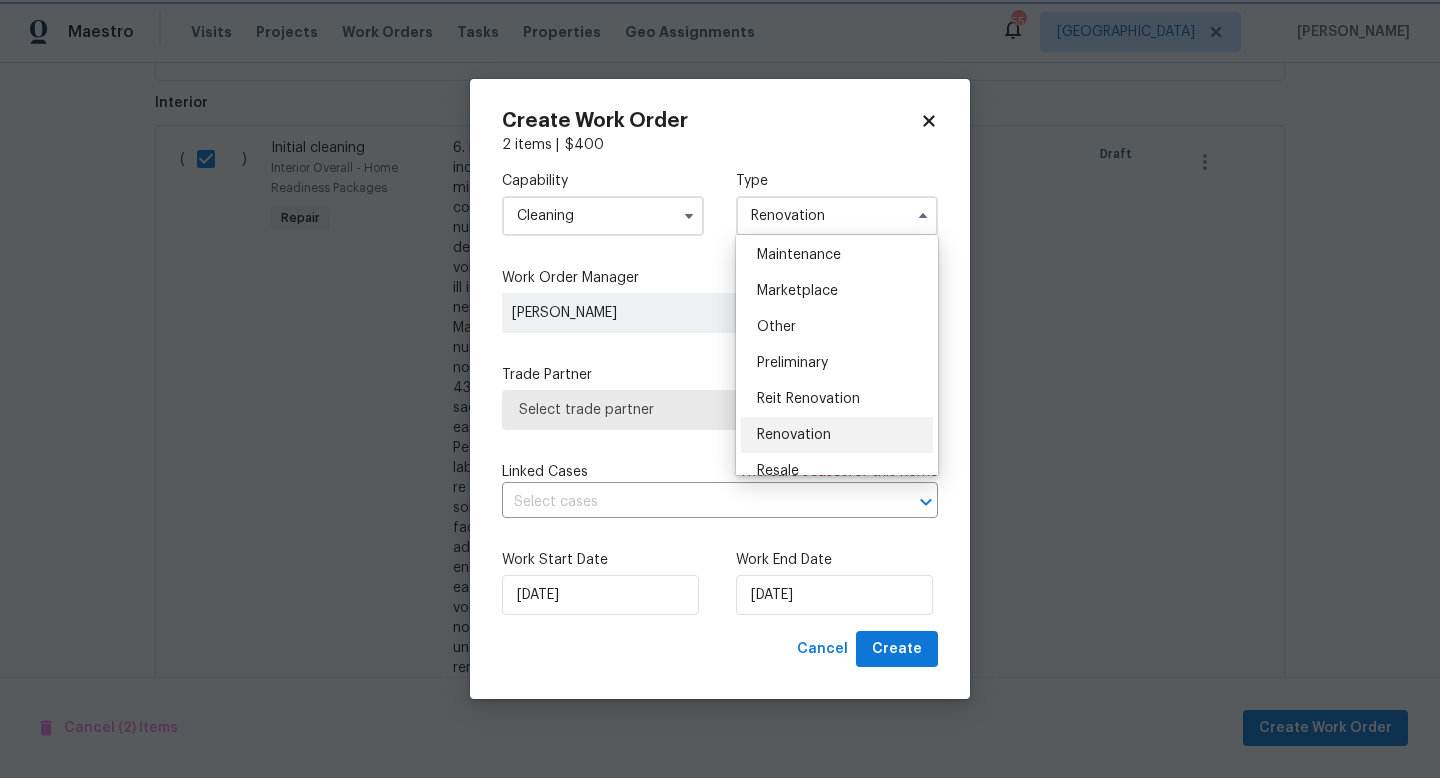 scroll, scrollTop: 0, scrollLeft: 0, axis: both 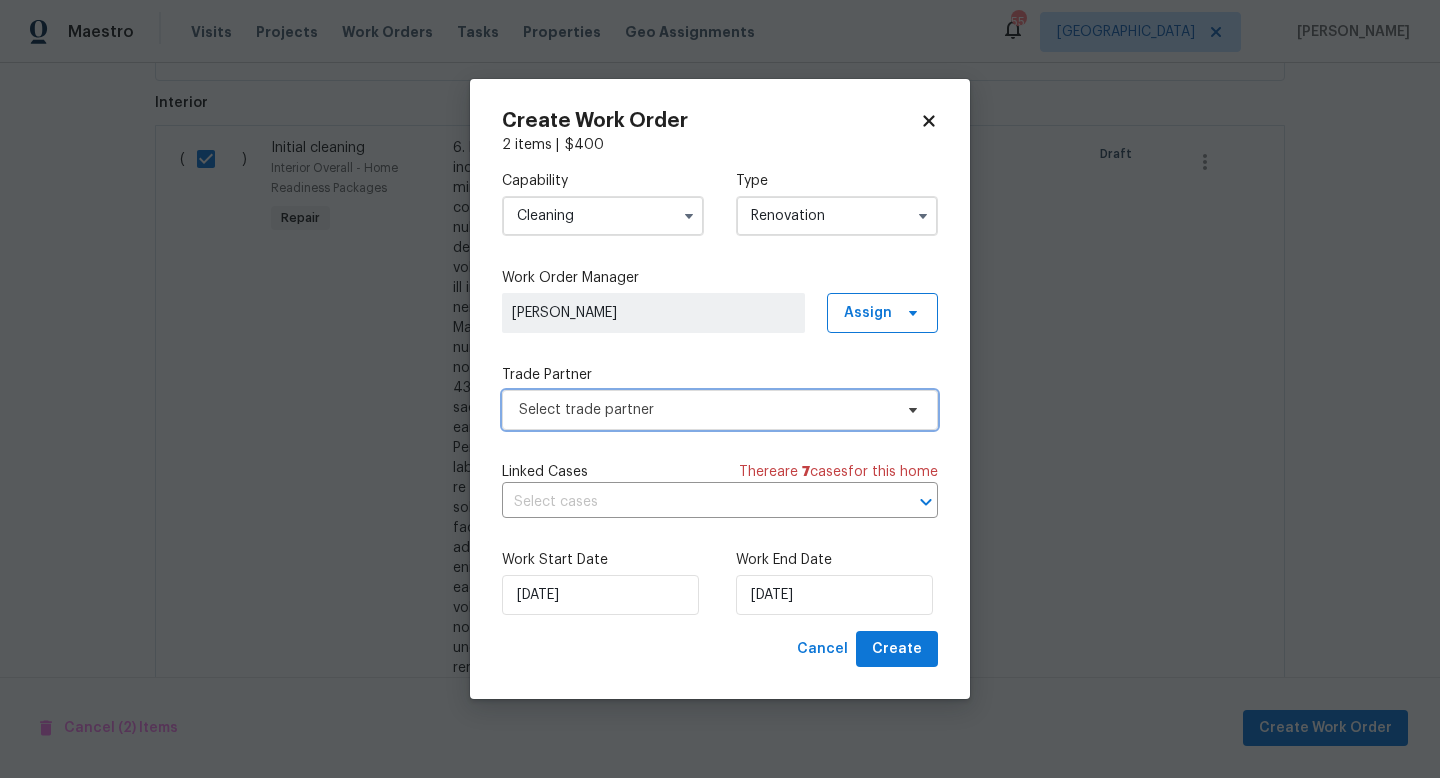 click on "Select trade partner" at bounding box center (720, 410) 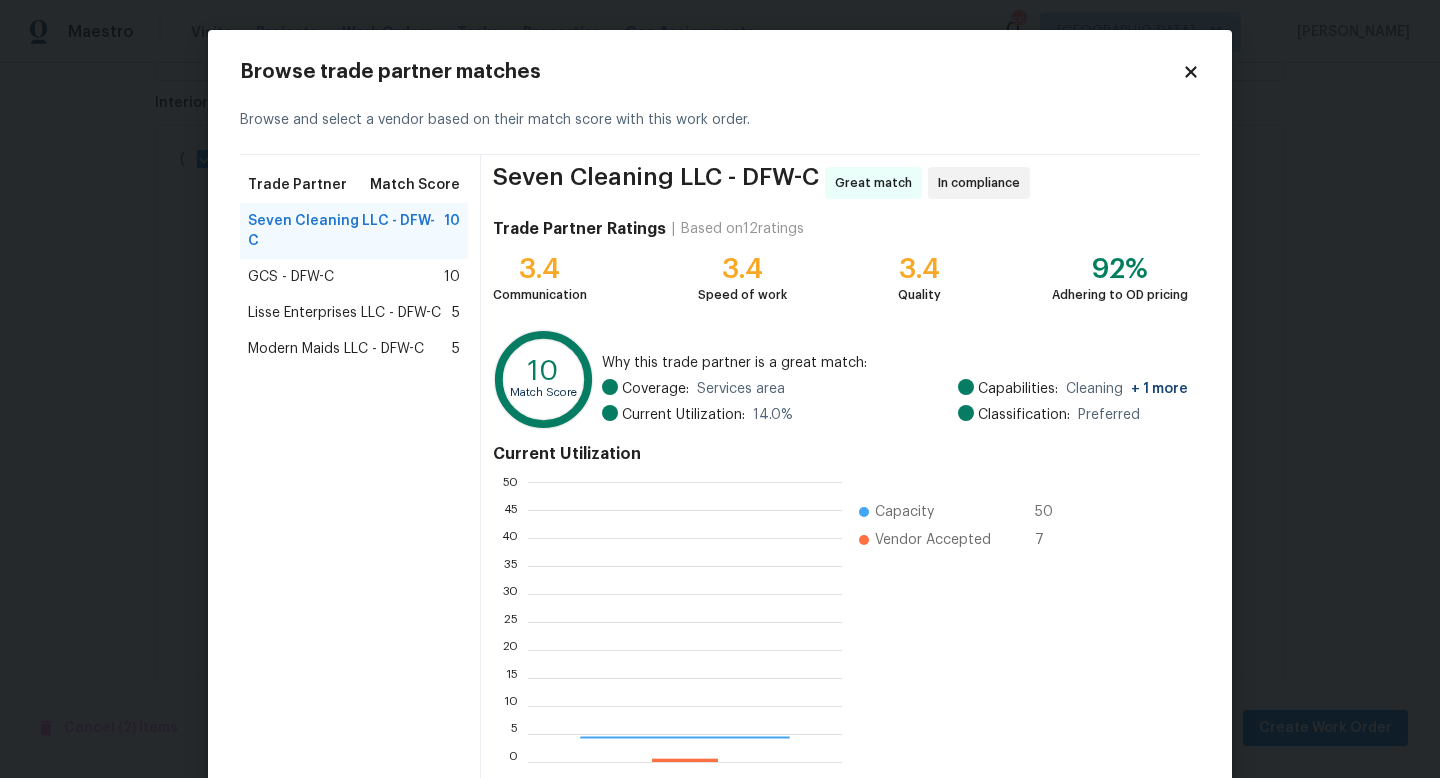 scroll, scrollTop: 2, scrollLeft: 1, axis: both 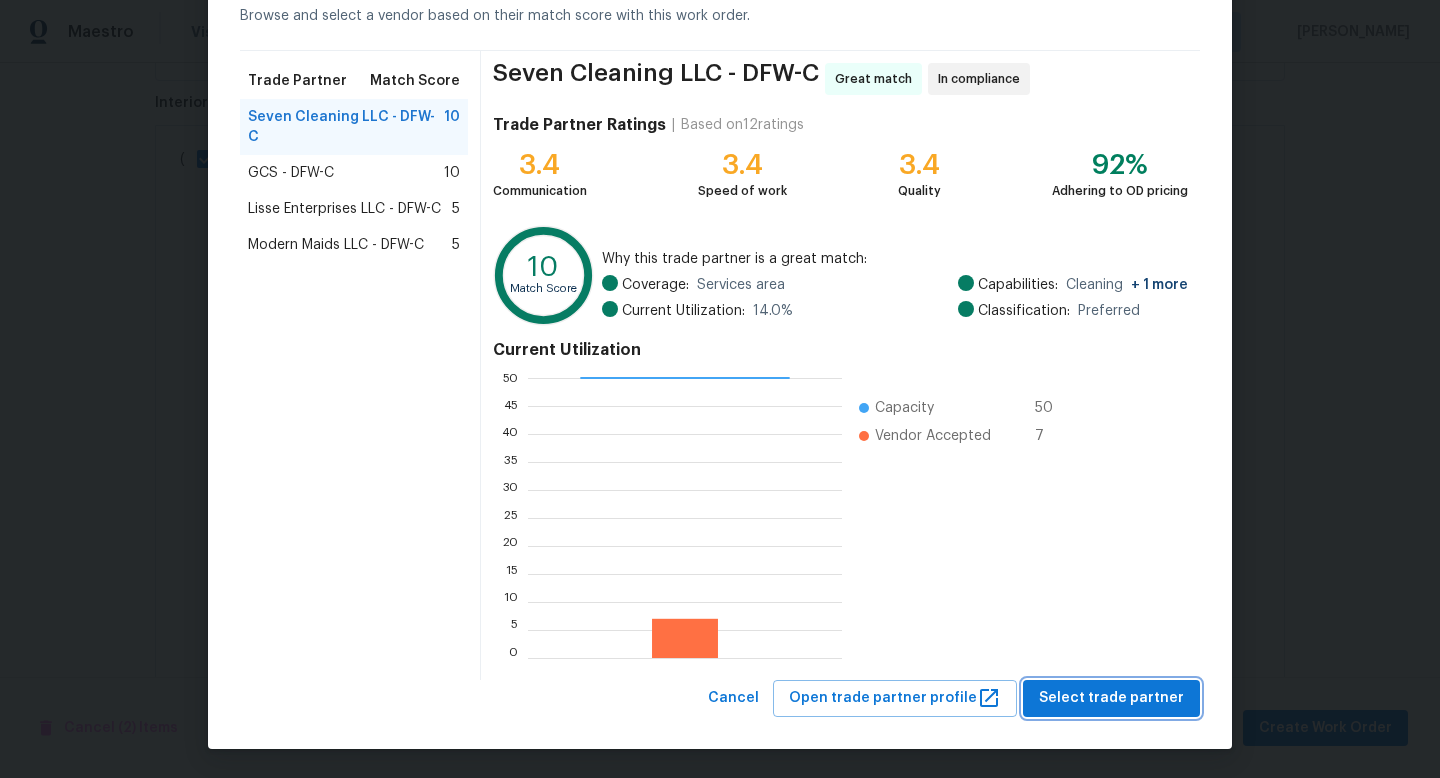 click on "Select trade partner" at bounding box center [1111, 698] 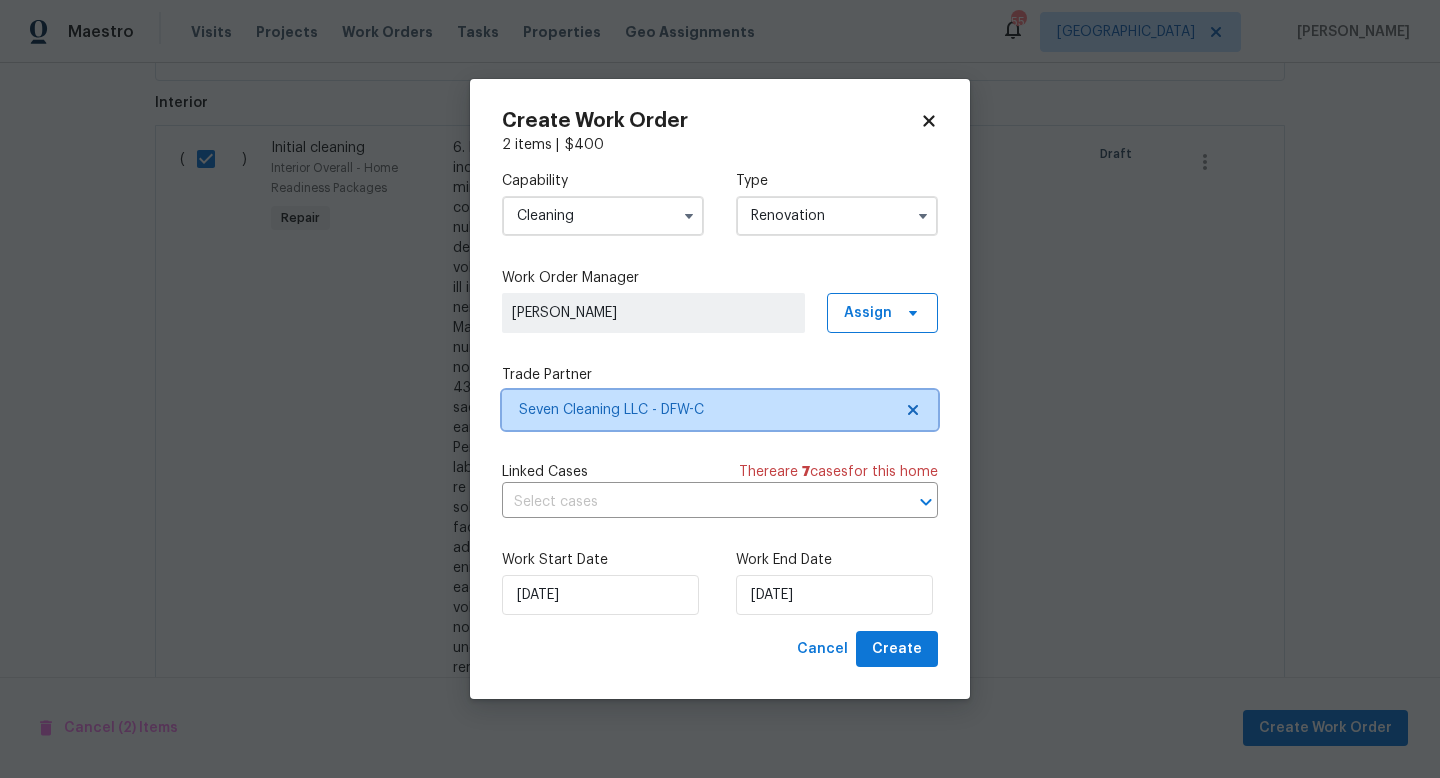 scroll, scrollTop: 0, scrollLeft: 0, axis: both 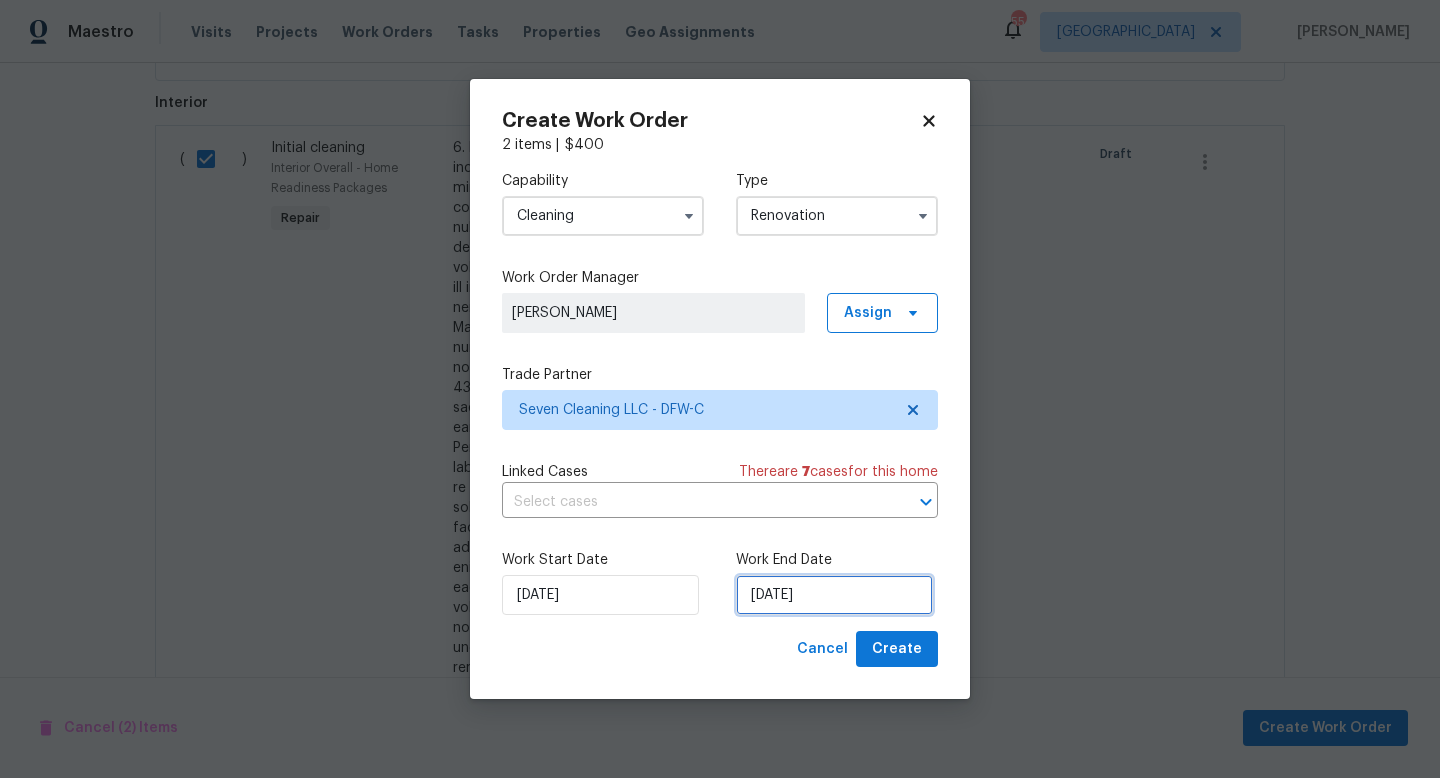 click on "7/22/2025" at bounding box center (834, 595) 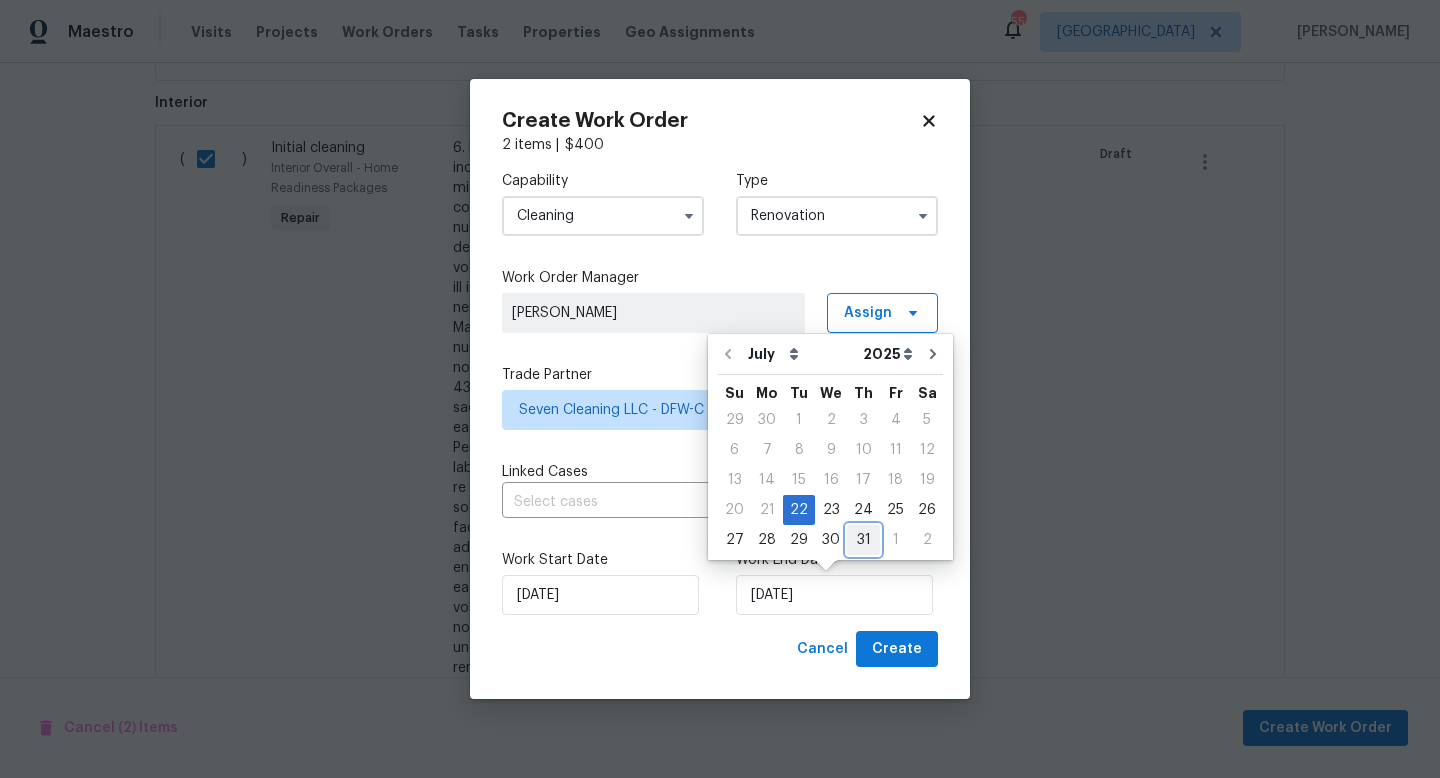 click on "31" at bounding box center [863, 540] 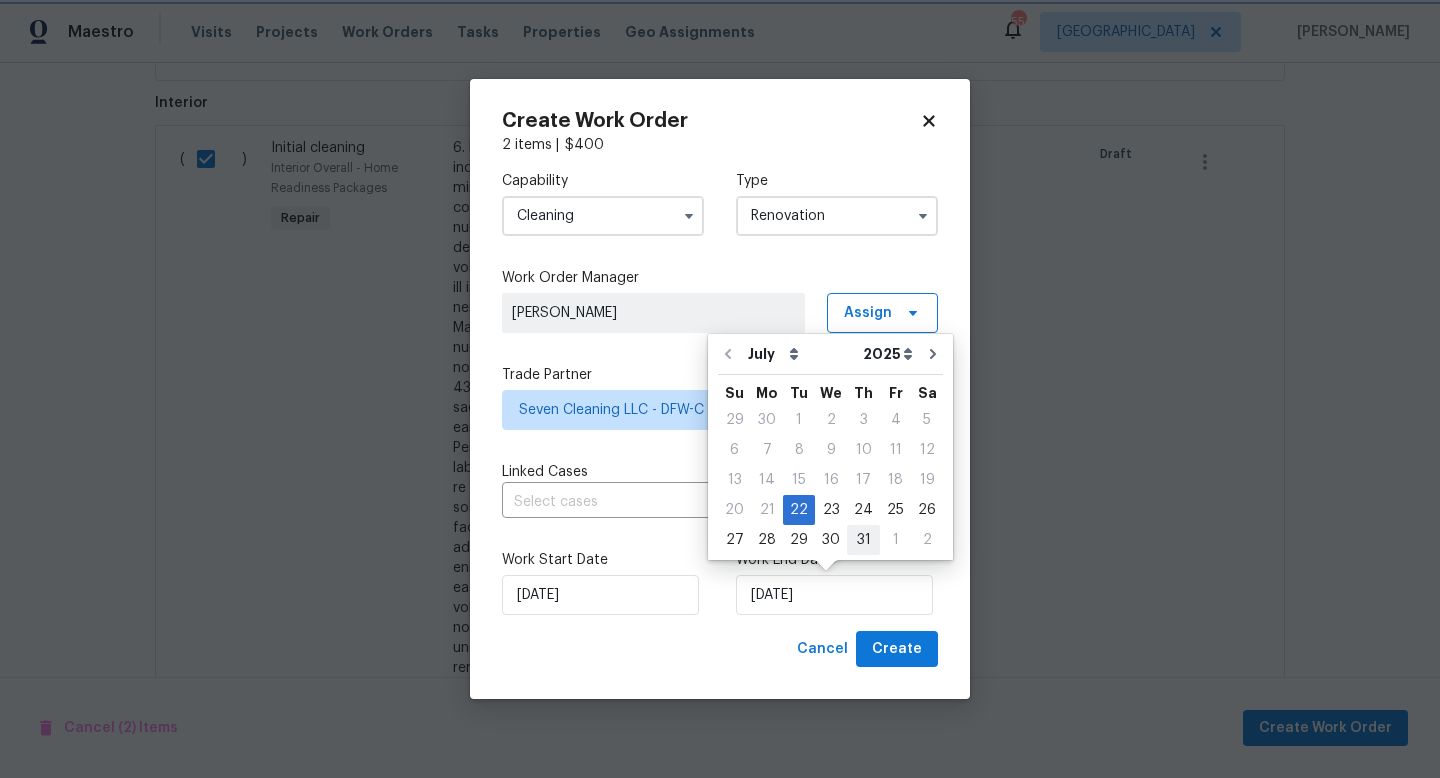type on "7/31/2025" 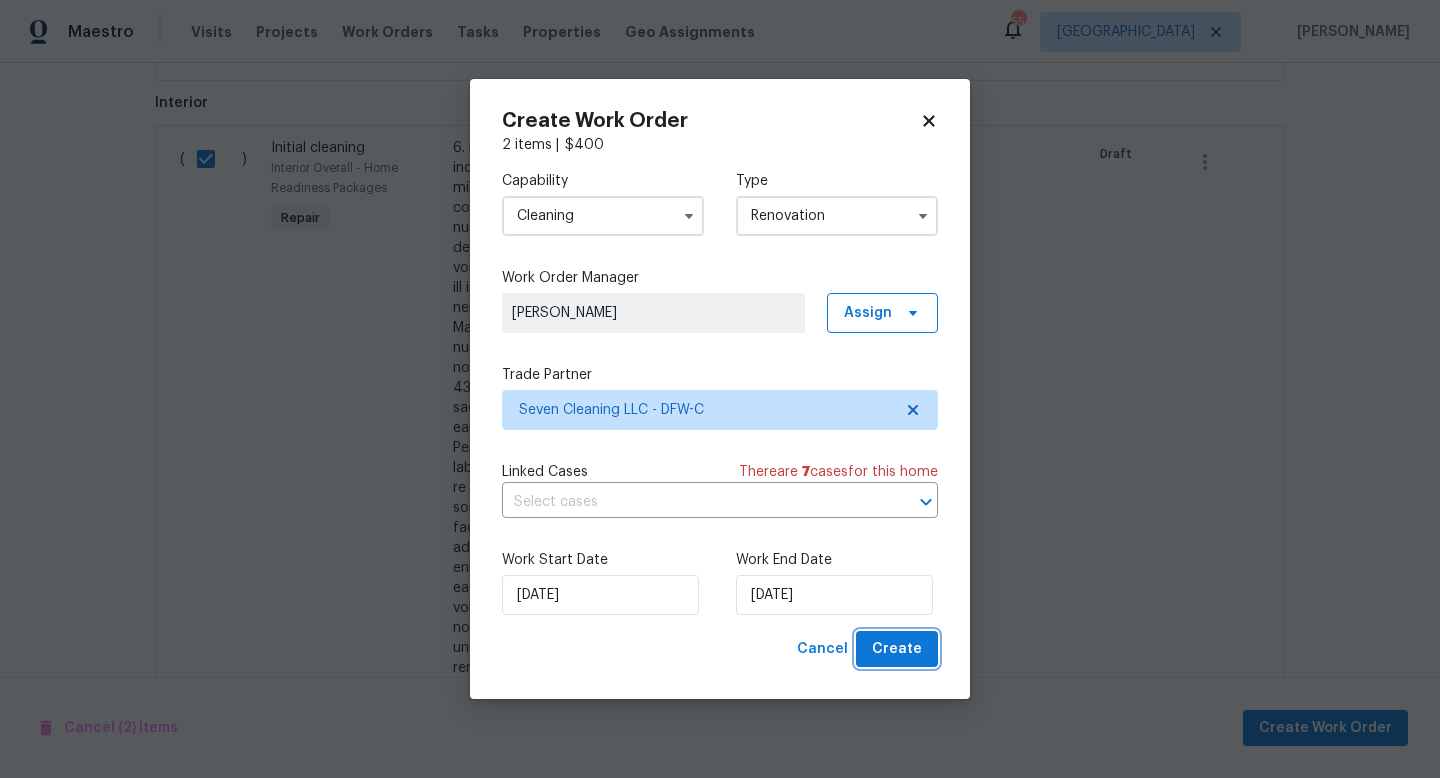 click on "Create" at bounding box center (897, 649) 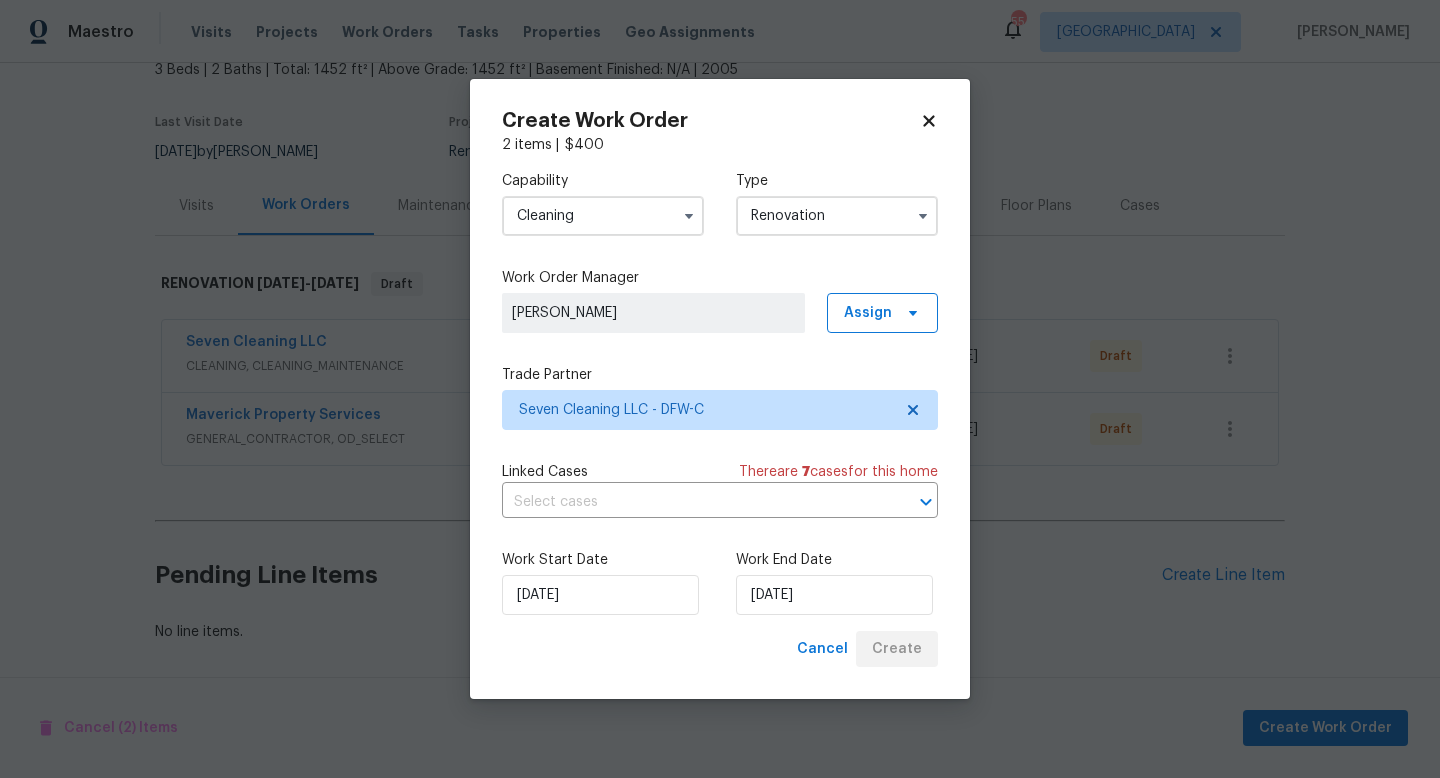 scroll, scrollTop: 127, scrollLeft: 0, axis: vertical 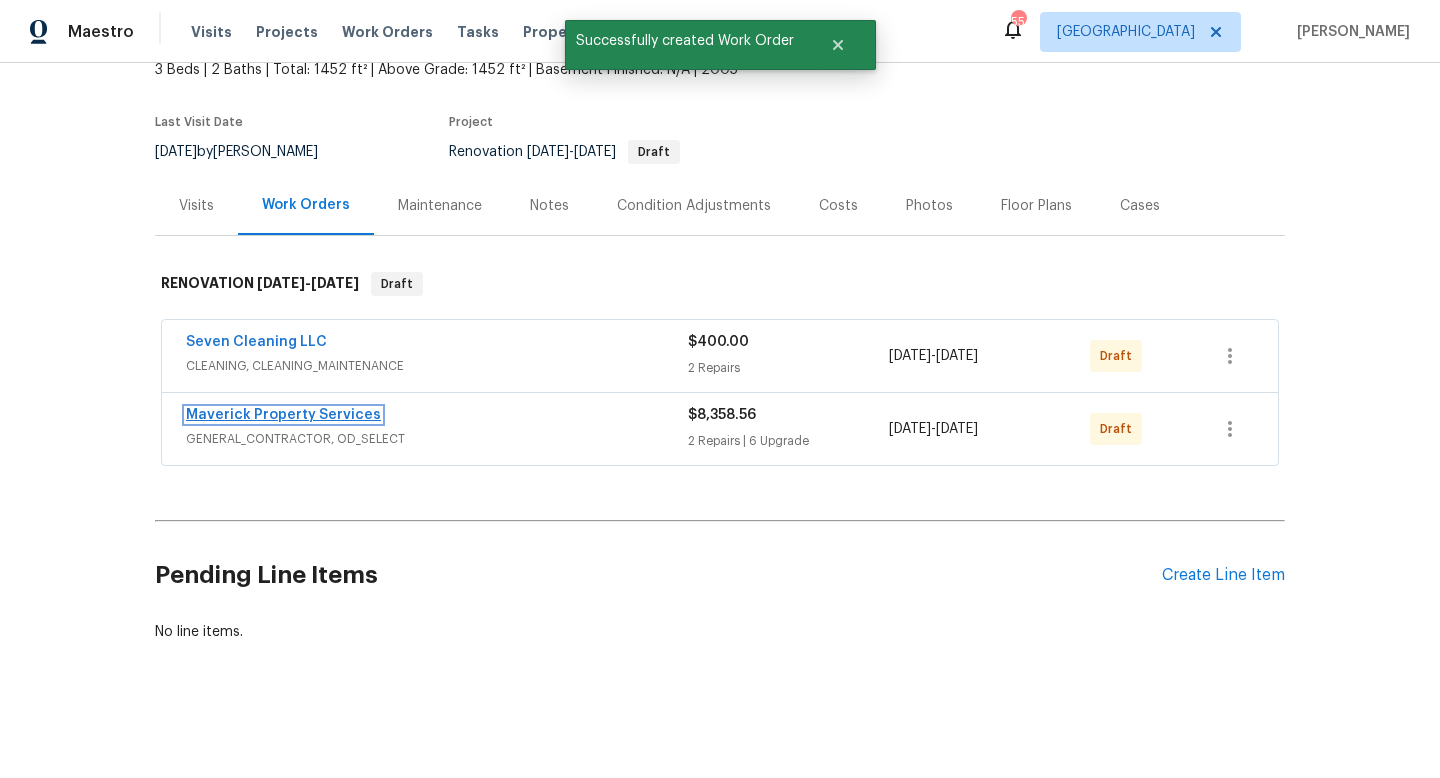 click on "Maverick Property Services" at bounding box center [283, 415] 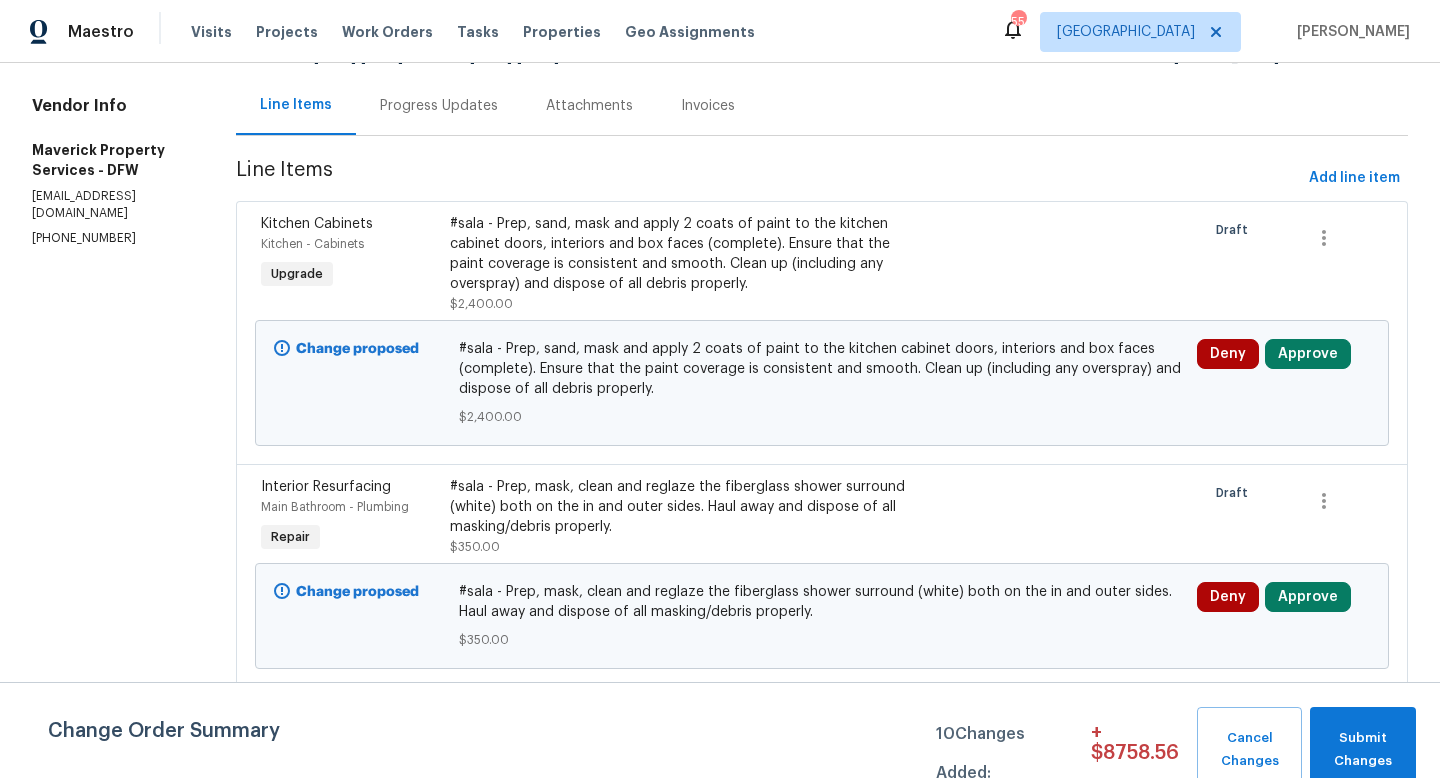 scroll, scrollTop: 0, scrollLeft: 0, axis: both 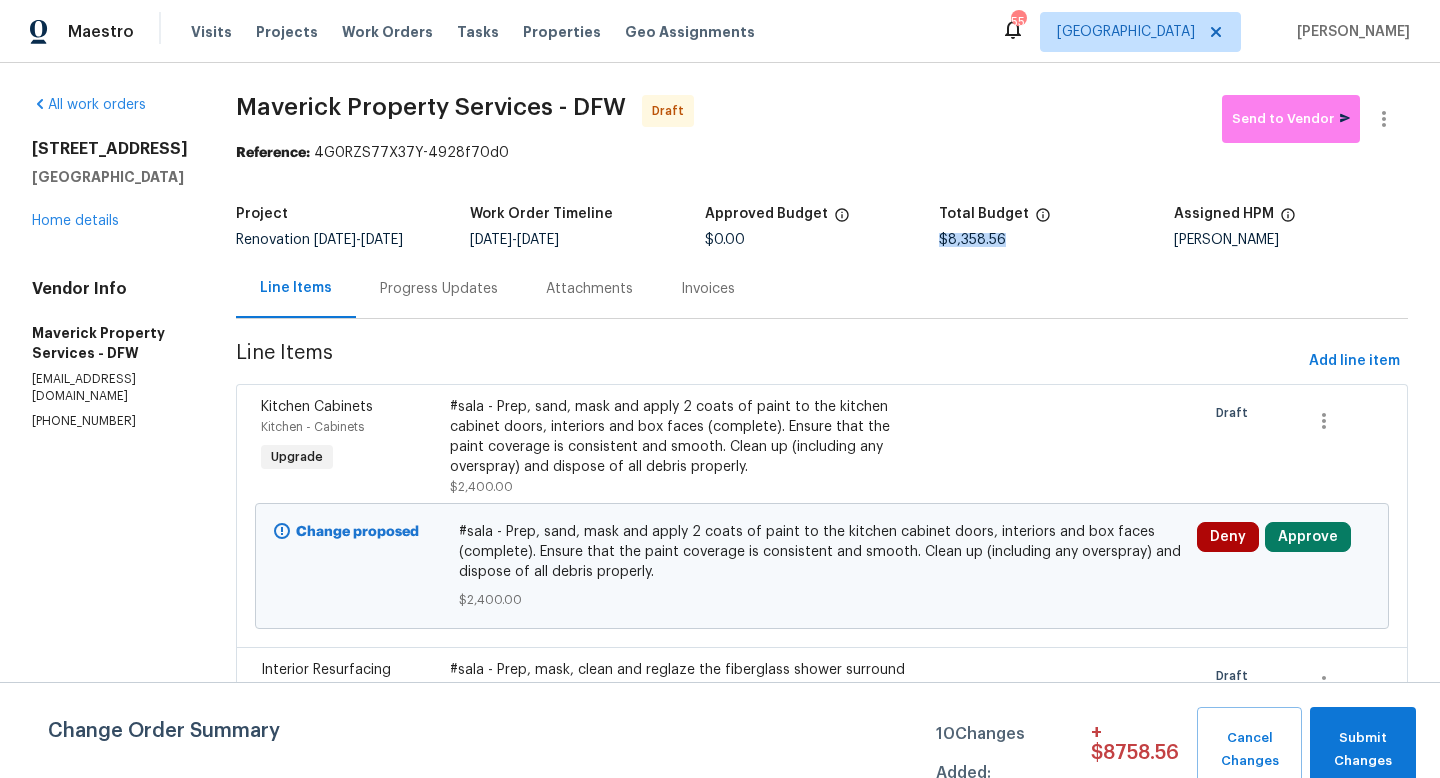 drag, startPoint x: 1044, startPoint y: 238, endPoint x: 972, endPoint y: 238, distance: 72 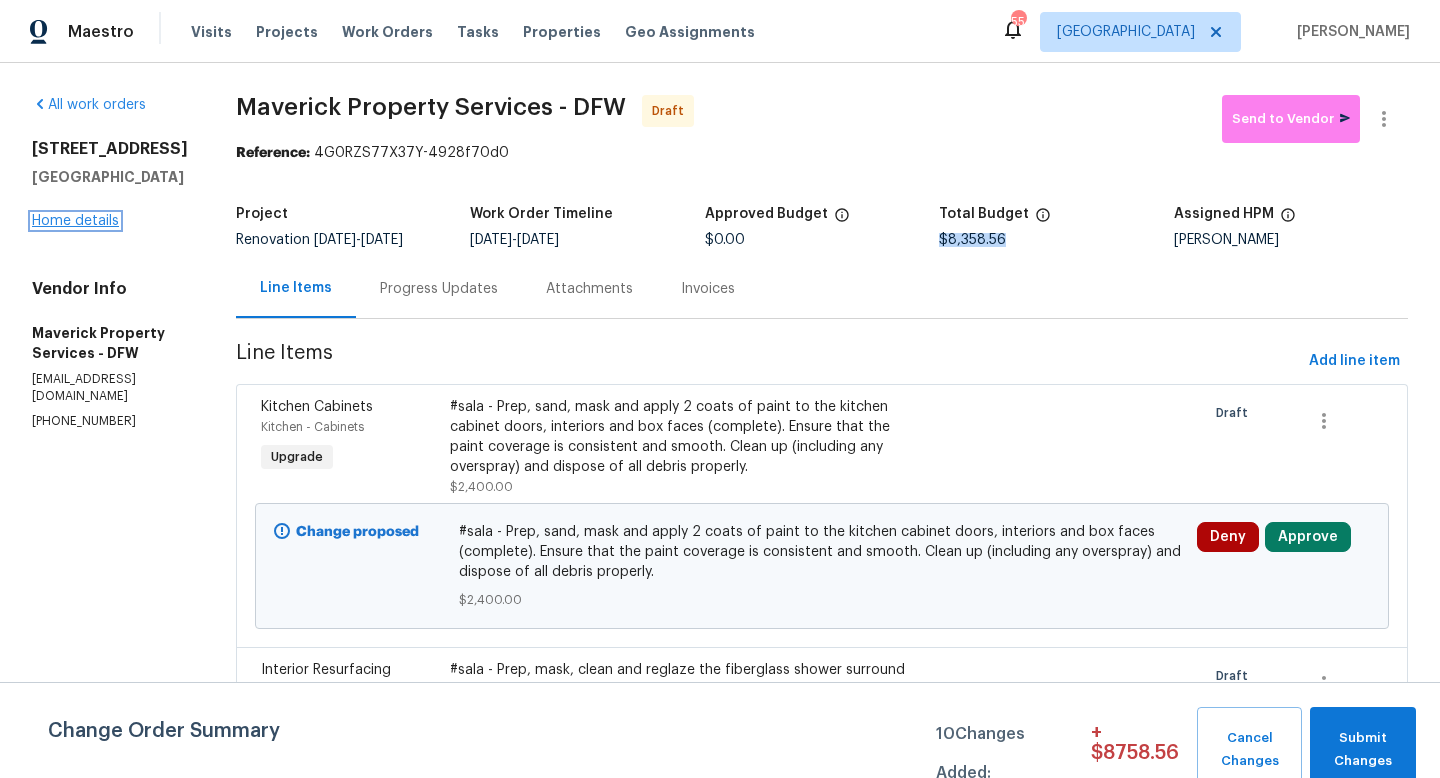 click on "Home details" at bounding box center [75, 221] 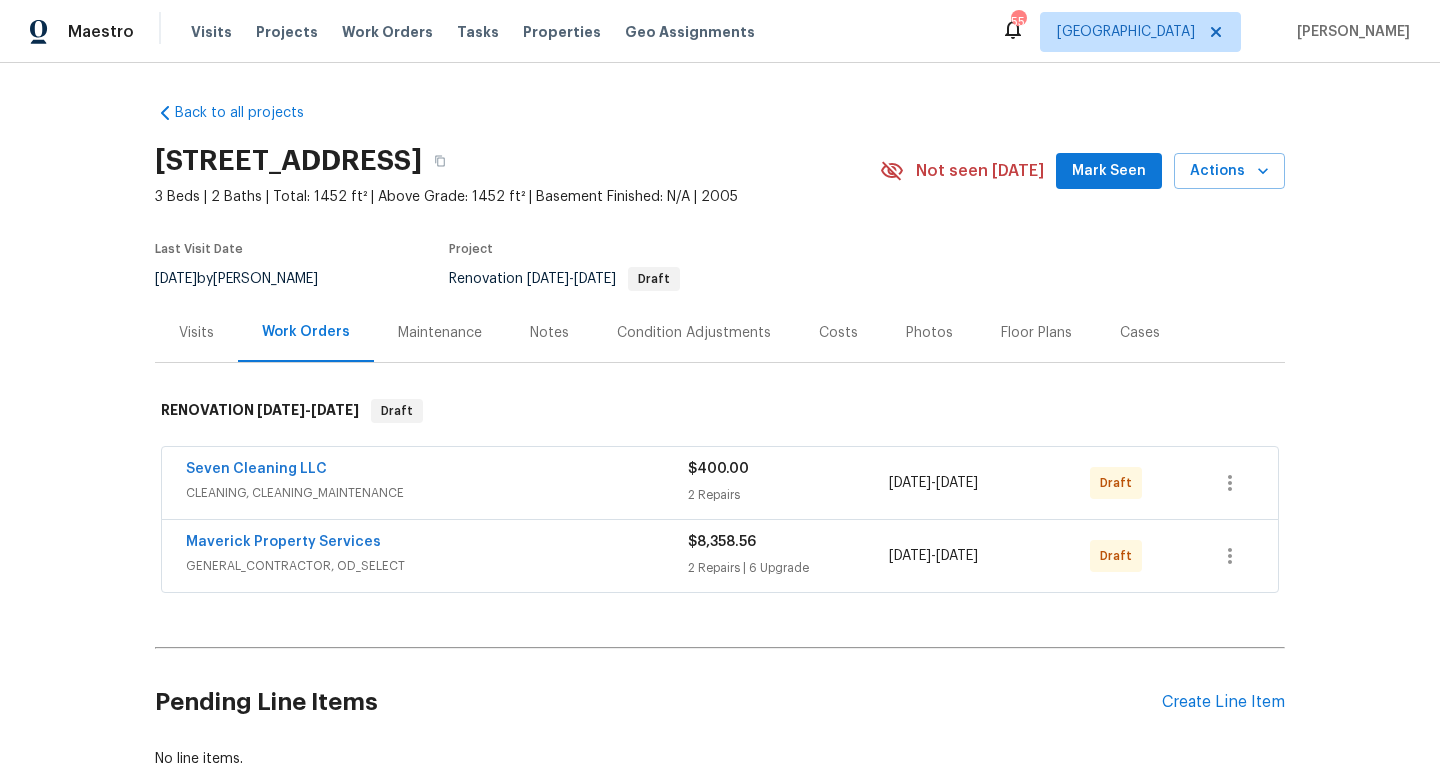 click on "Notes" at bounding box center [549, 333] 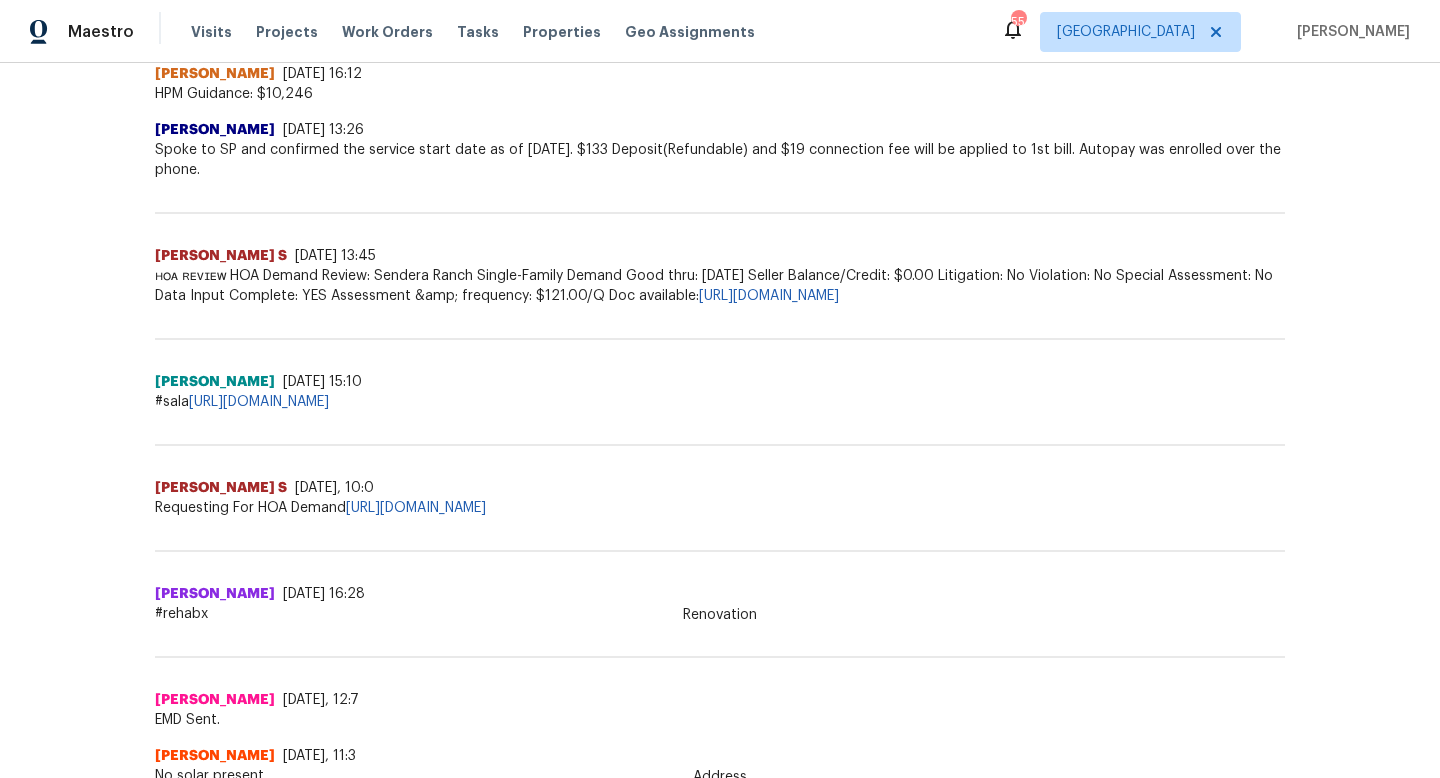 scroll, scrollTop: 1121, scrollLeft: 0, axis: vertical 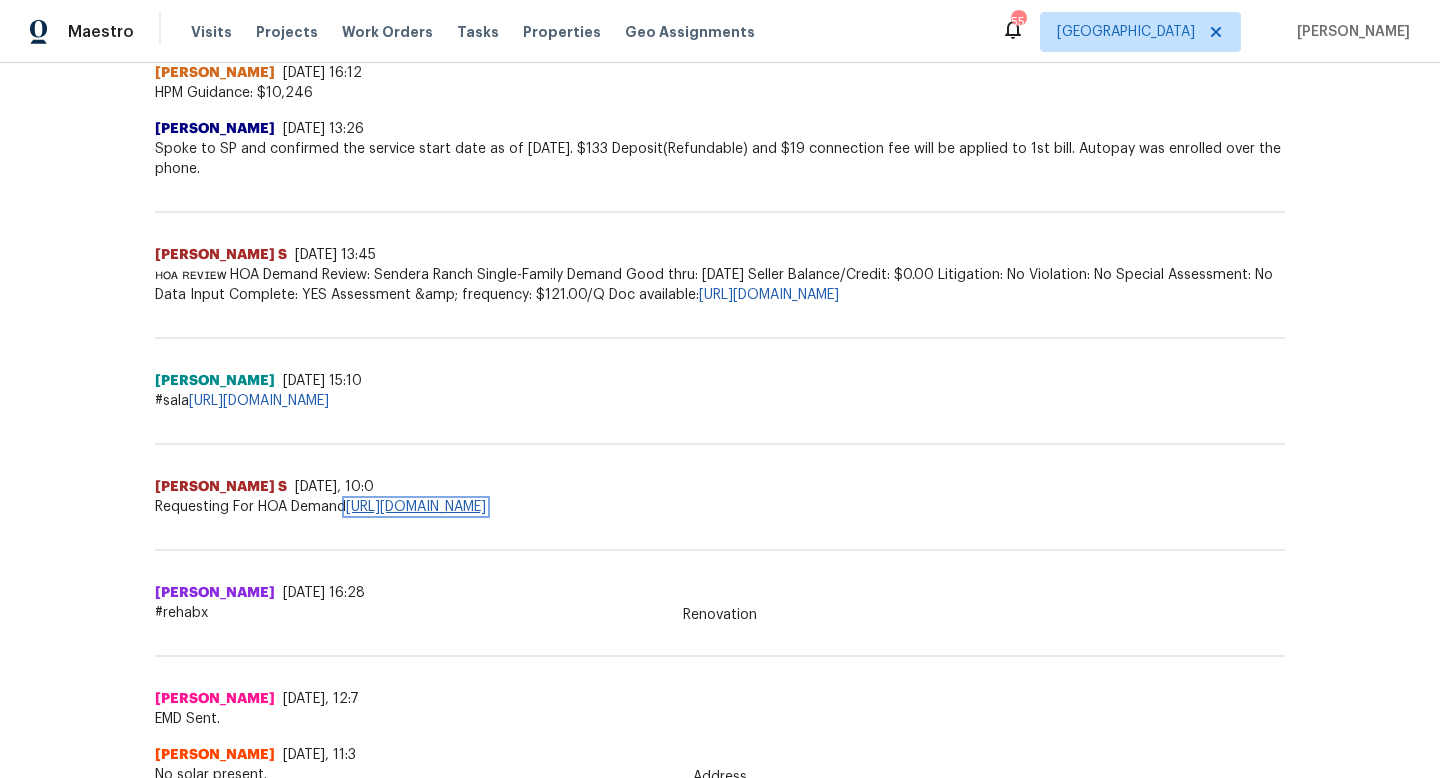 click on "https://opendoor.zendesk.com/agent/tickets/3237298" at bounding box center (416, 507) 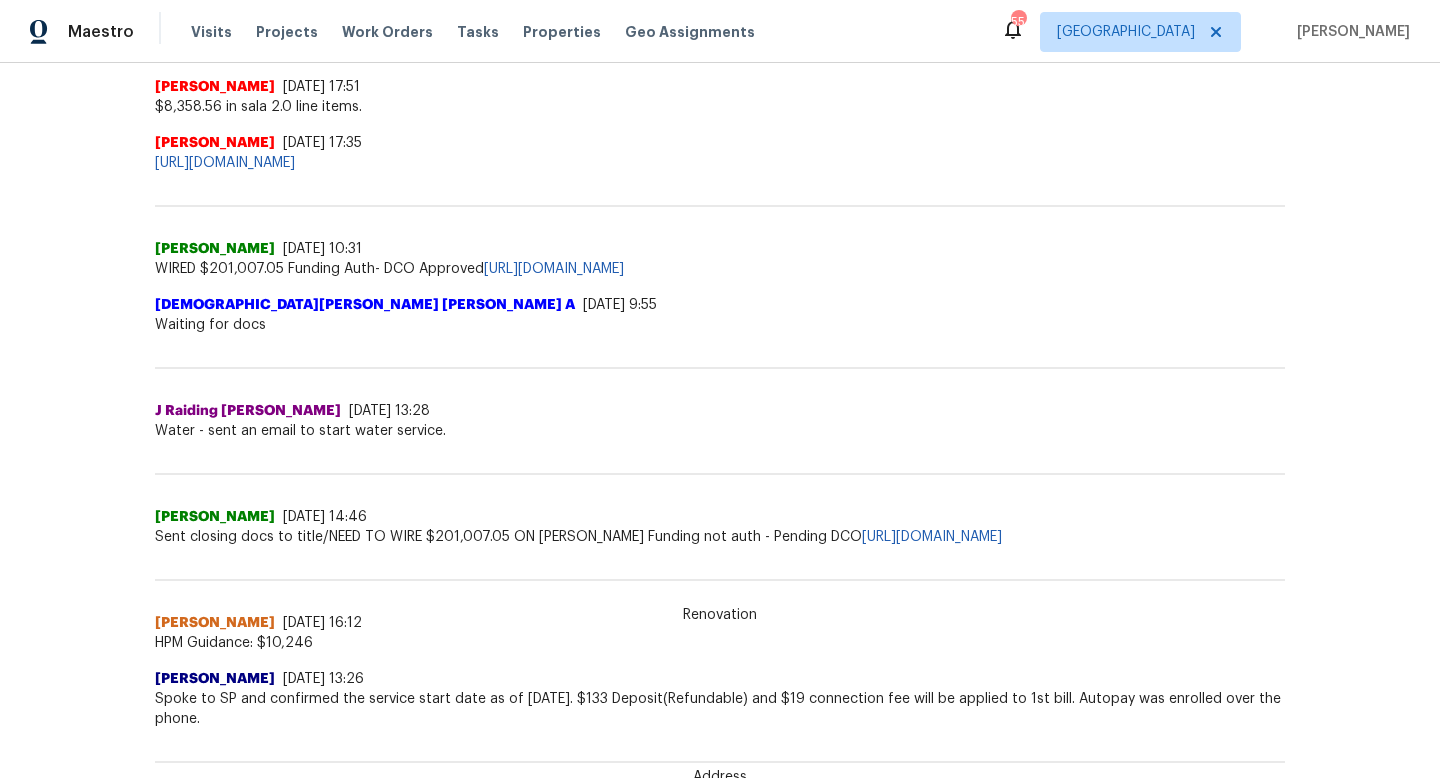scroll, scrollTop: 0, scrollLeft: 0, axis: both 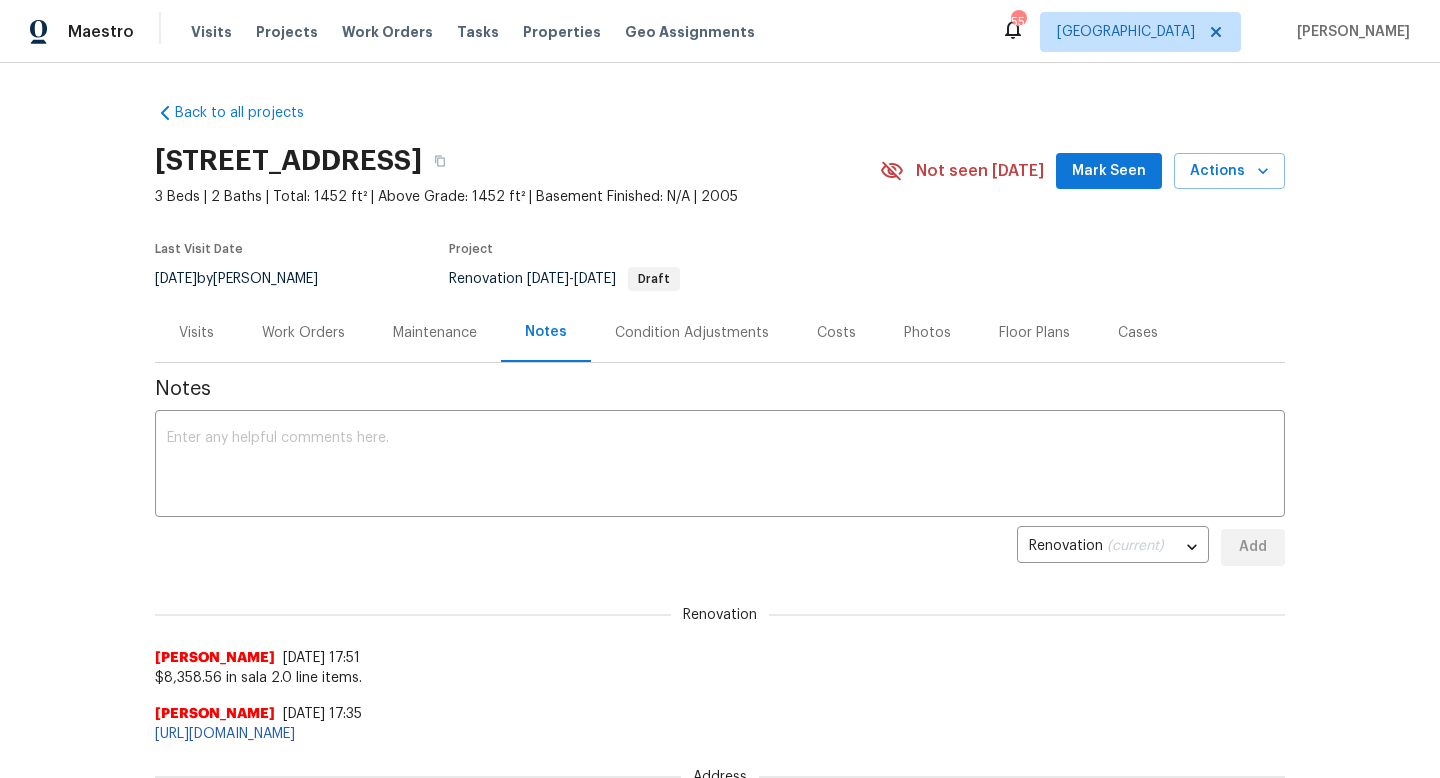 click on "Condition Adjustments" at bounding box center (692, 333) 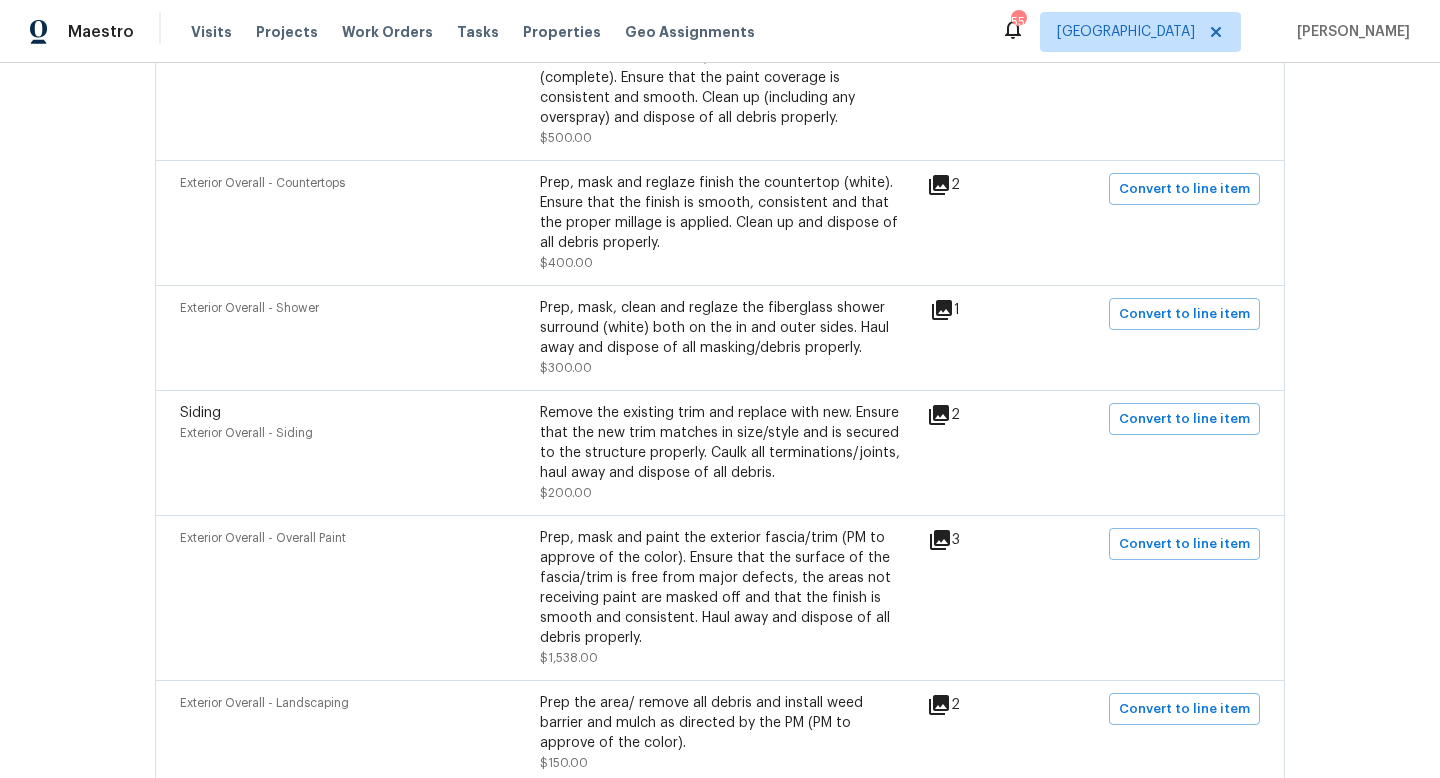 scroll, scrollTop: 1522, scrollLeft: 0, axis: vertical 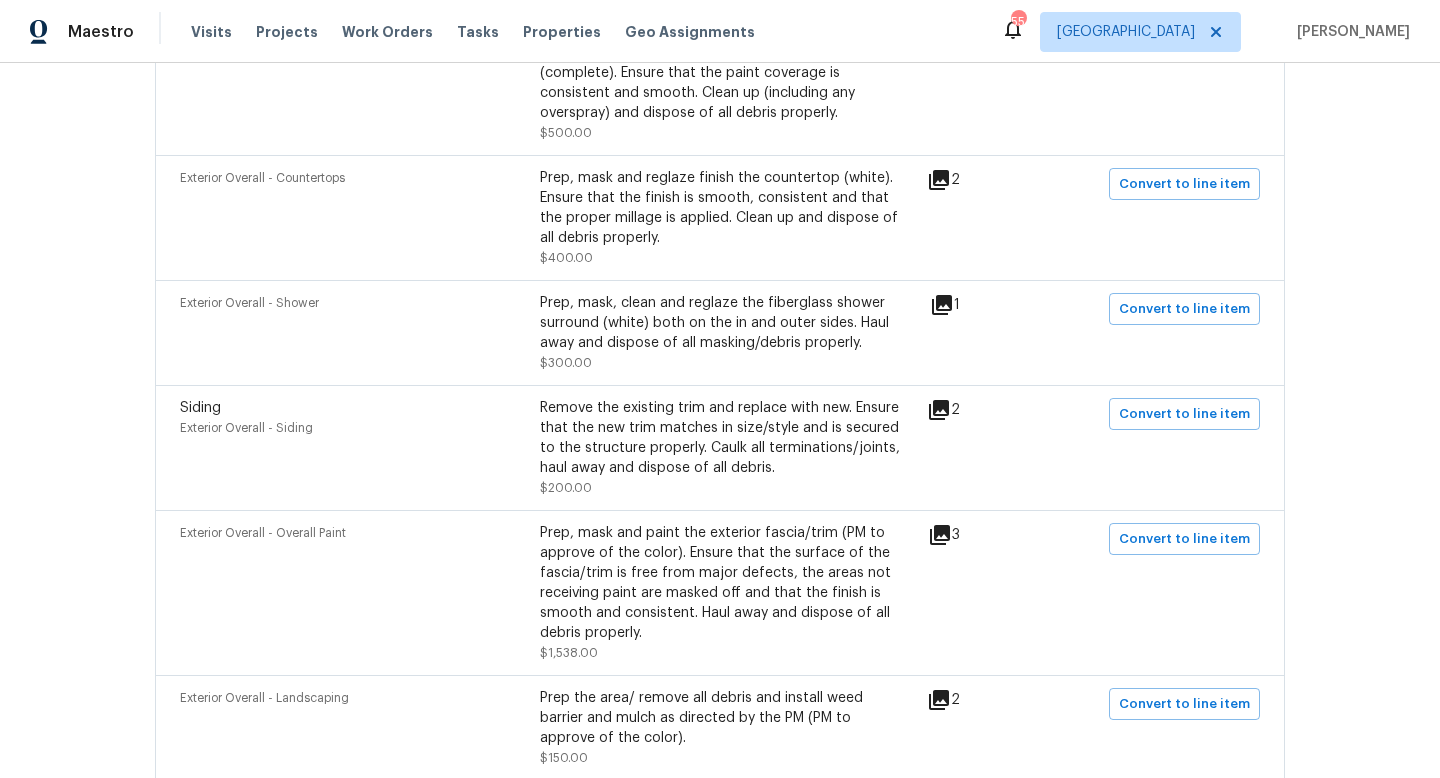 click 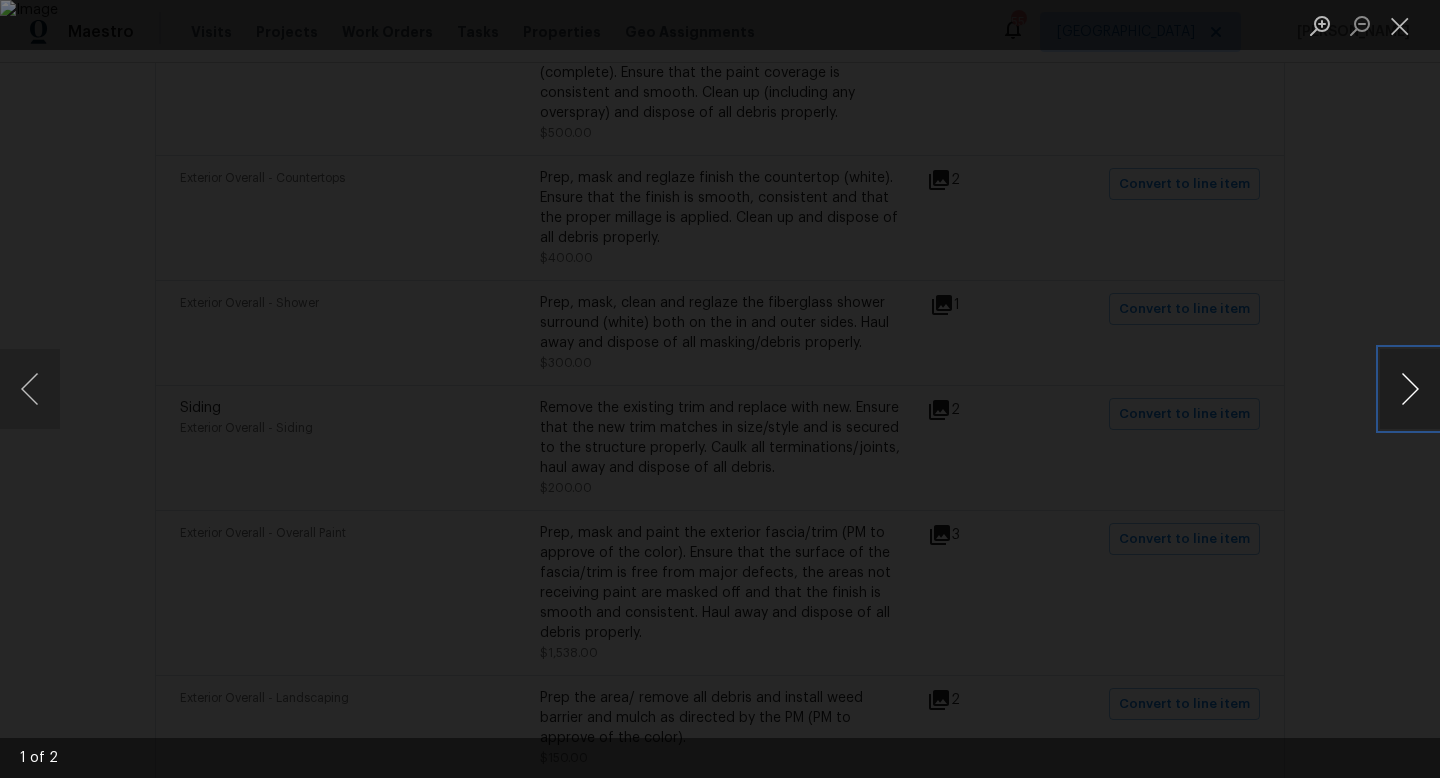 click at bounding box center (1410, 389) 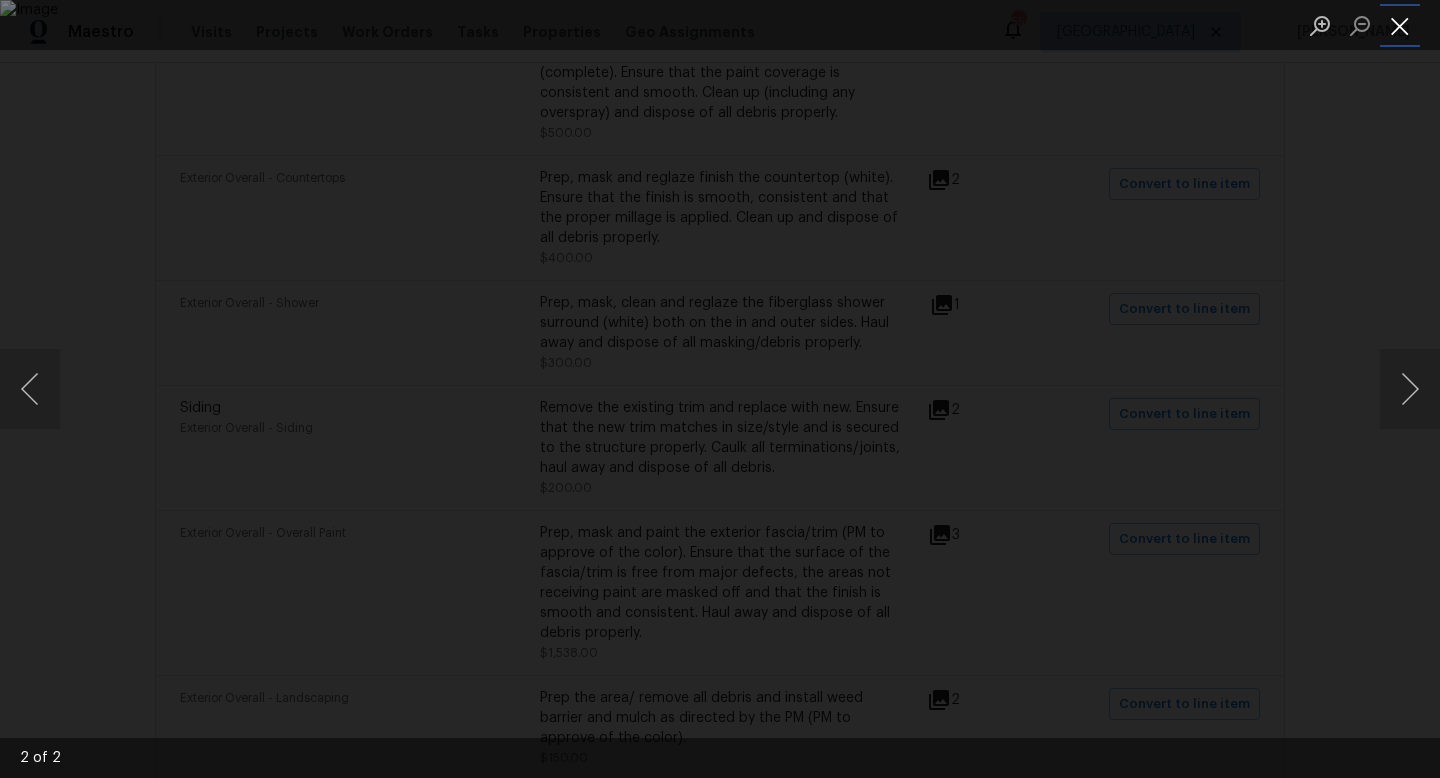 click at bounding box center (1400, 25) 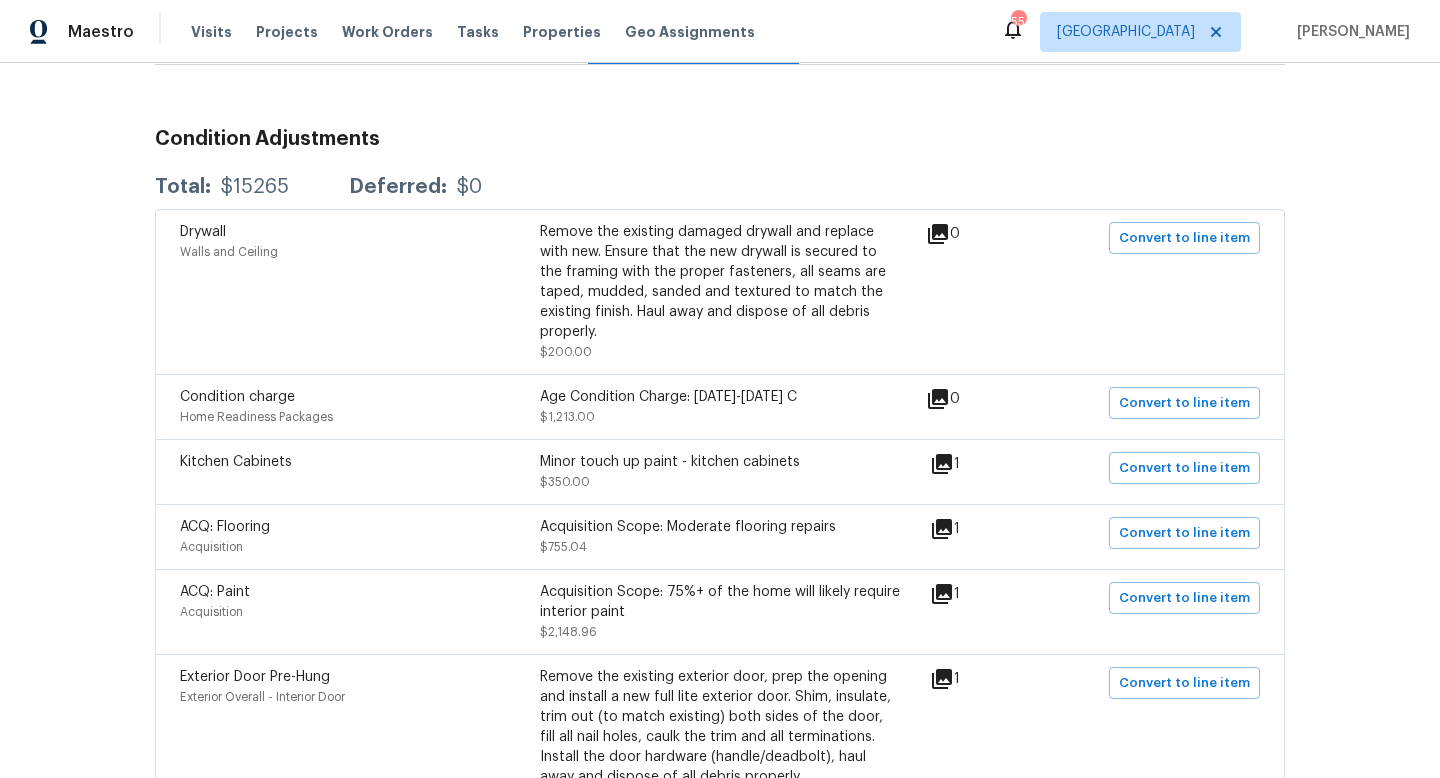 scroll, scrollTop: 0, scrollLeft: 0, axis: both 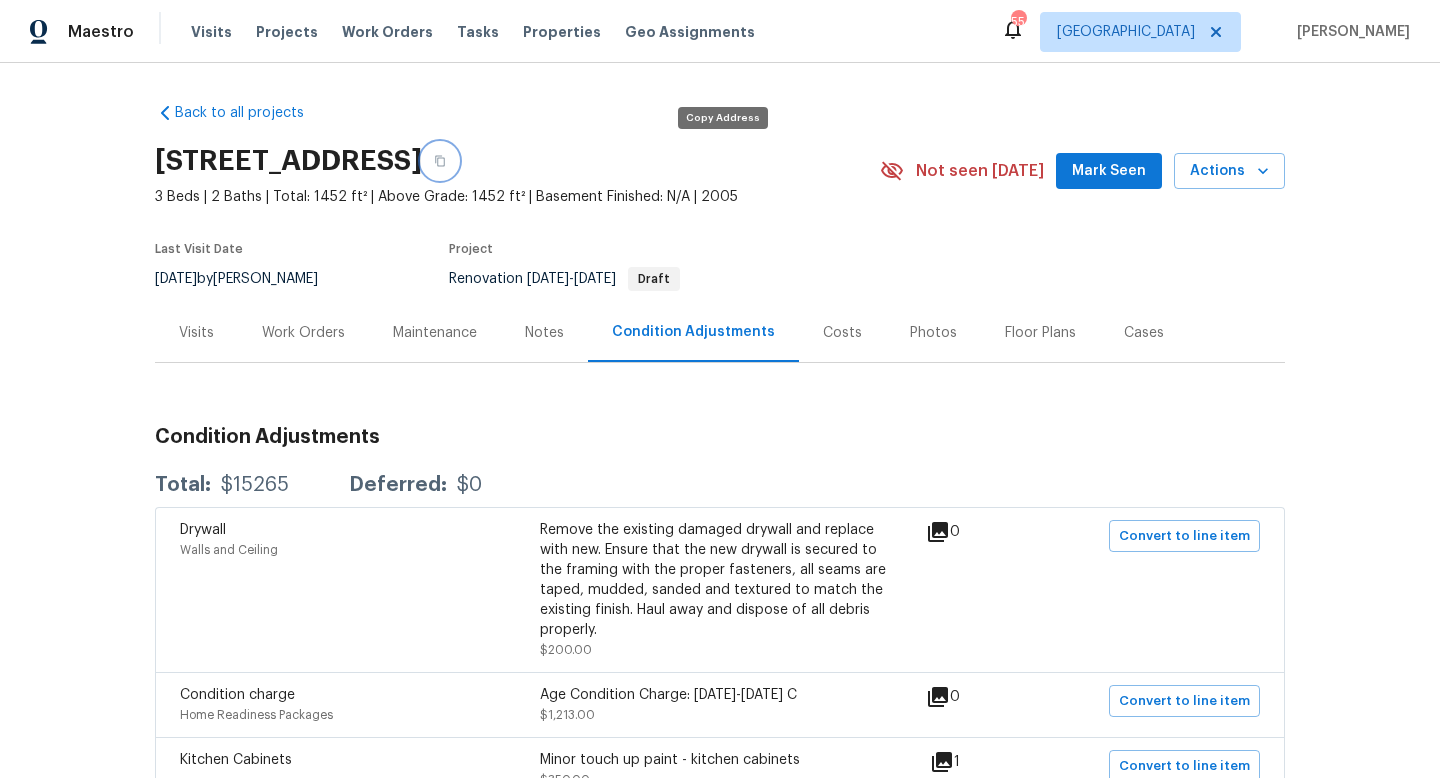click 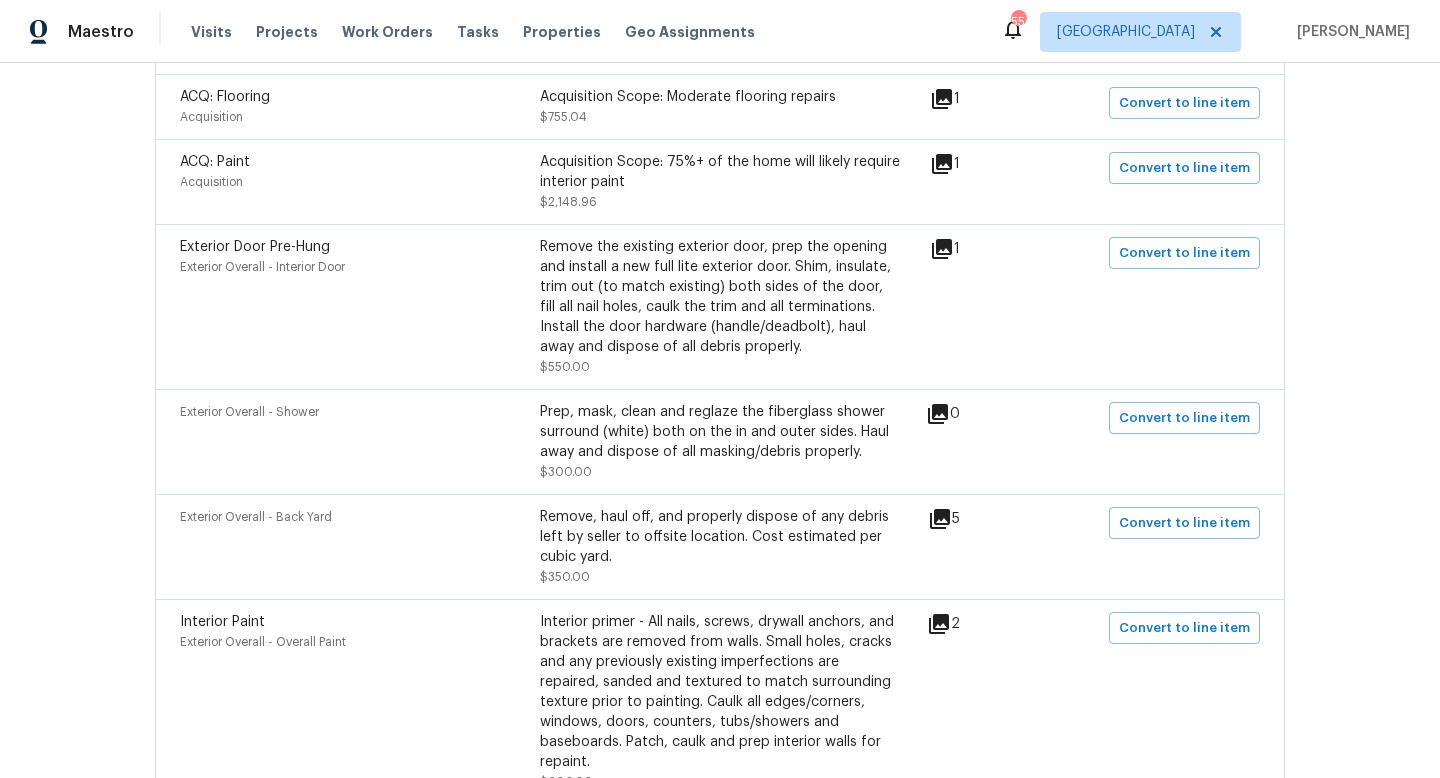 scroll, scrollTop: 731, scrollLeft: 0, axis: vertical 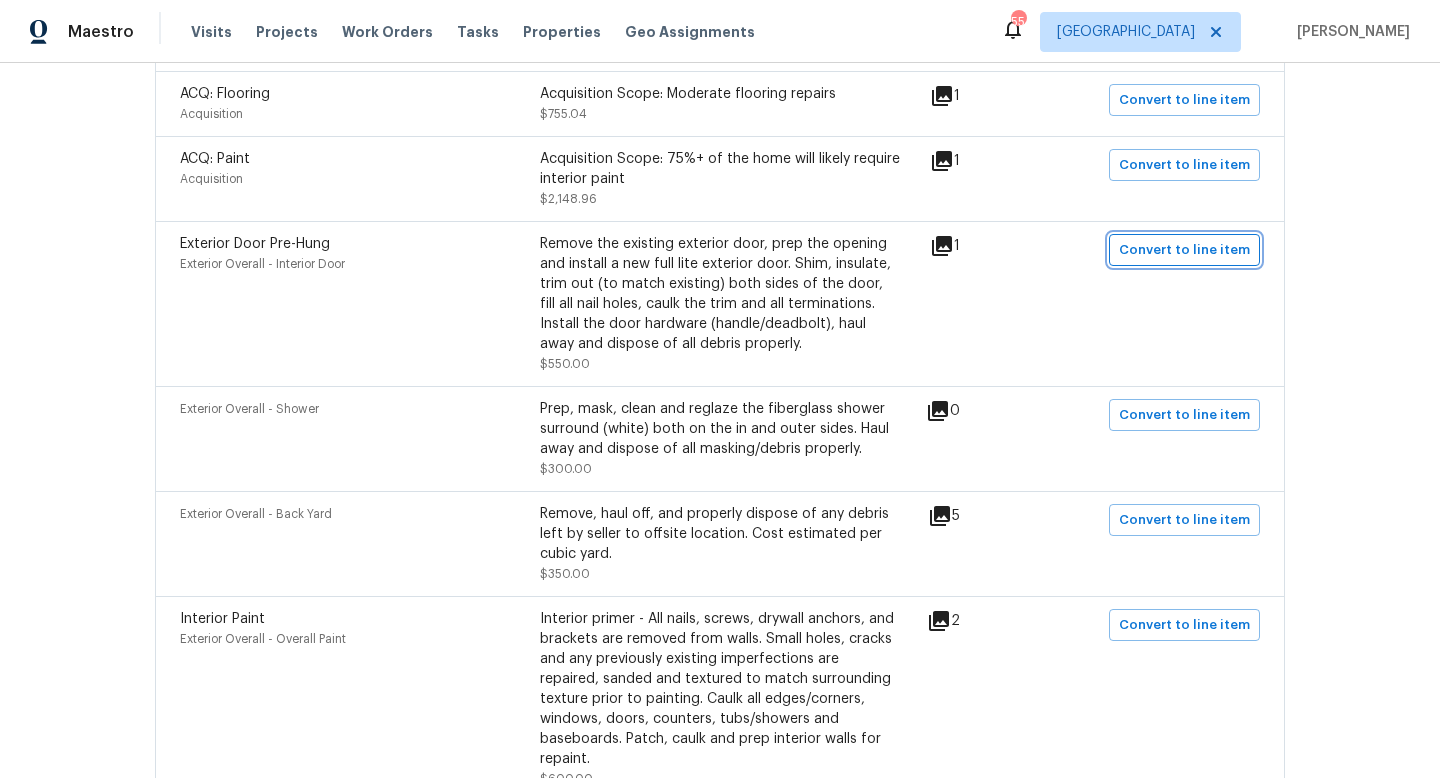 click on "Convert to line item" at bounding box center (1184, 250) 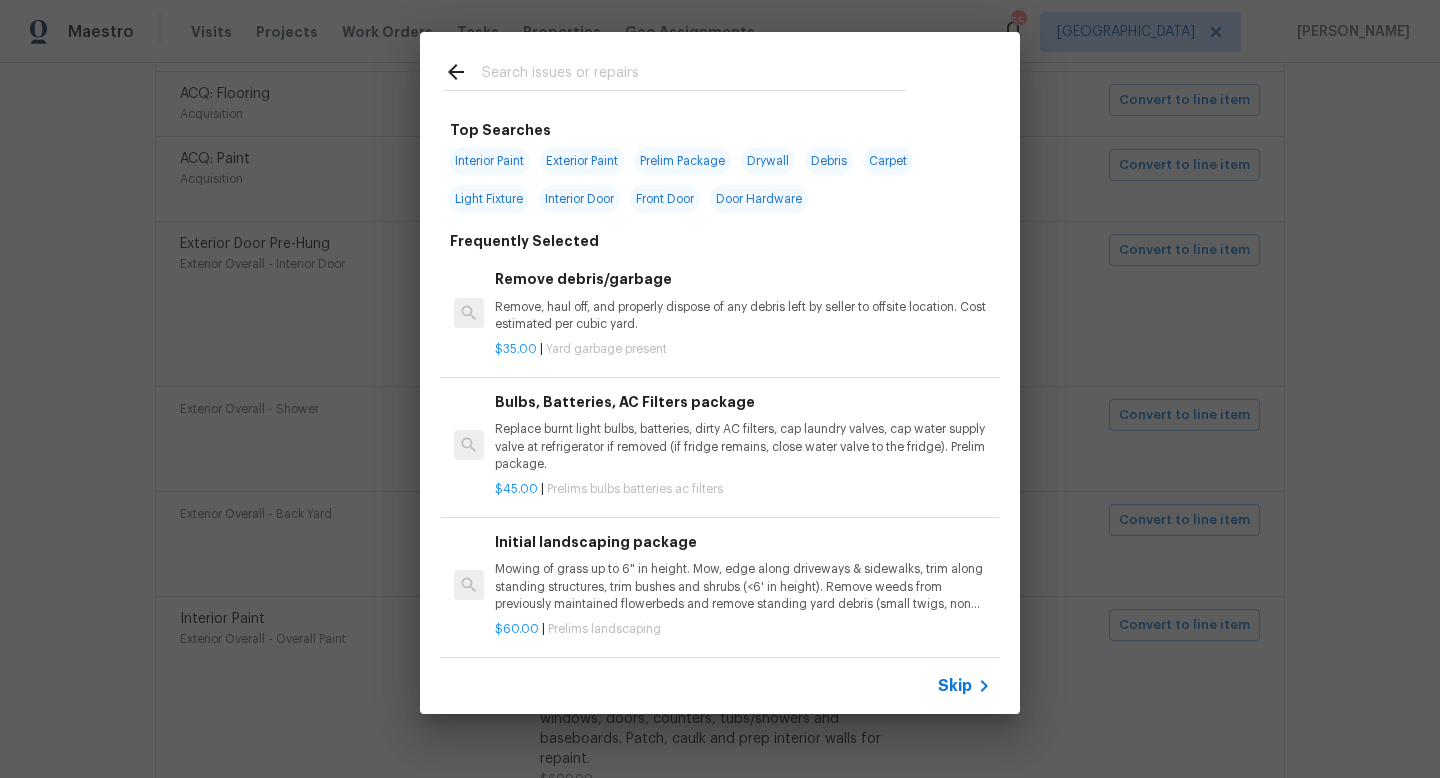click on "Skip" at bounding box center (955, 686) 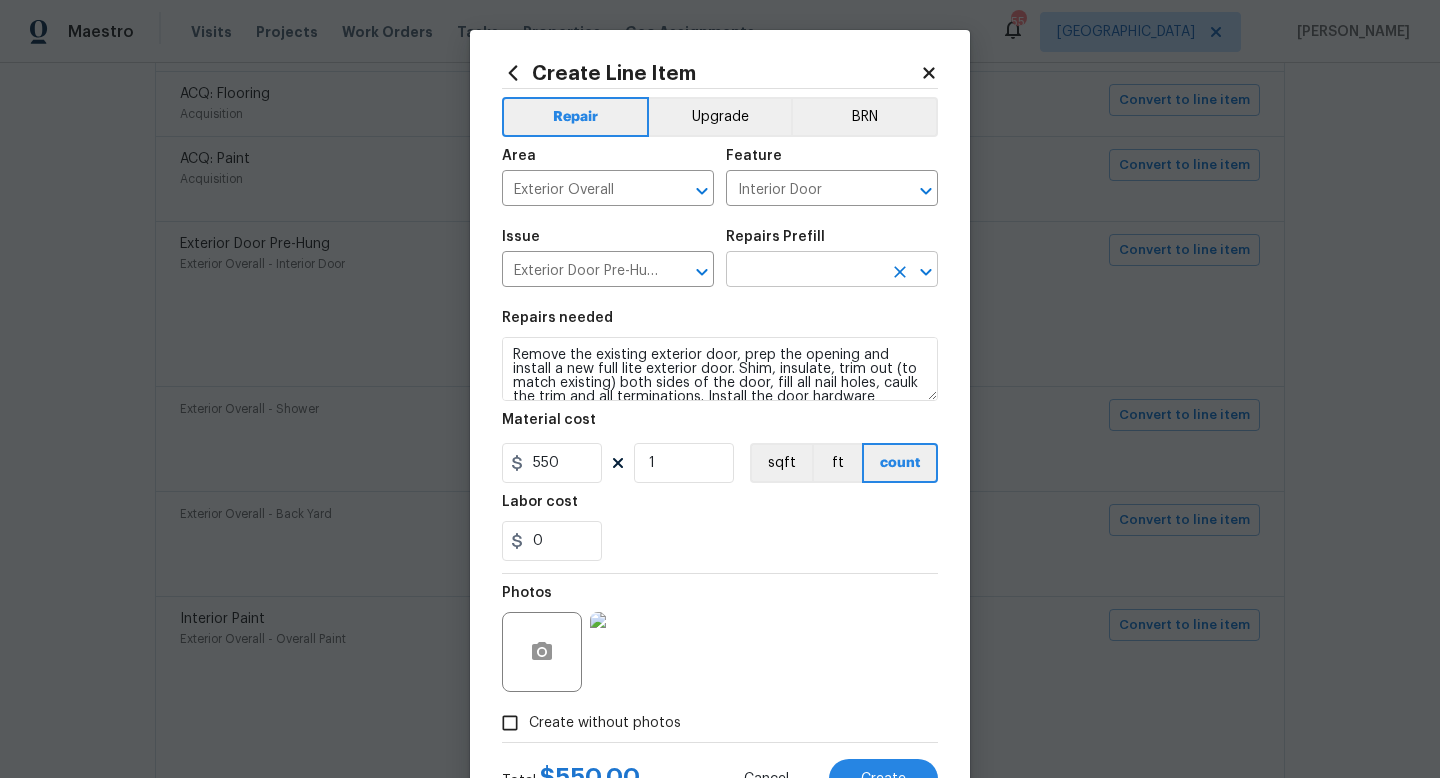 click at bounding box center (804, 271) 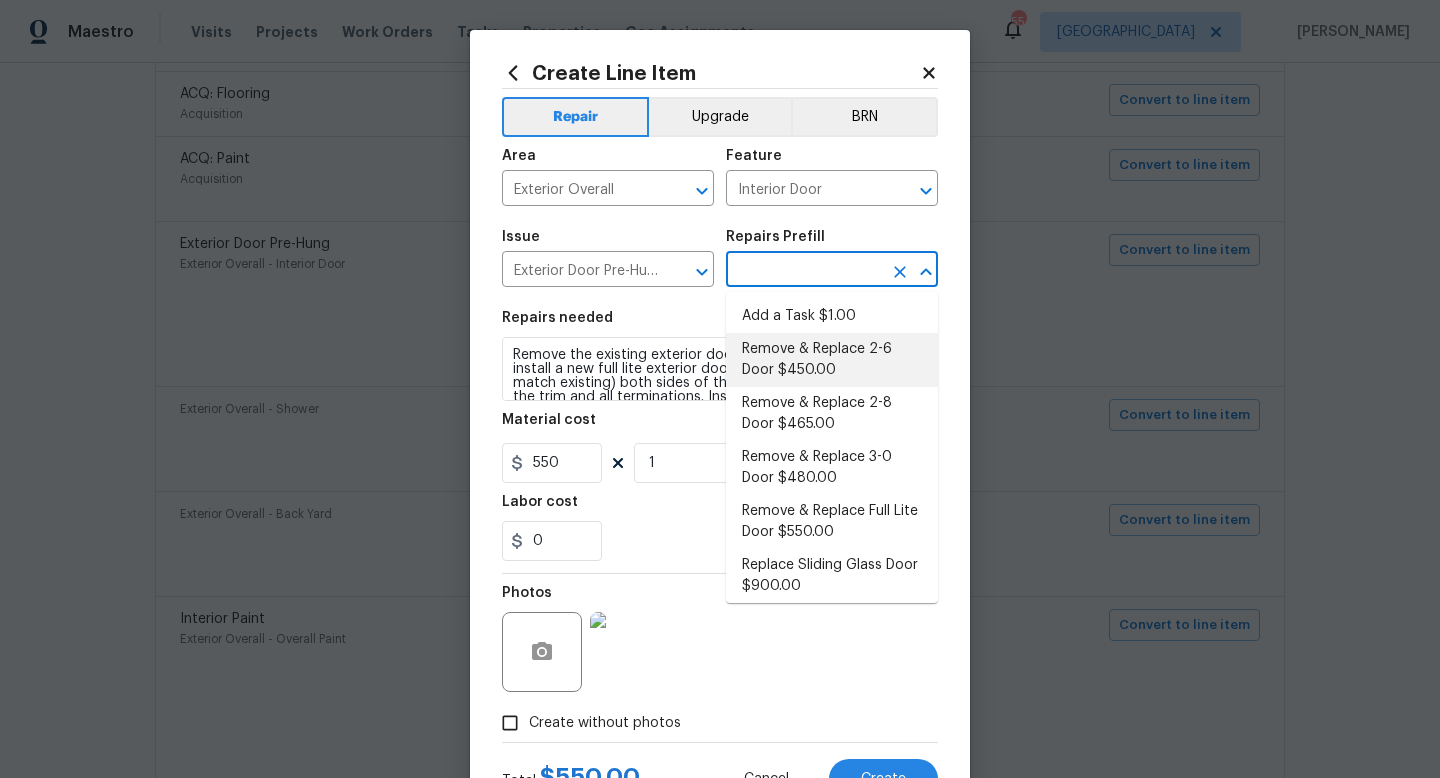 scroll, scrollTop: 8, scrollLeft: 0, axis: vertical 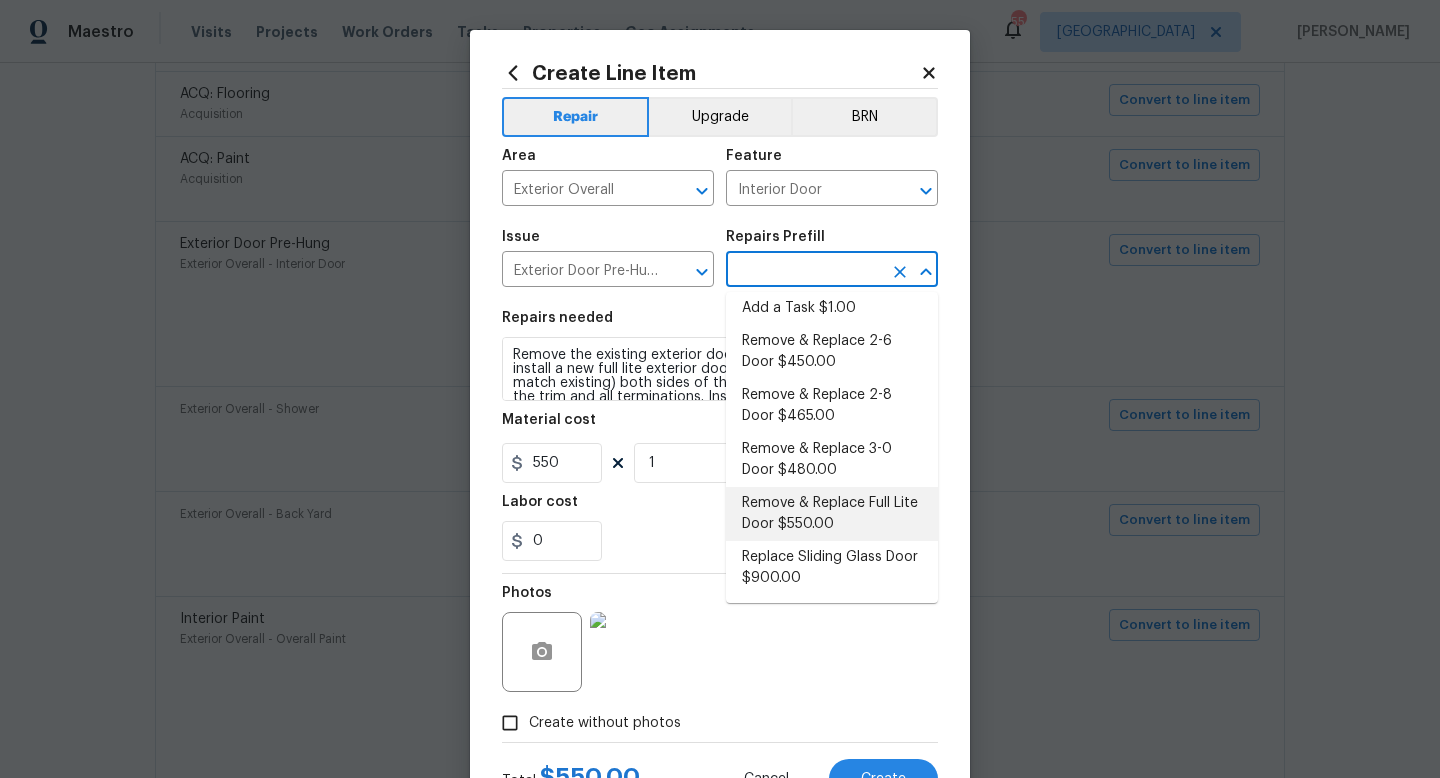 click on "Remove & Replace Full Lite Door $550.00" at bounding box center [832, 514] 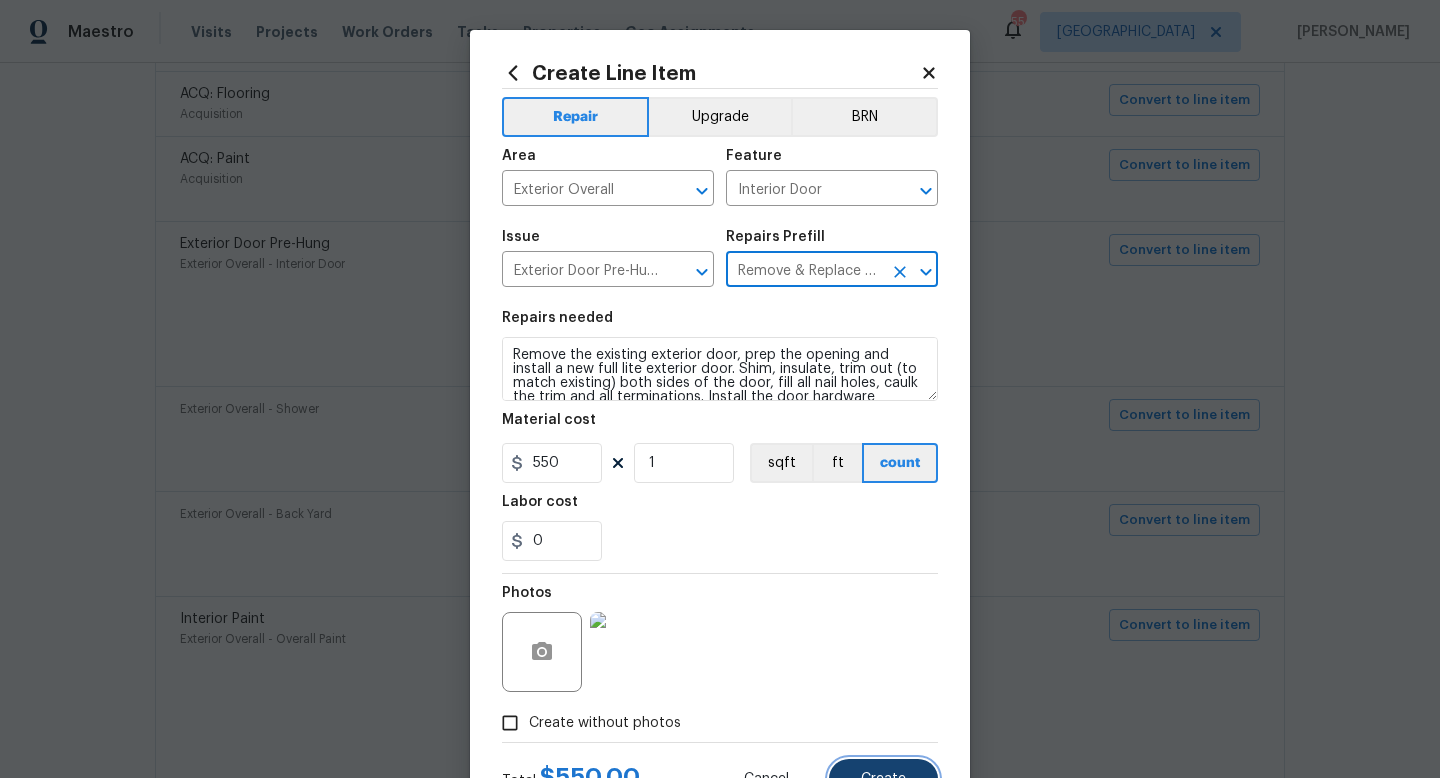 click on "Create" at bounding box center (883, 779) 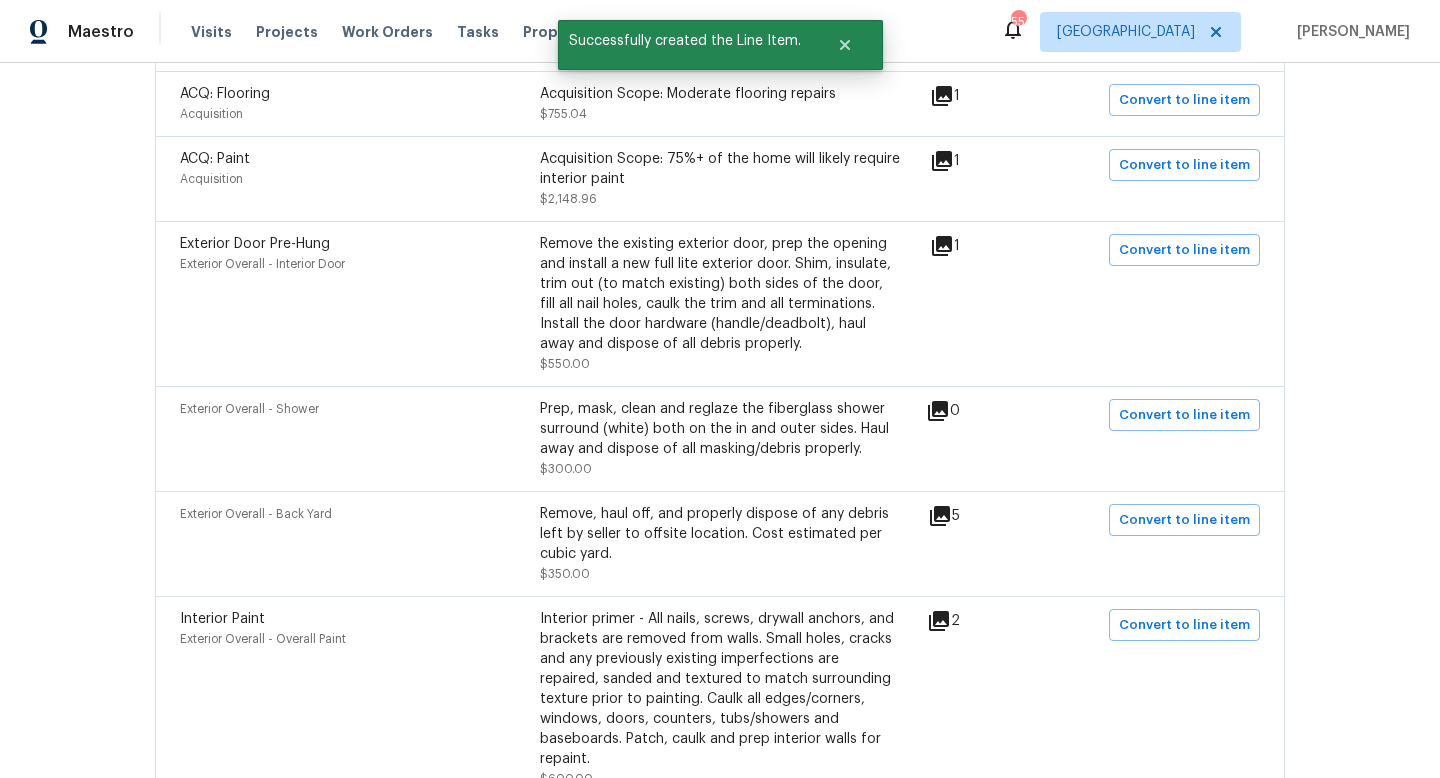 scroll, scrollTop: 0, scrollLeft: 0, axis: both 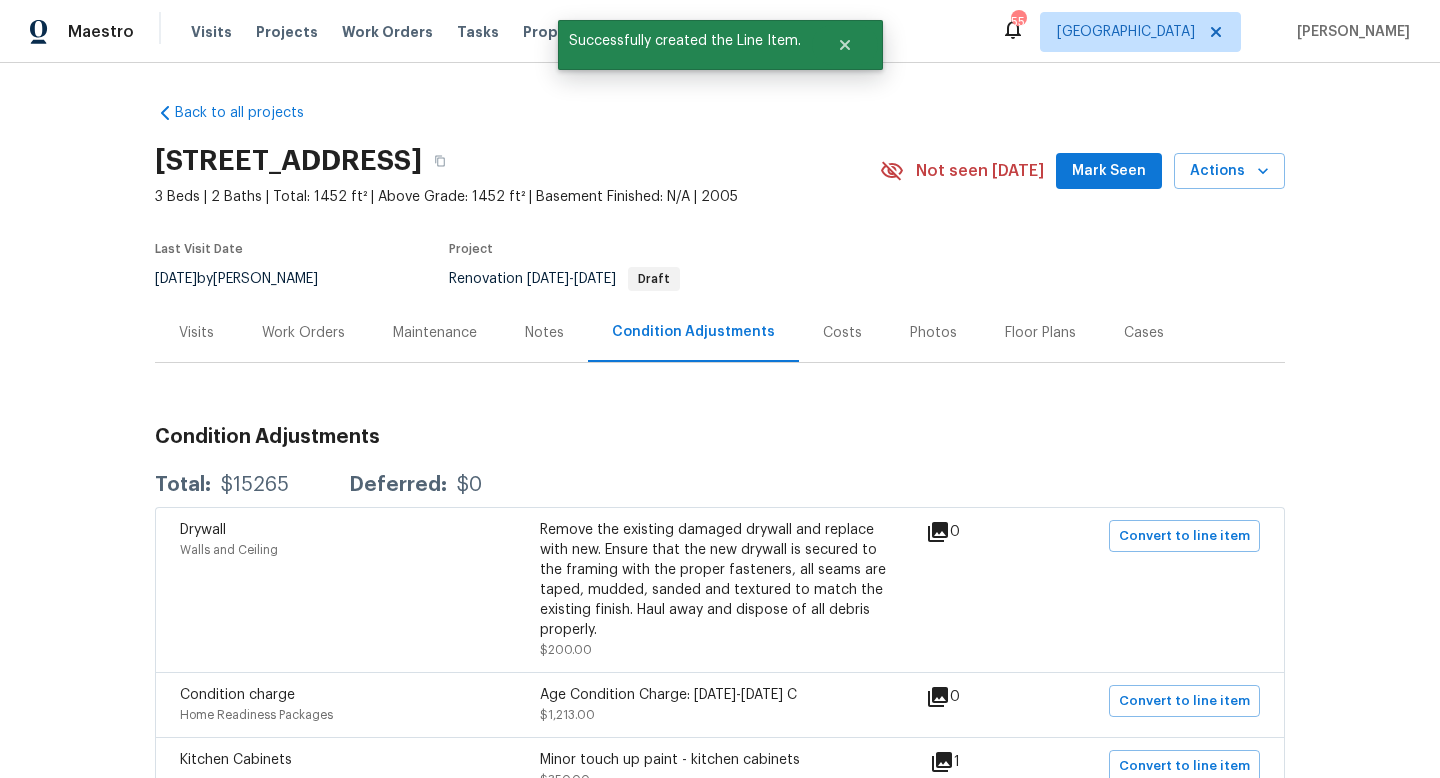 click on "Work Orders" at bounding box center (303, 333) 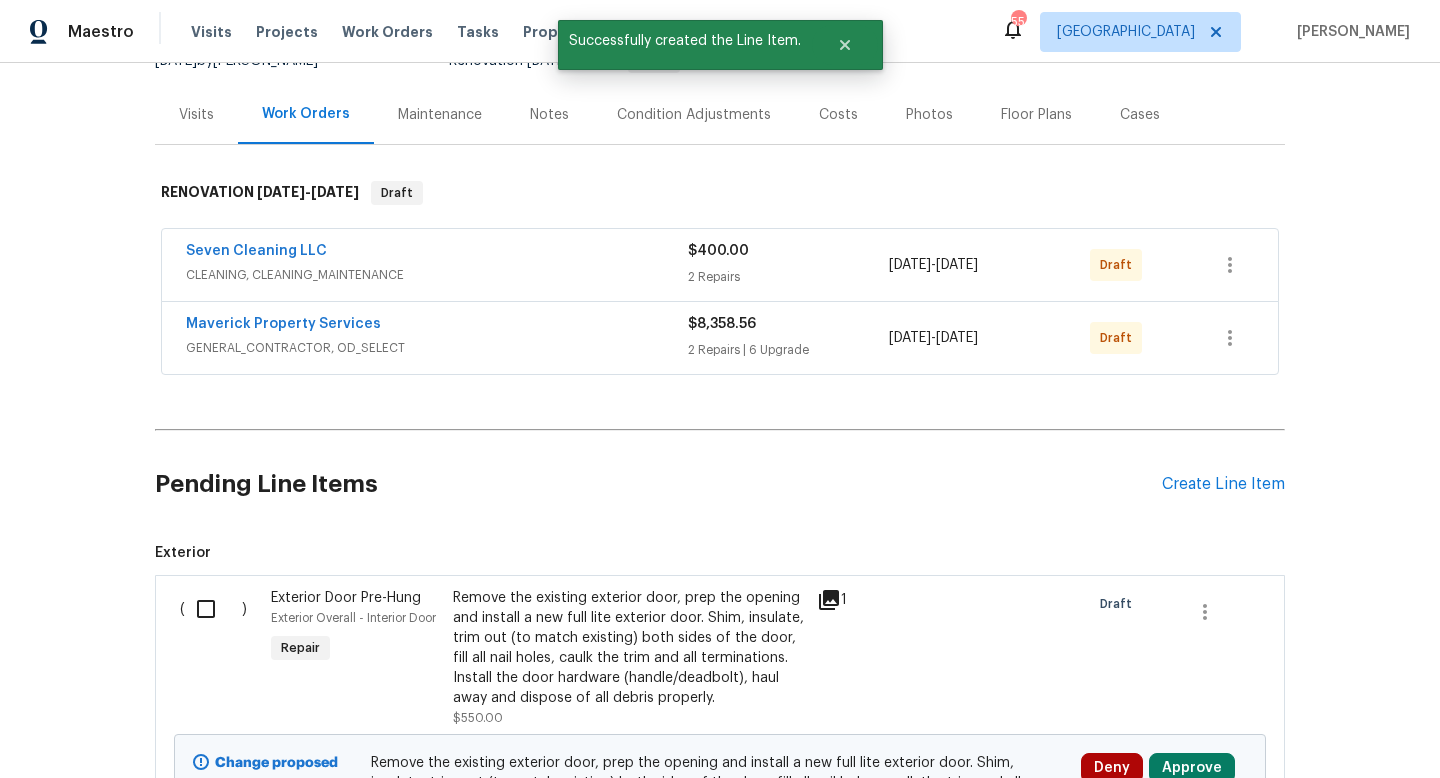 scroll, scrollTop: 455, scrollLeft: 0, axis: vertical 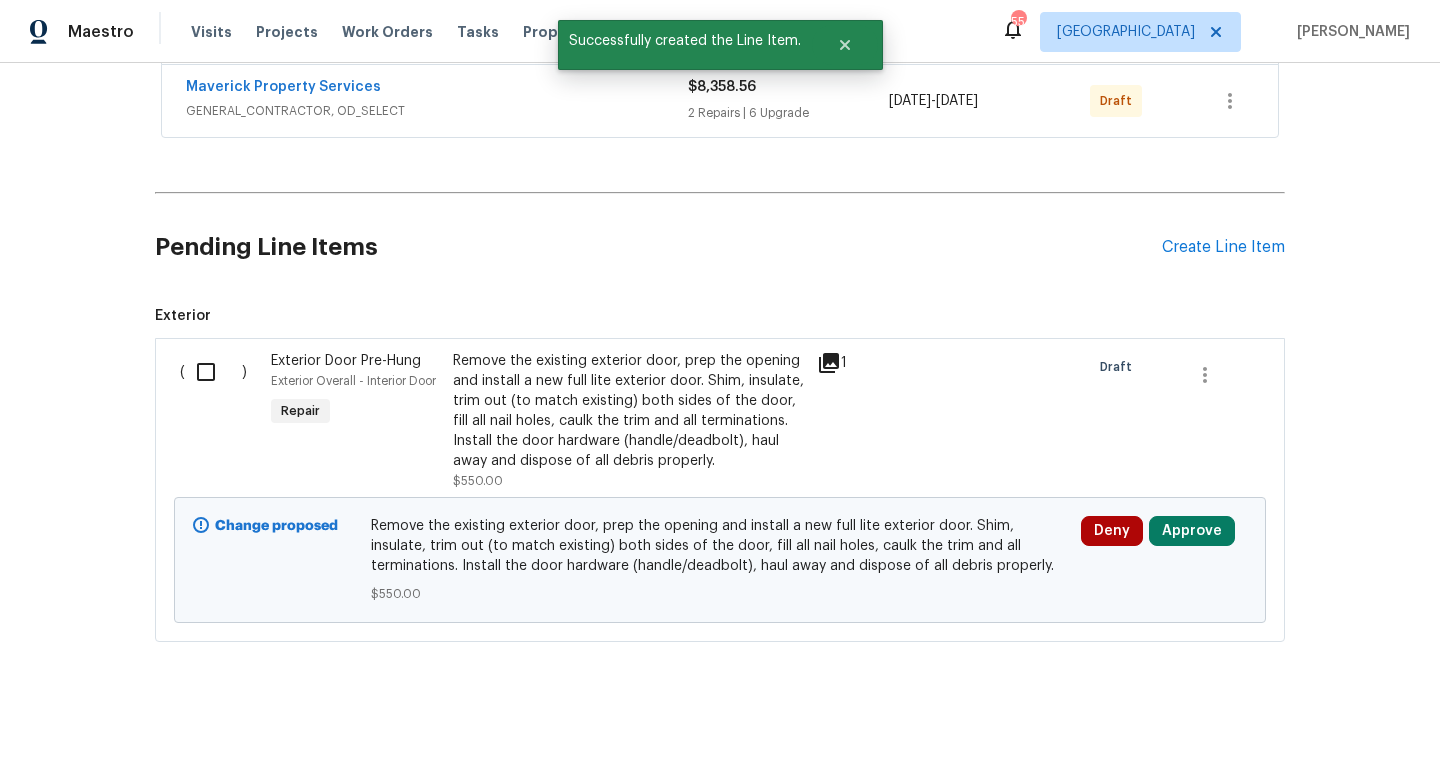 click at bounding box center (1220, 375) 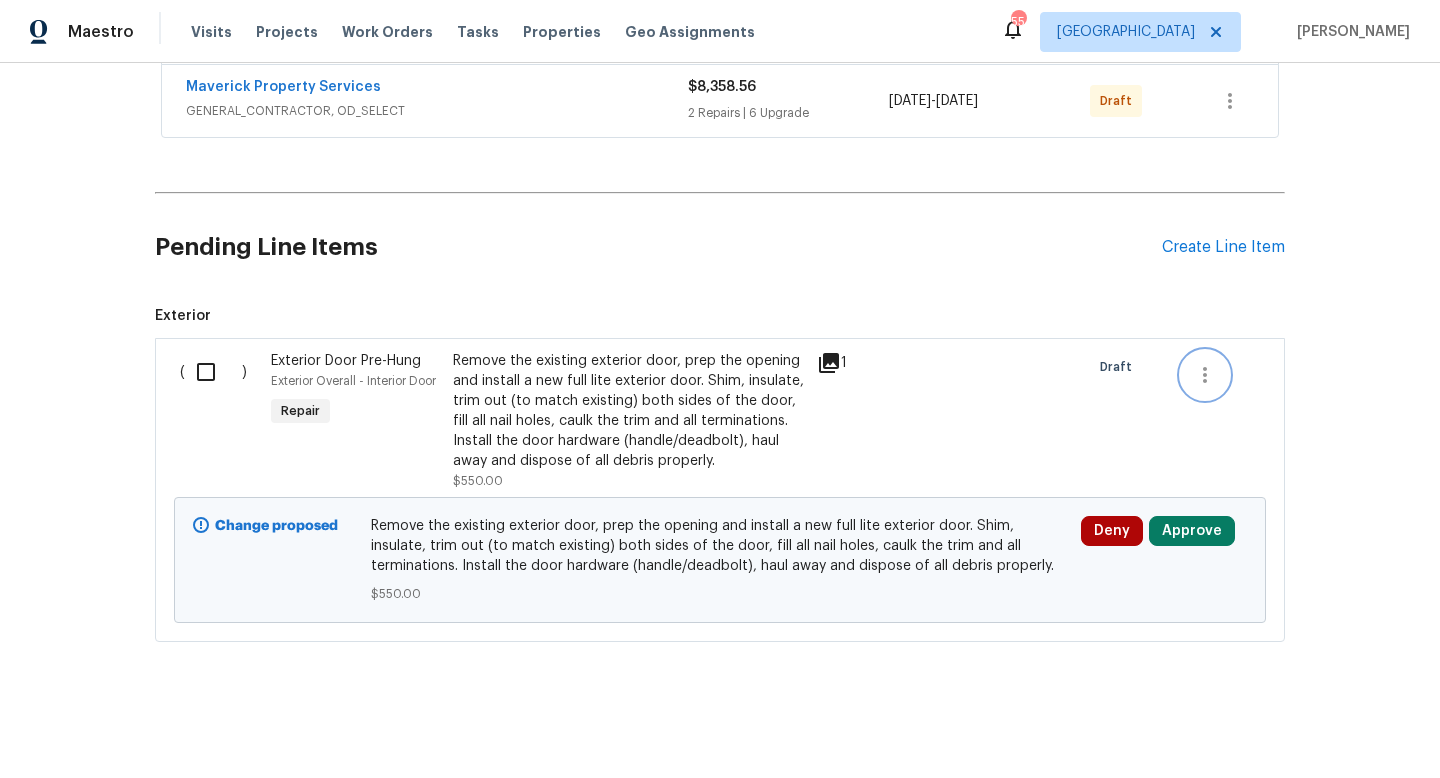 click at bounding box center [1205, 375] 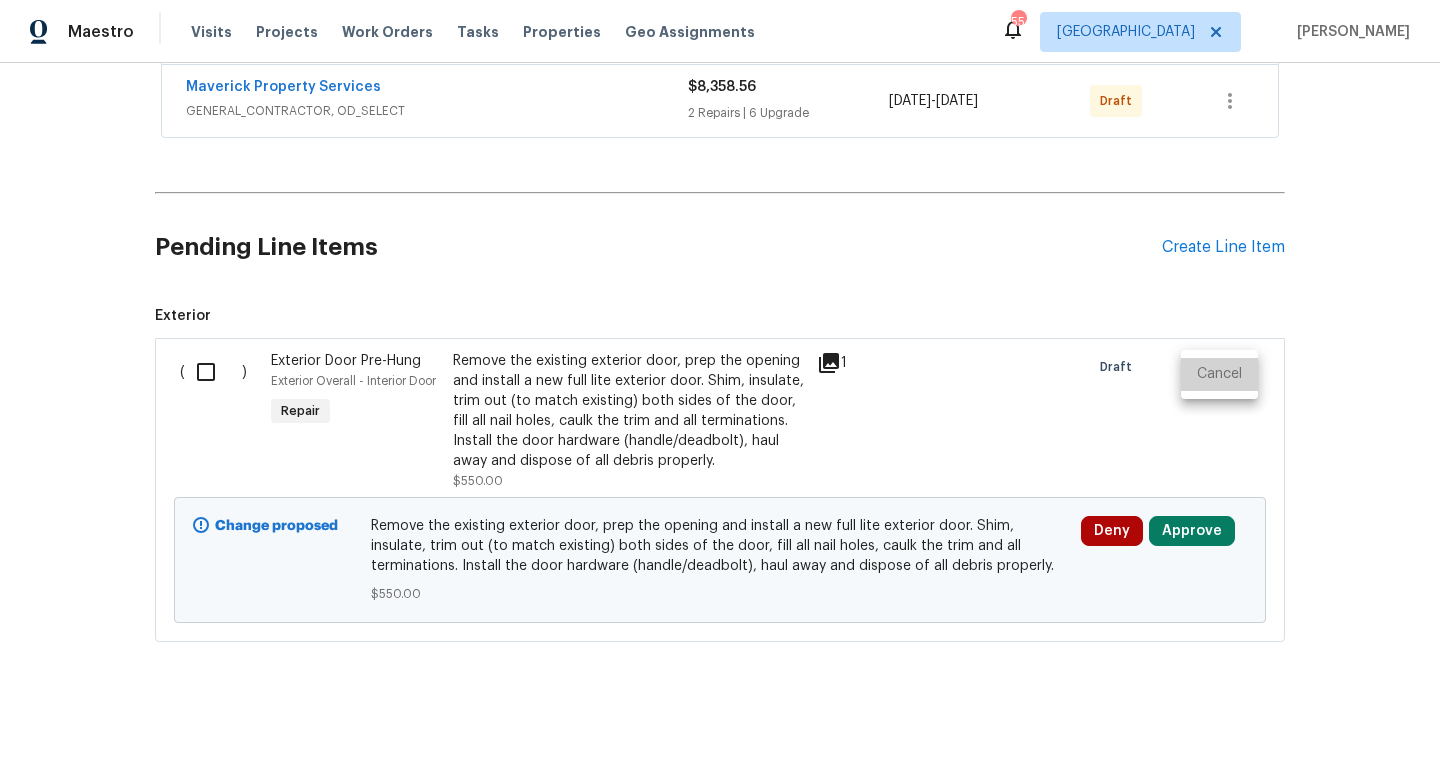 click on "Cancel" at bounding box center [1219, 374] 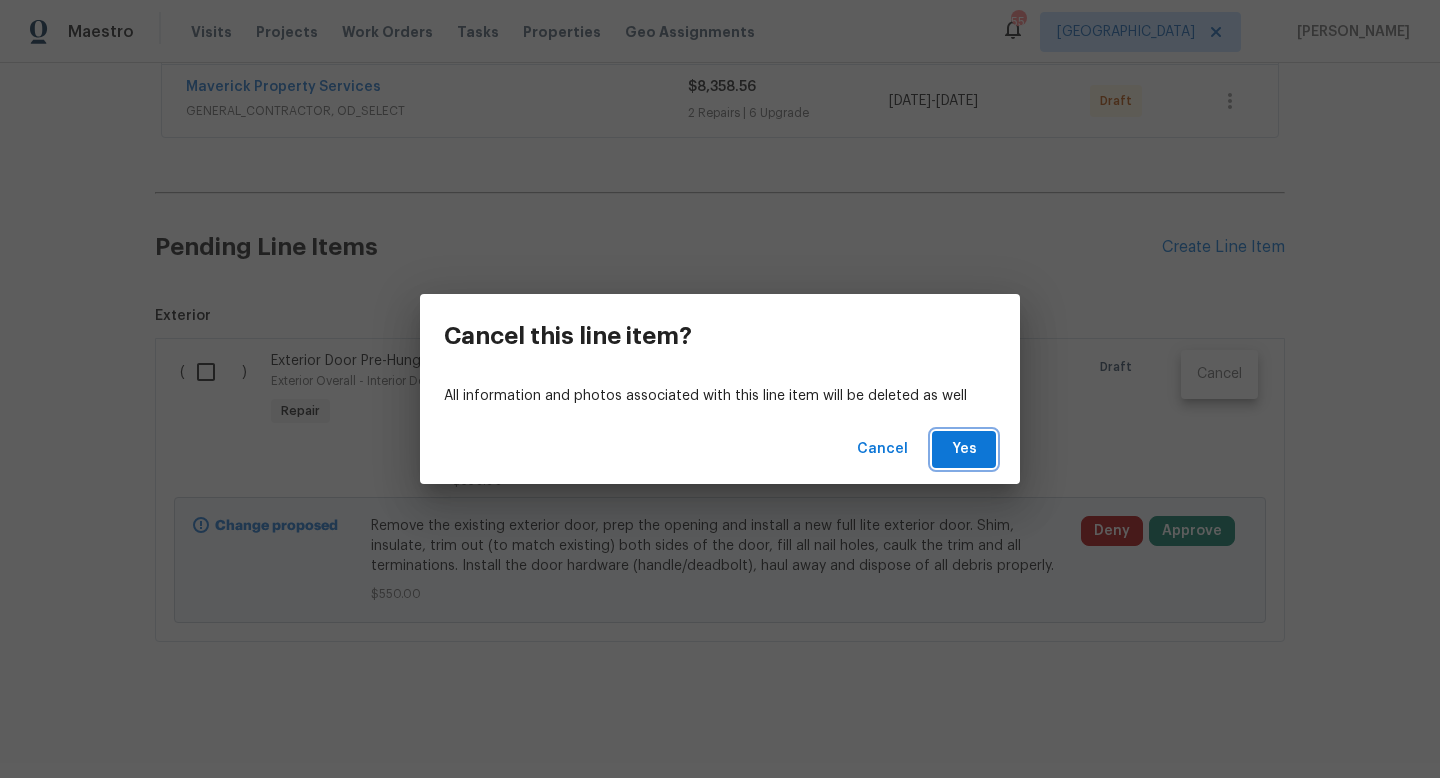 click on "Yes" at bounding box center (964, 449) 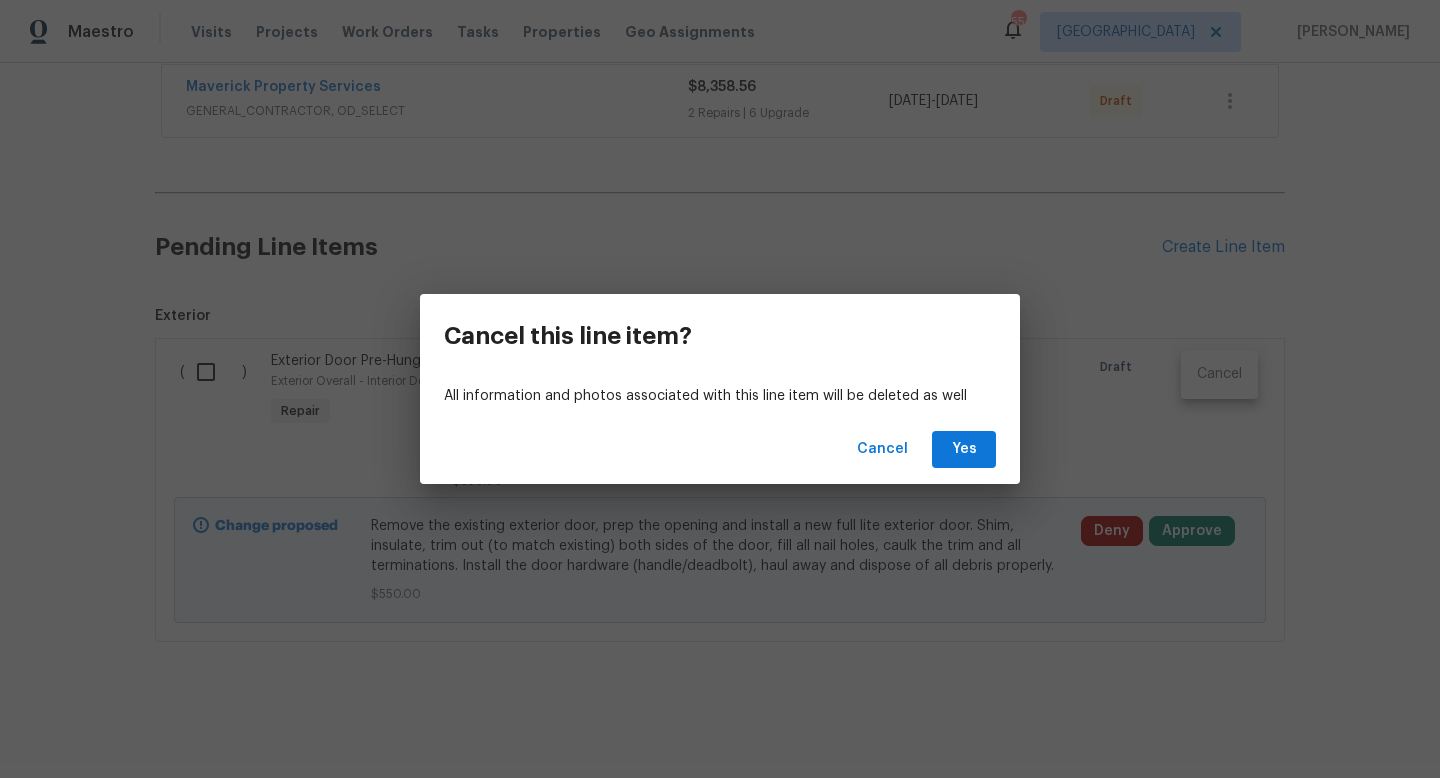 scroll, scrollTop: 127, scrollLeft: 0, axis: vertical 